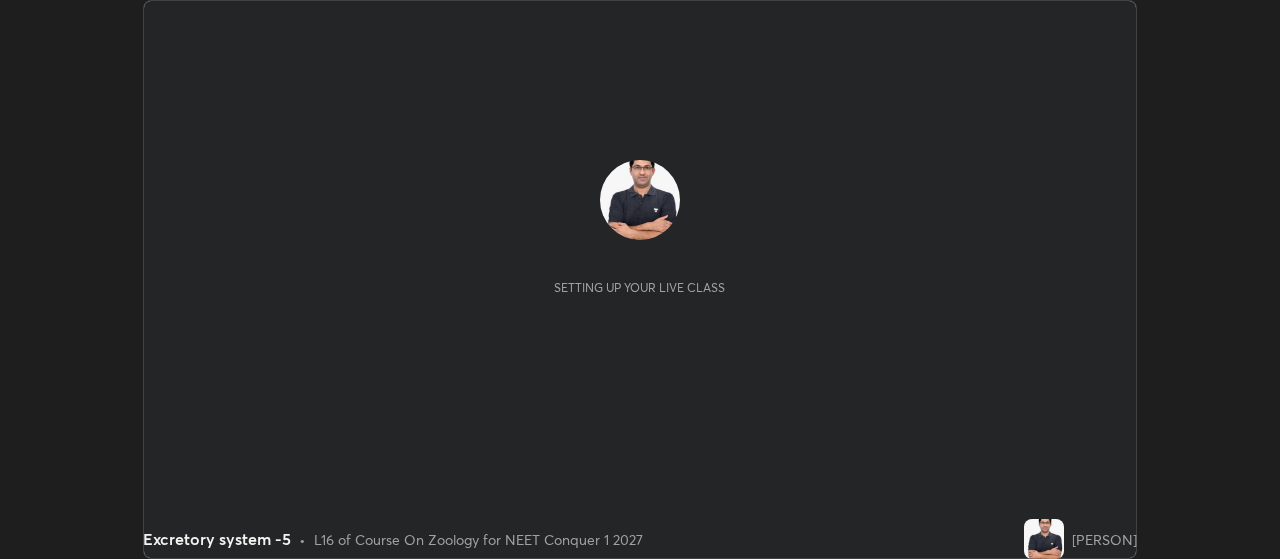 scroll, scrollTop: 0, scrollLeft: 0, axis: both 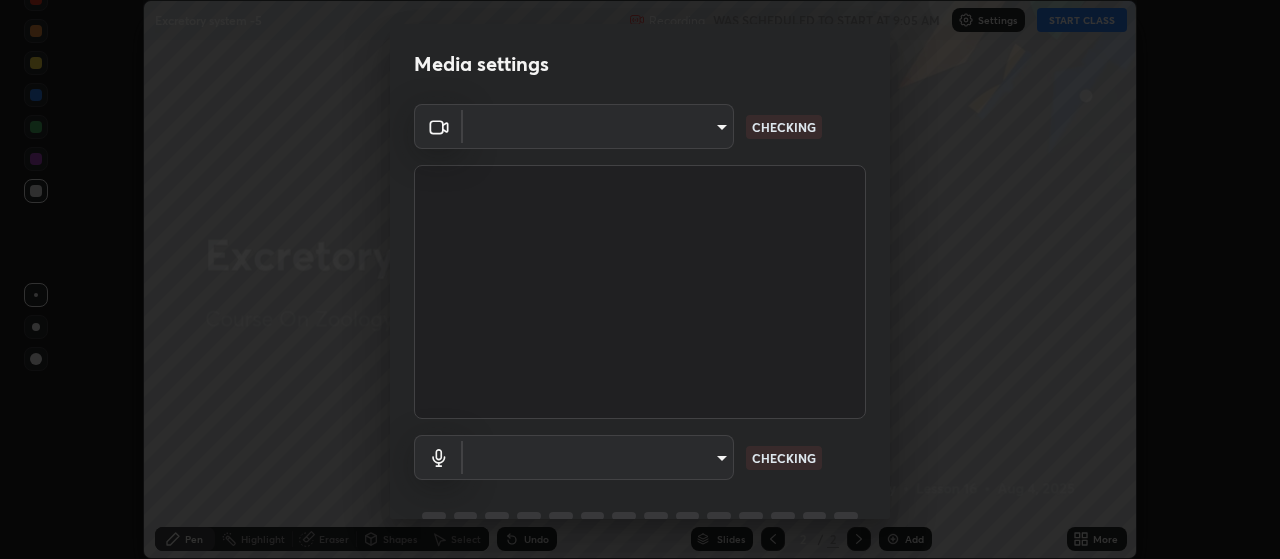 type on "3aa1f2dfd03d01f189a8a01f68d52051269995ca7ca0ffcaee6397e0c867a5cc" 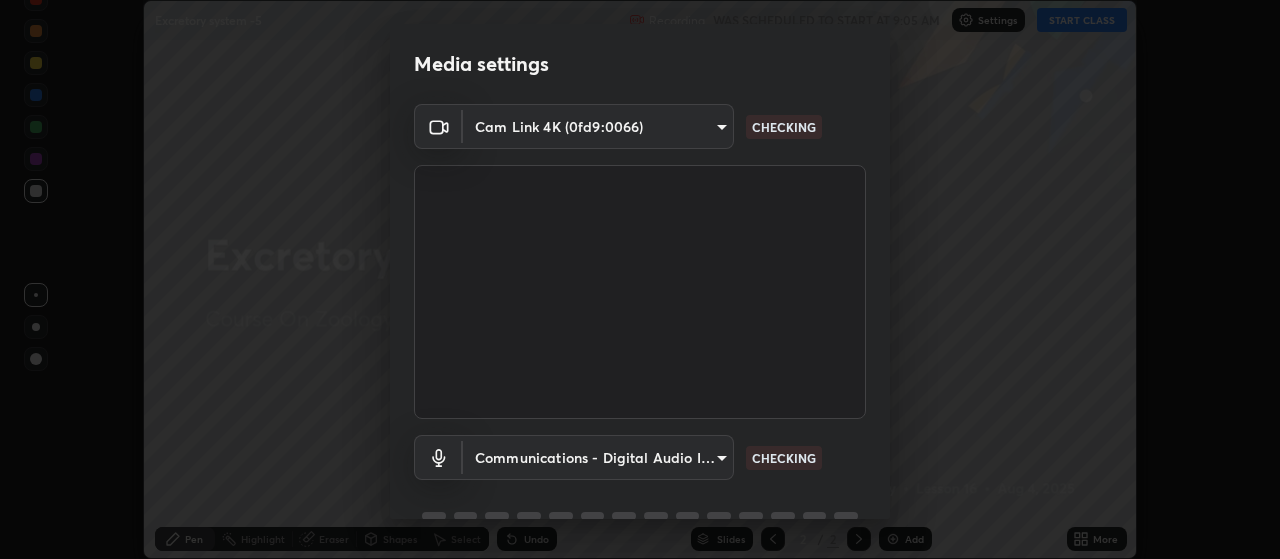 click on "Erase all Excretory system -5 Recording WAS SCHEDULED TO START AT  9:05 AM Settings START CLASS Setting up your live class Excretory system -5 • L16 of Course On Zoology for NEET Conquer 1 2027 [PERSON] Pen Highlight Eraser Shapes Select Undo Slides 2 / 2 Add More No doubts shared Encourage your learners to ask a doubt for better clarity Report an issue Reason for reporting Buffering Chat not working Audio - Video sync issue Educator video quality low ​ Attach an image Report Media settings Cam Link 4K (0fd9:0066) 3aa1f2dfd03d01f189a8a01f68d52051269995ca7ca0ffcaee6397e0c867a5cc CHECKING Communications - Digital Audio Interface (11- Cam Link 4K) communications CHECKING 1 / 5 Next" at bounding box center [640, 279] 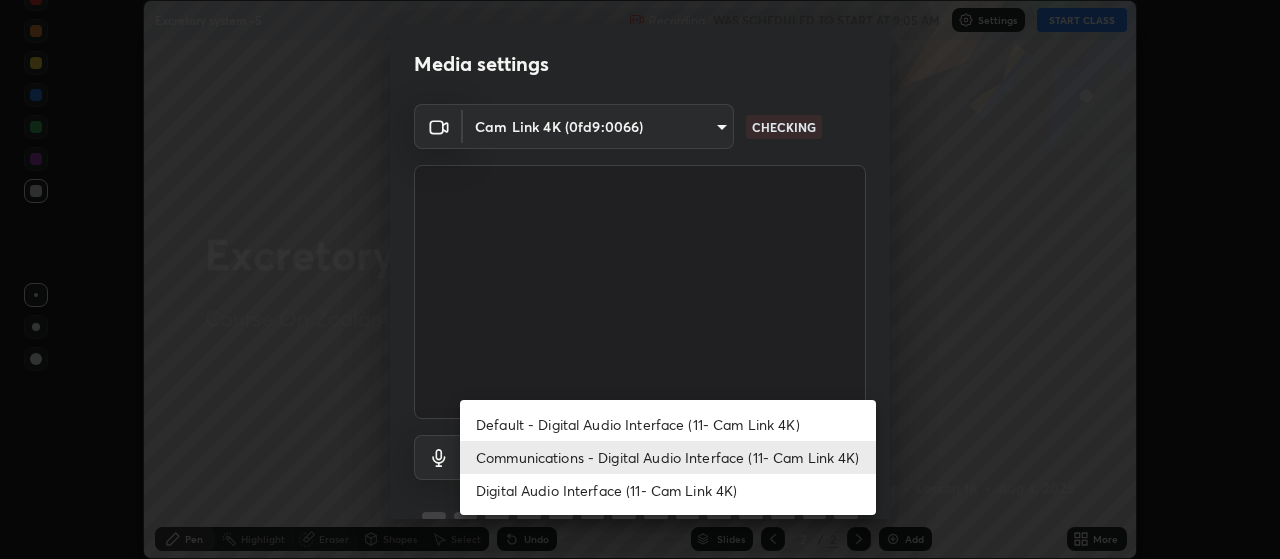 click on "Default - Digital Audio Interface (11- Cam Link 4K)" at bounding box center (668, 424) 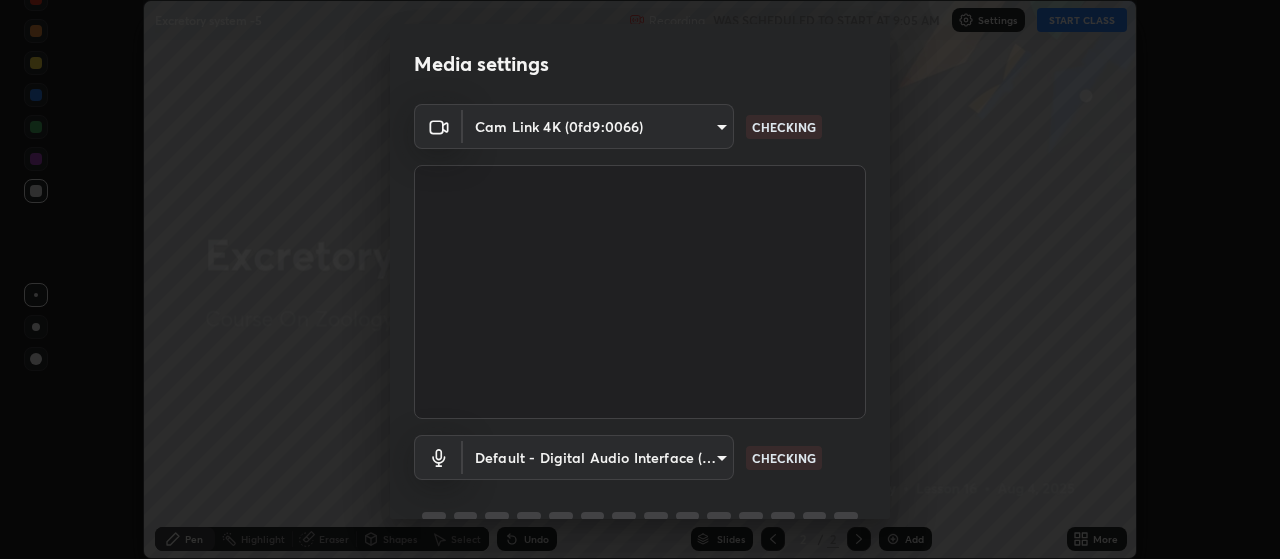 type on "default" 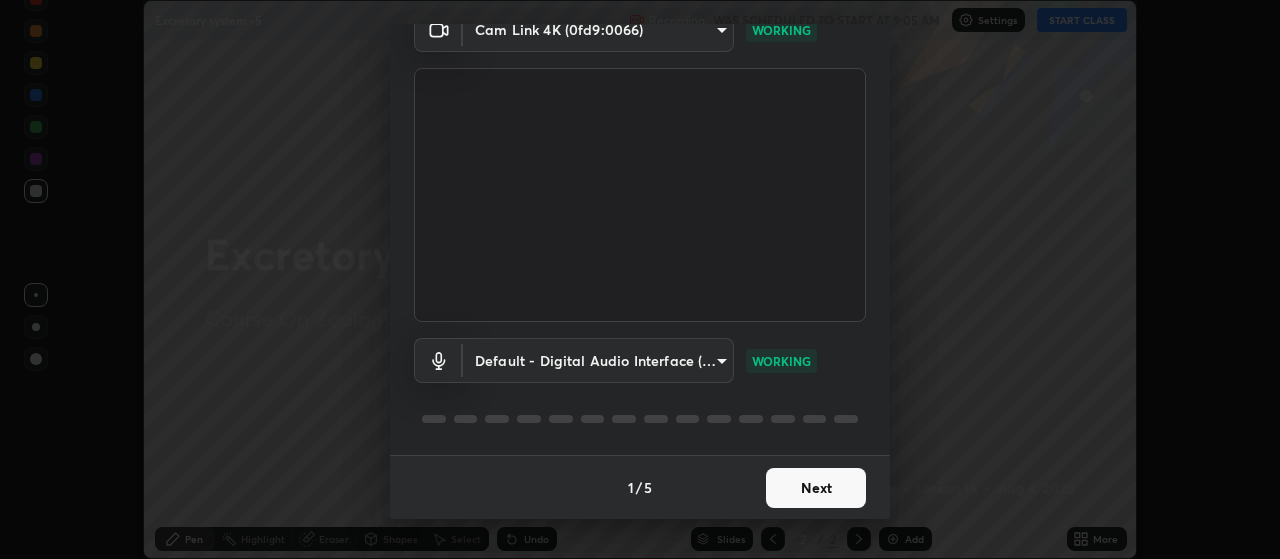 click on "Next" at bounding box center (816, 488) 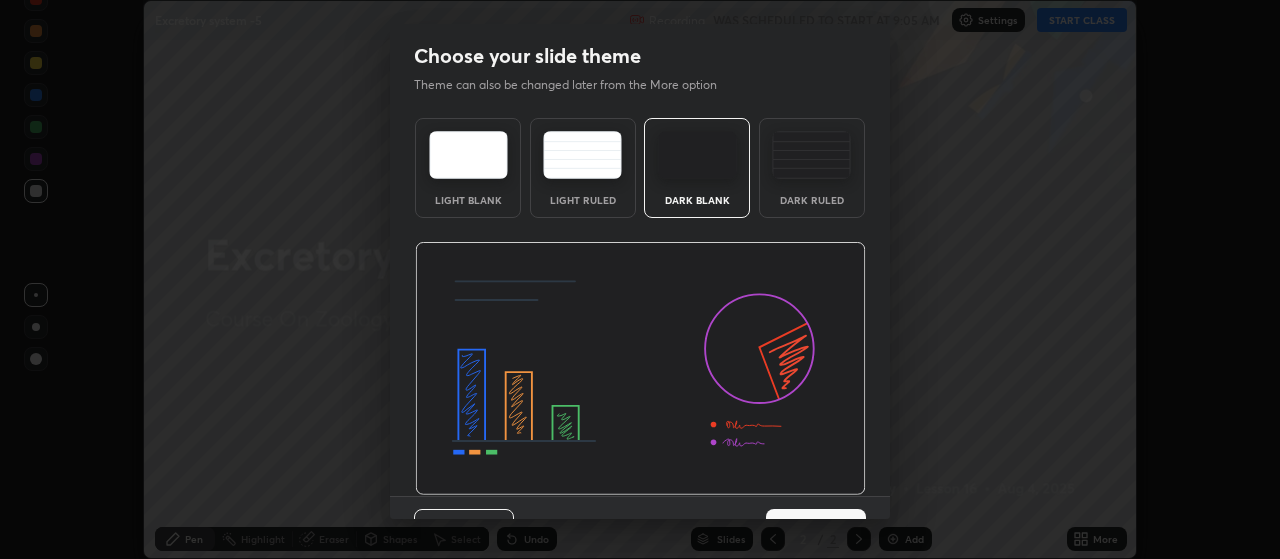 click at bounding box center (640, 369) 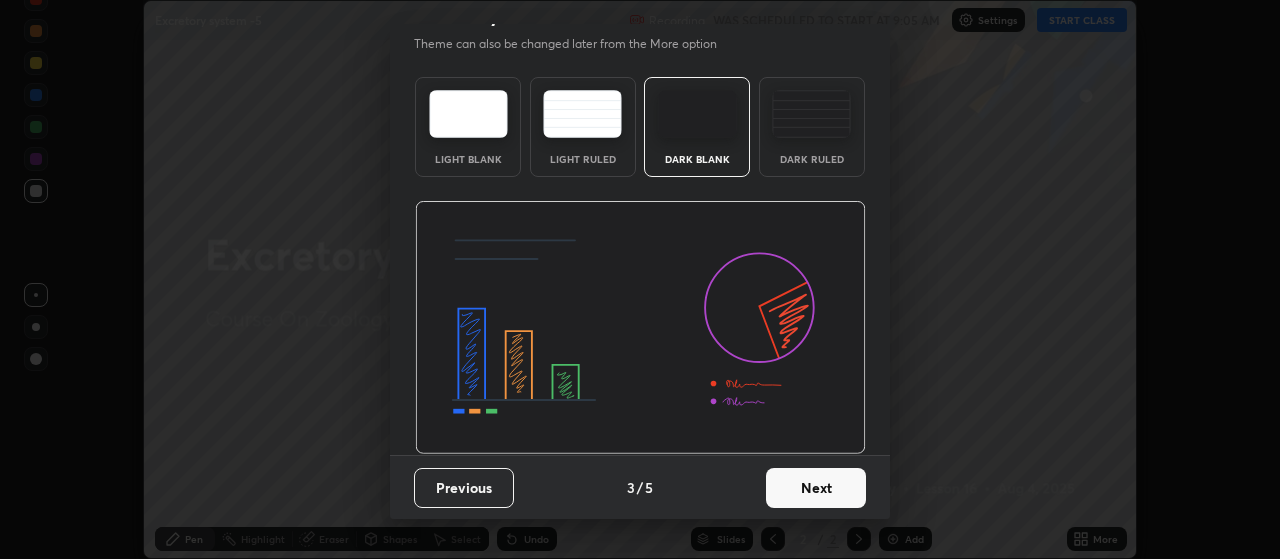 click on "Next" at bounding box center (816, 488) 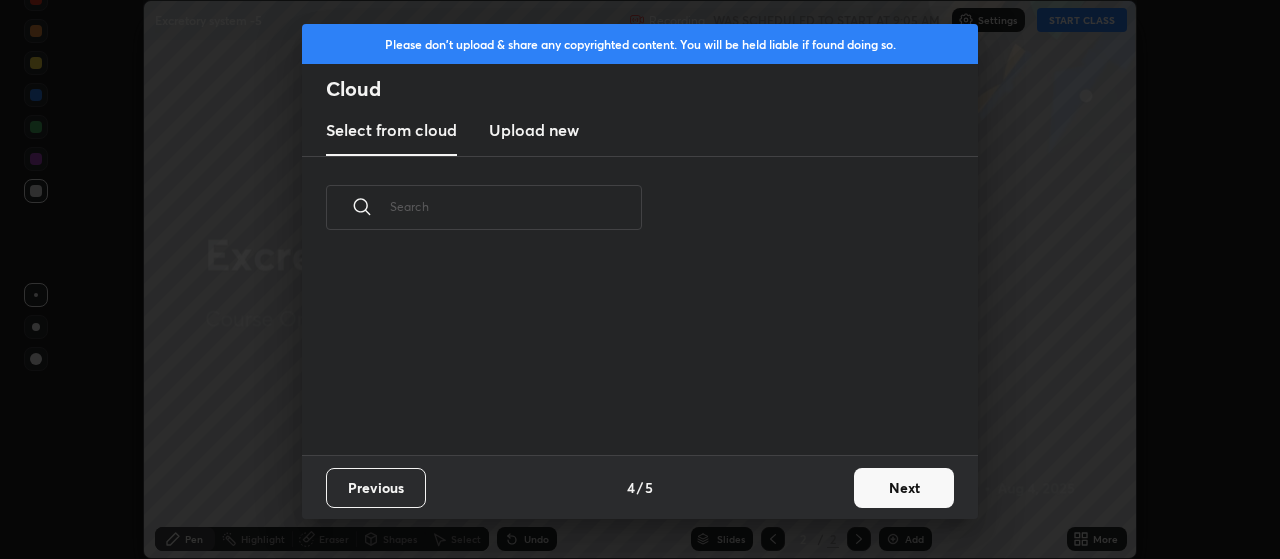 click on "Previous 4 / 5 Next" at bounding box center [640, 487] 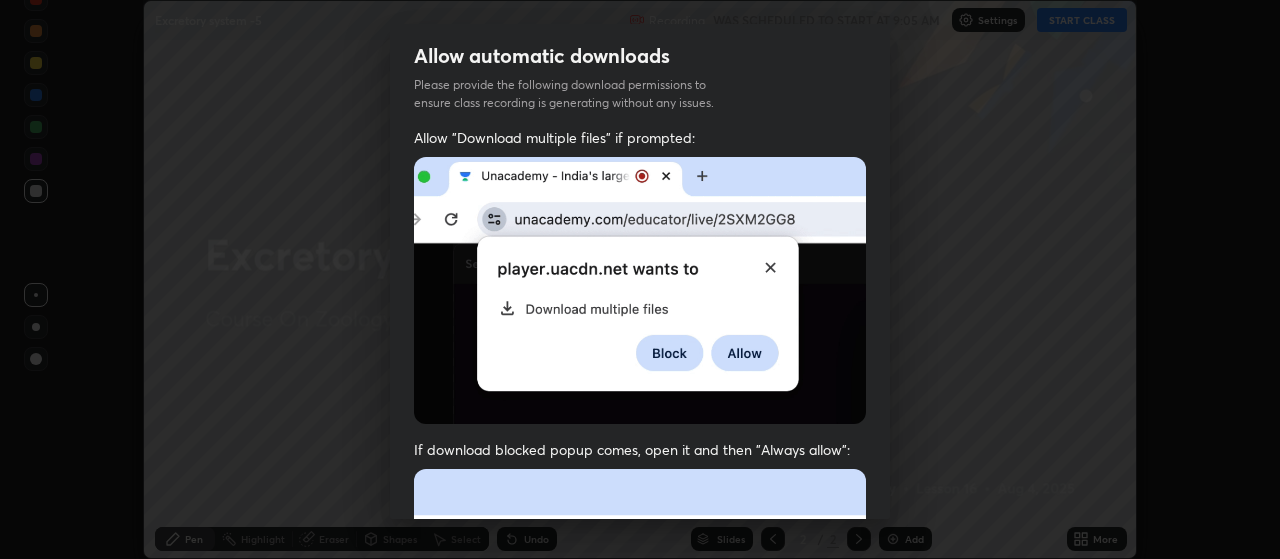 click on "Previous 5 / 5 Done" at bounding box center [640, 1002] 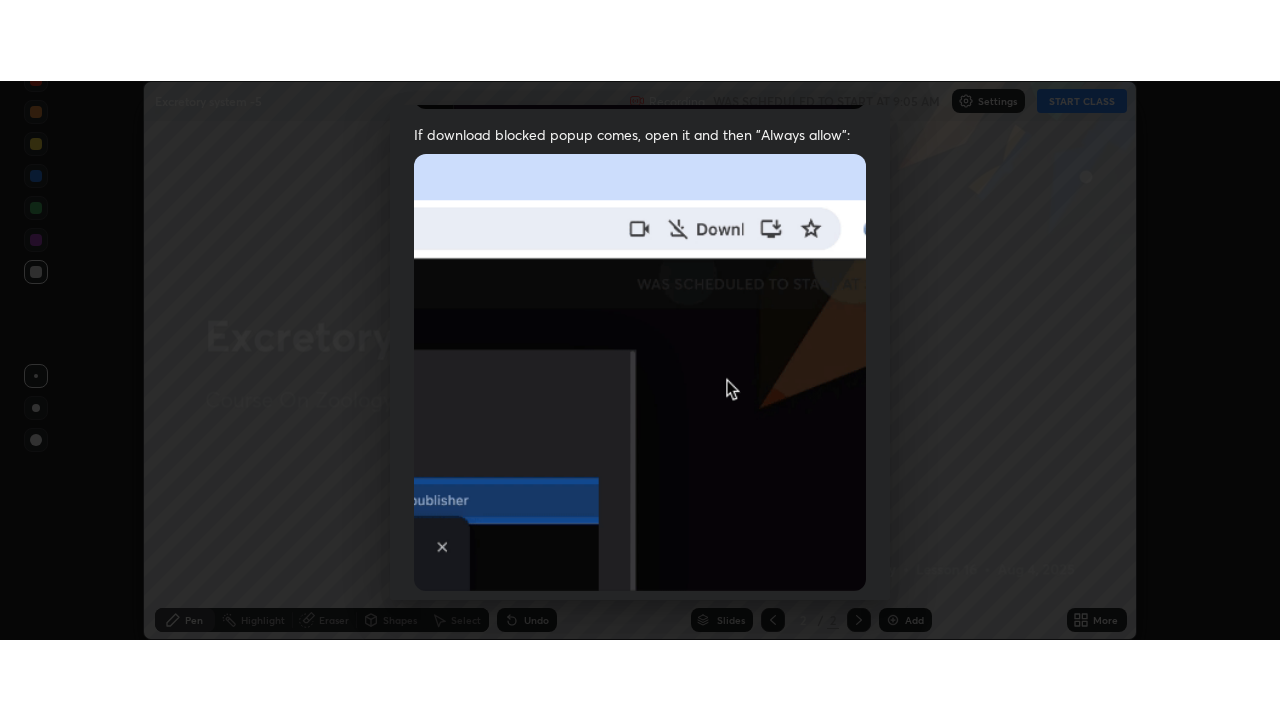 scroll, scrollTop: 505, scrollLeft: 0, axis: vertical 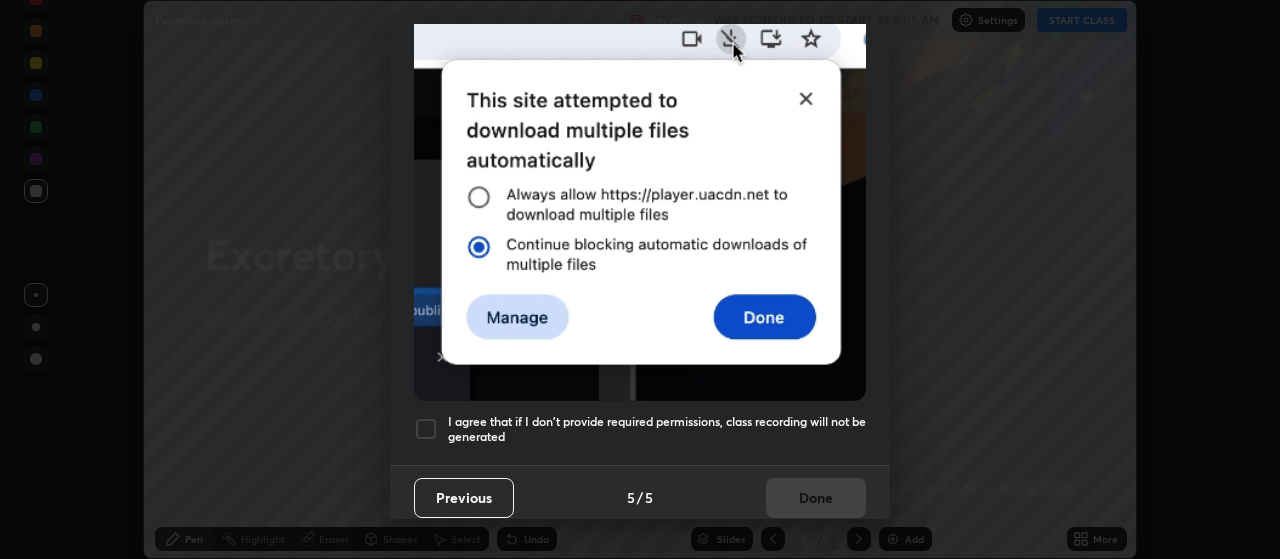 click at bounding box center [426, 429] 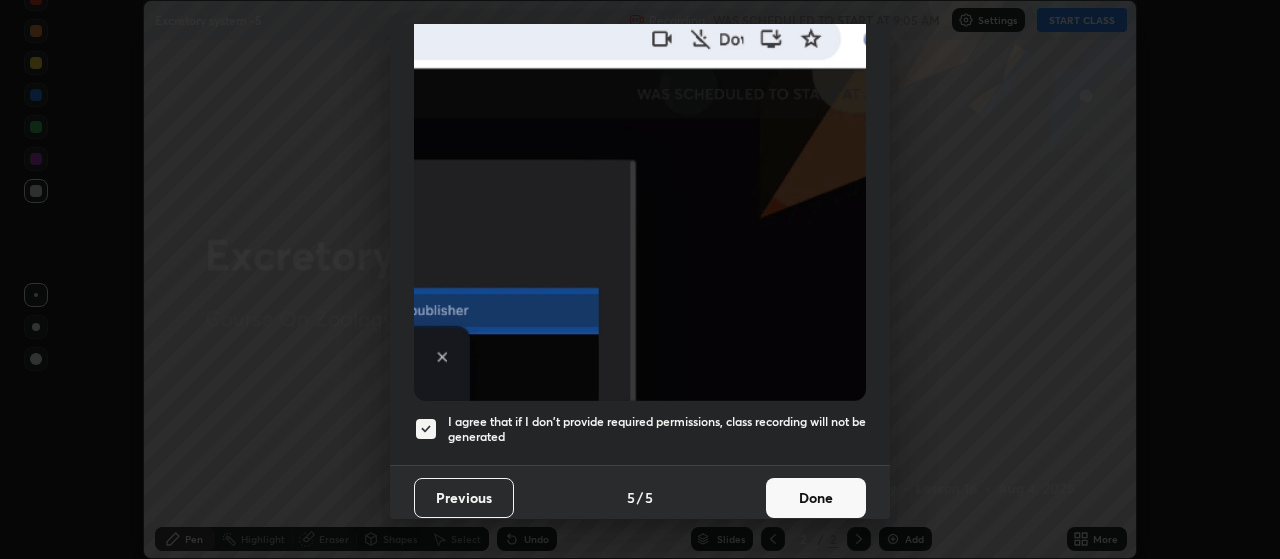 click on "Done" at bounding box center (816, 498) 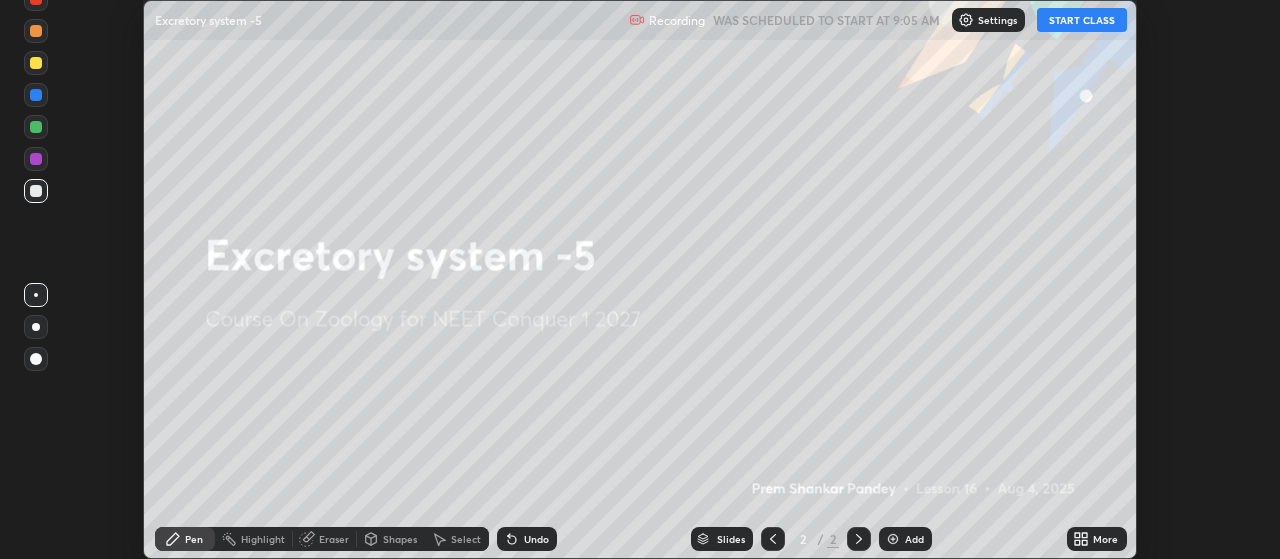 click on "START CLASS" at bounding box center [1082, 20] 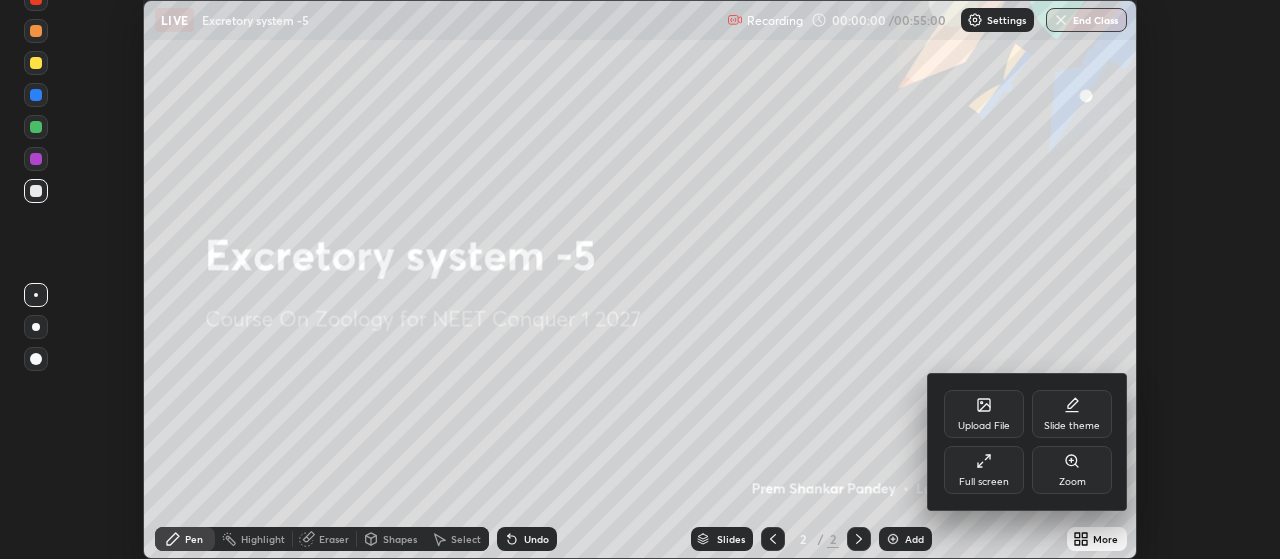 click on "Full screen" at bounding box center (984, 470) 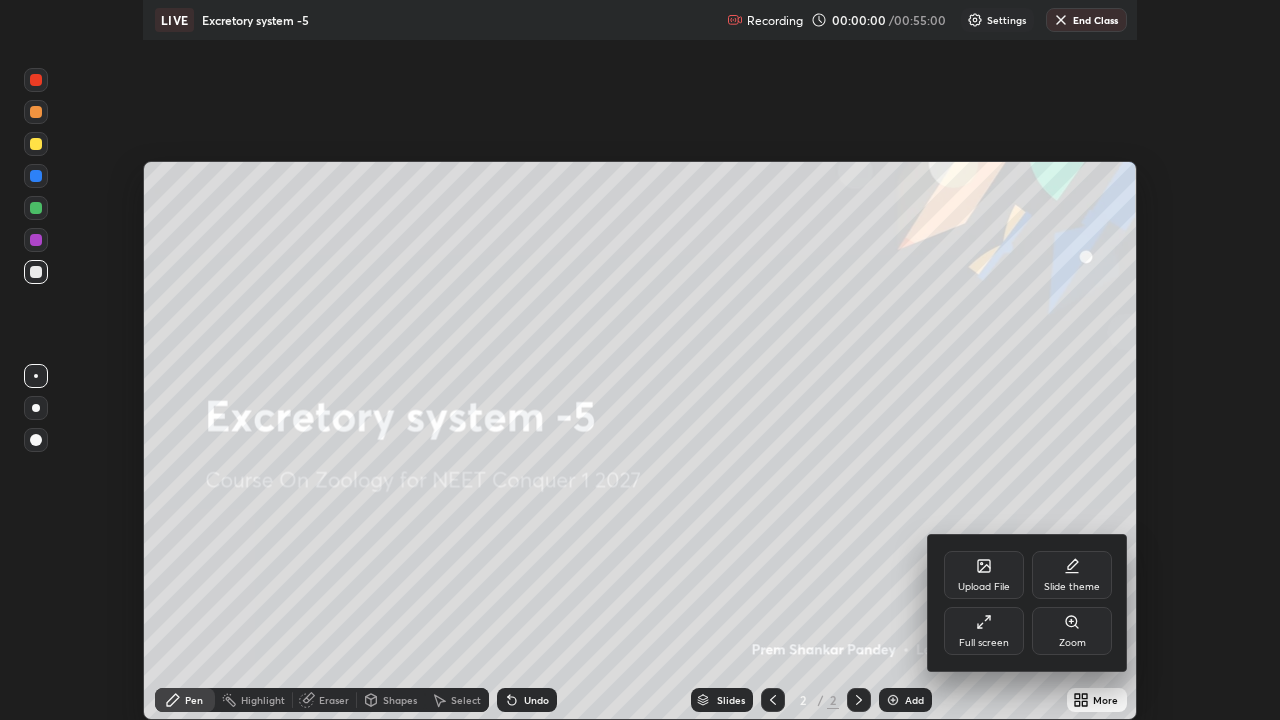 scroll, scrollTop: 99280, scrollLeft: 98720, axis: both 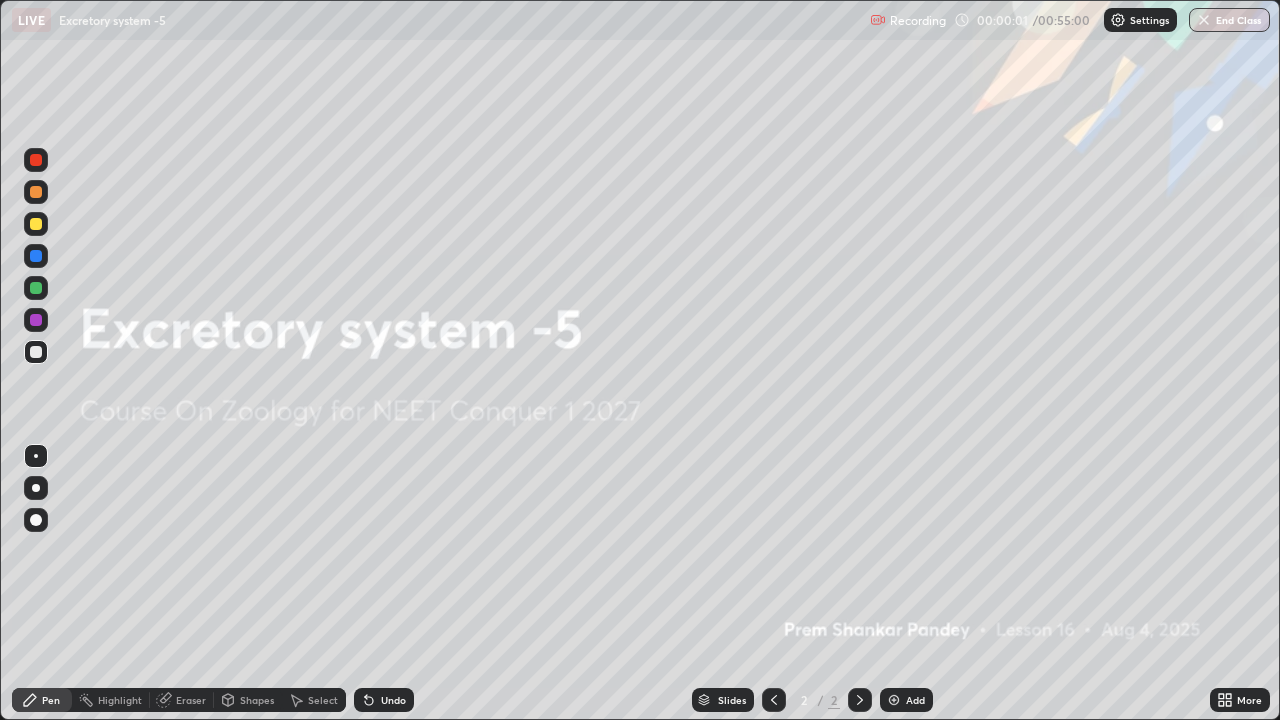 click at bounding box center [894, 700] 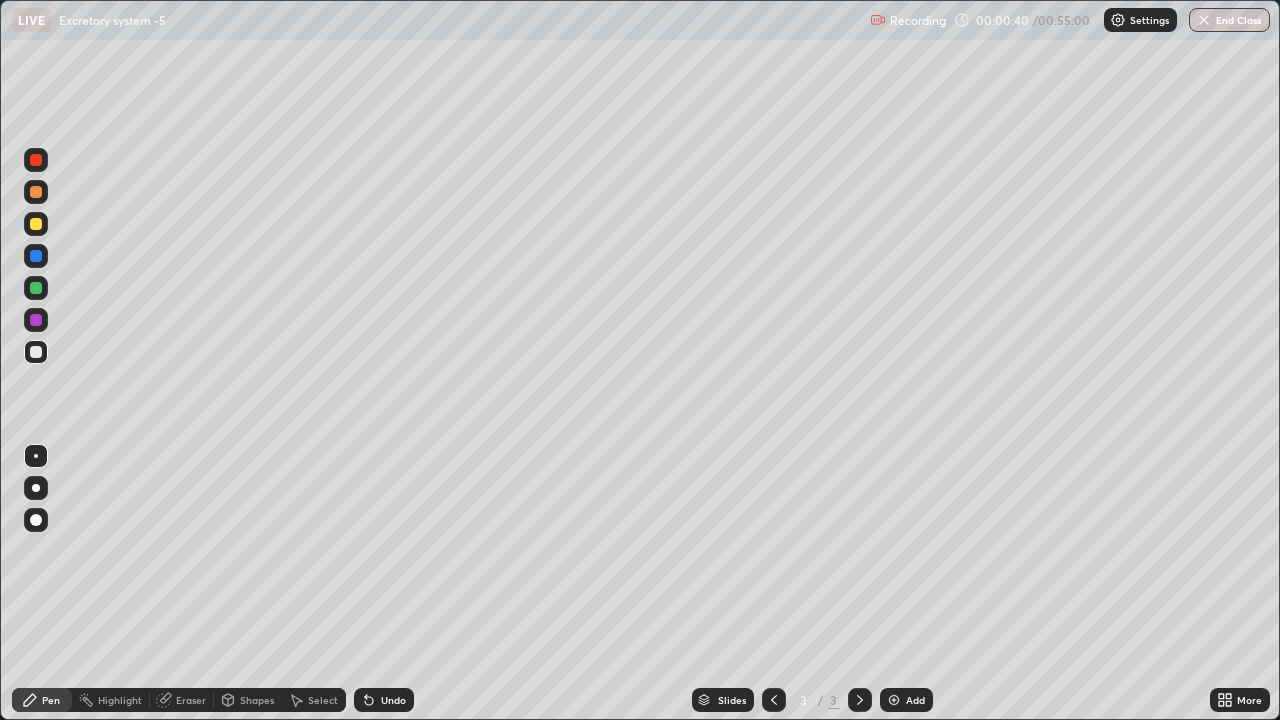 click at bounding box center (36, 488) 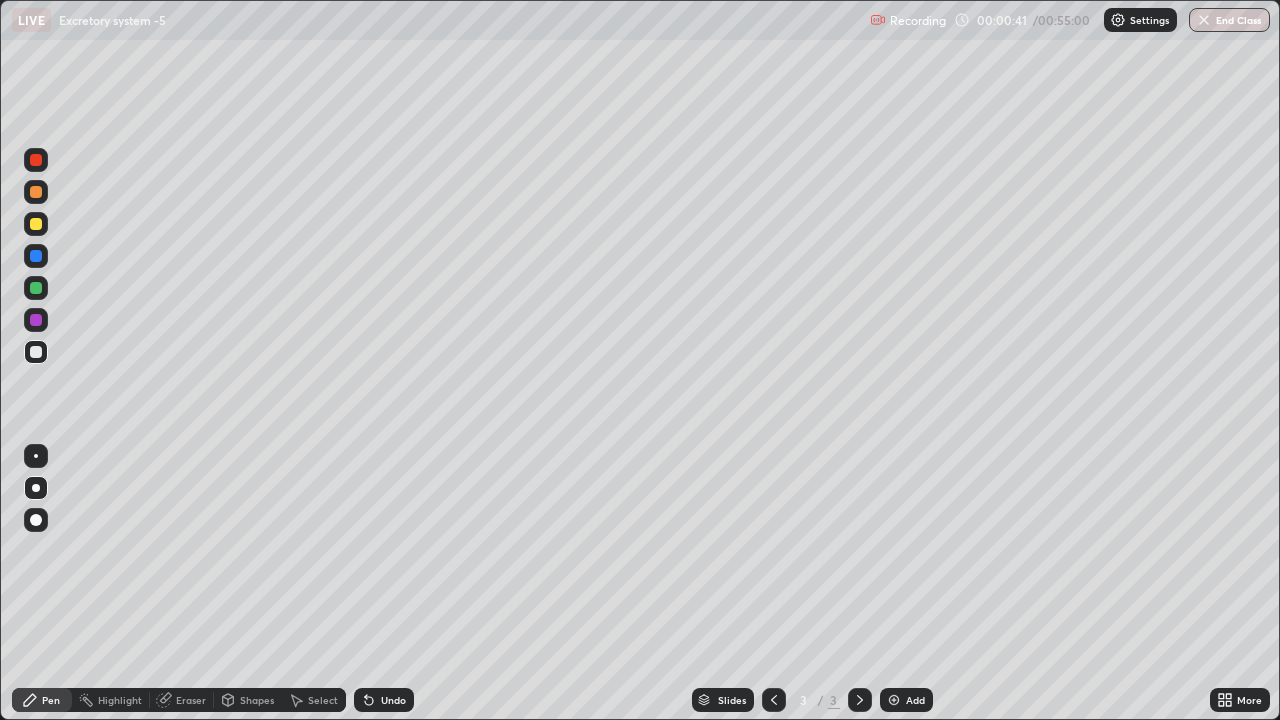 click at bounding box center [36, 488] 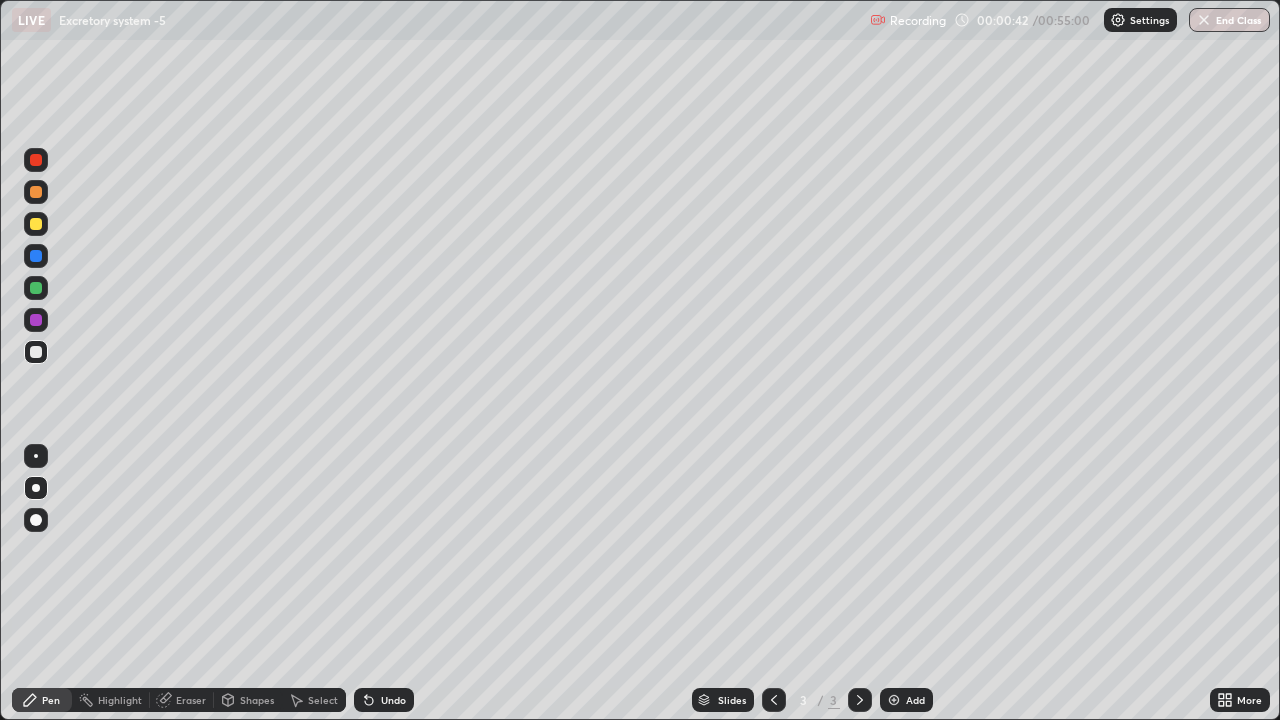 click at bounding box center (36, 160) 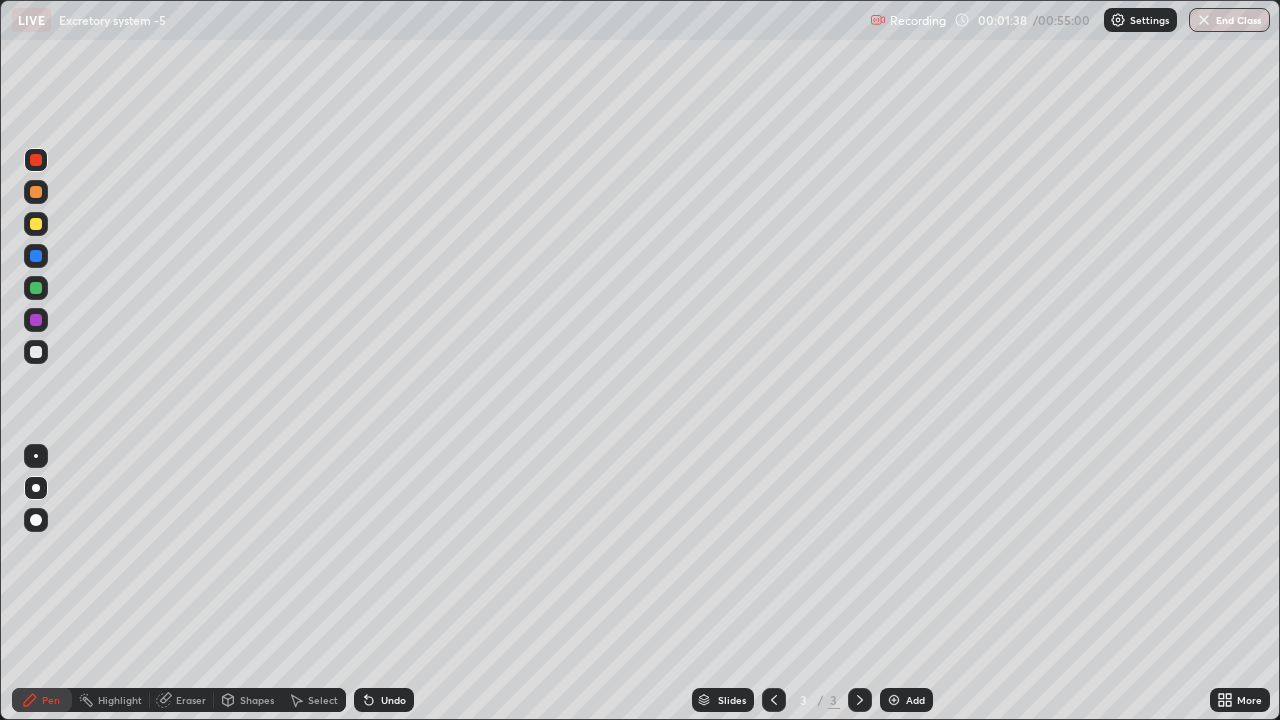 click at bounding box center (36, 488) 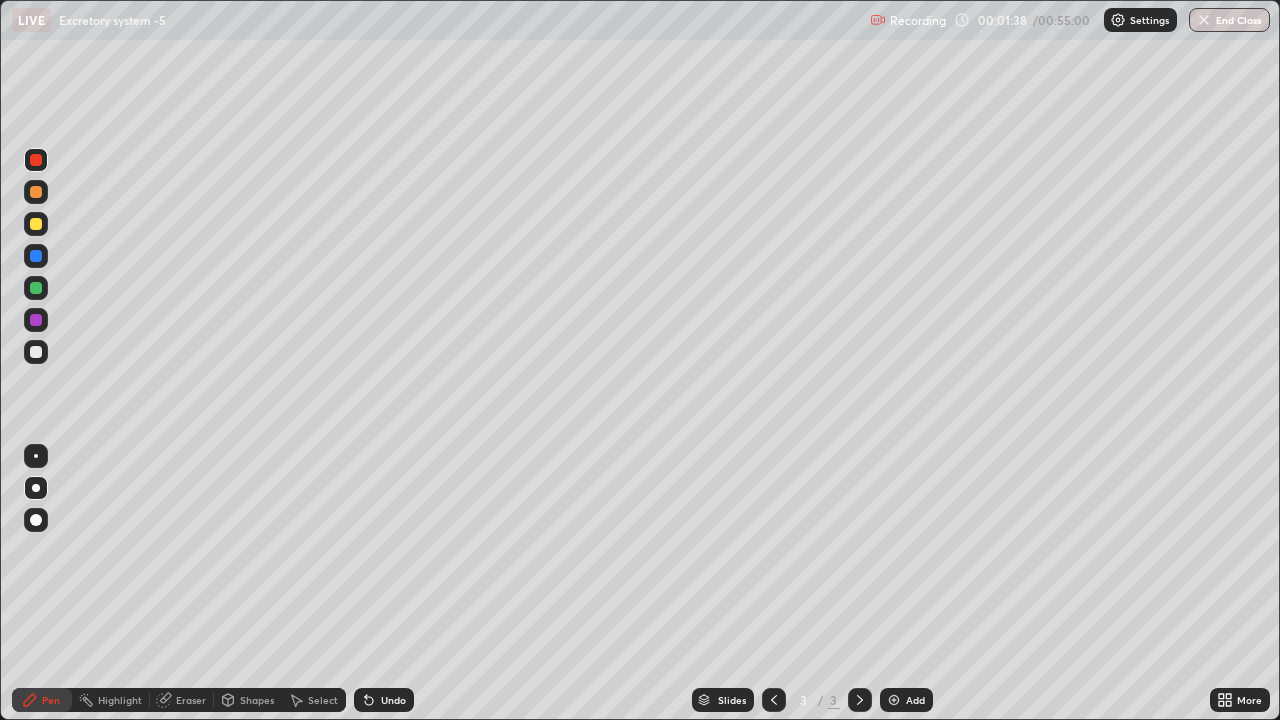 click at bounding box center [36, 488] 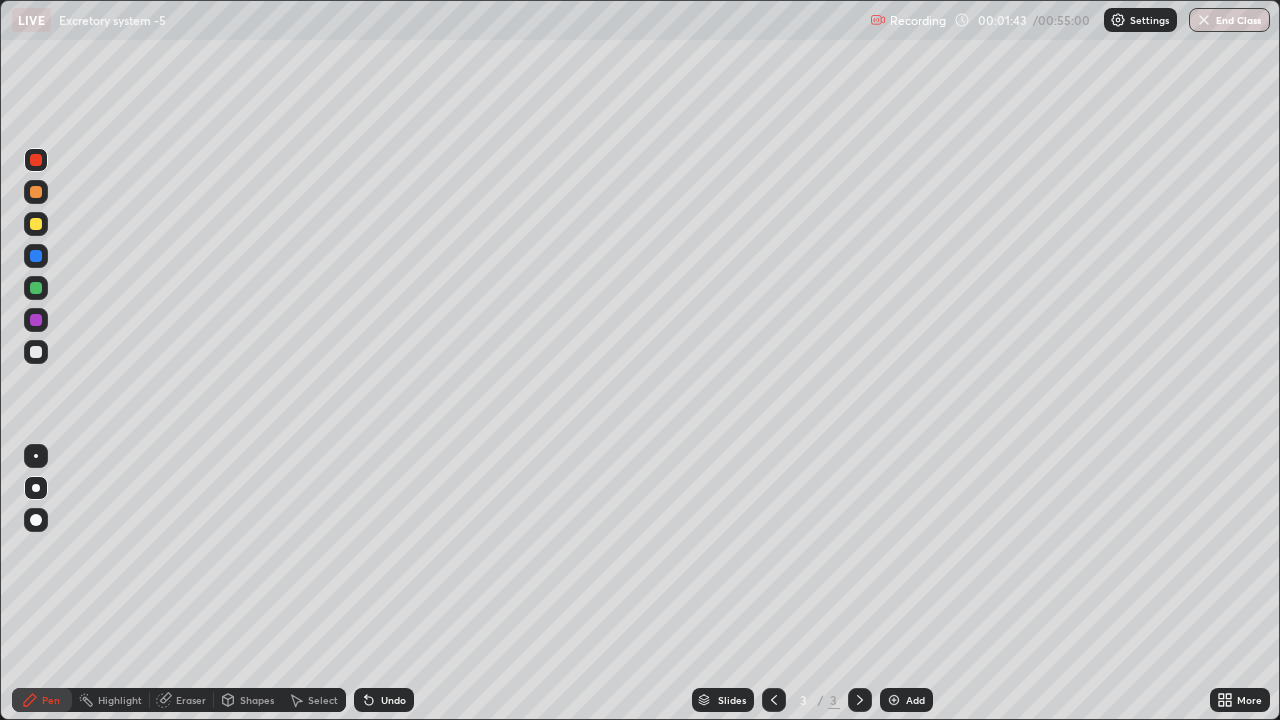 click at bounding box center (36, 352) 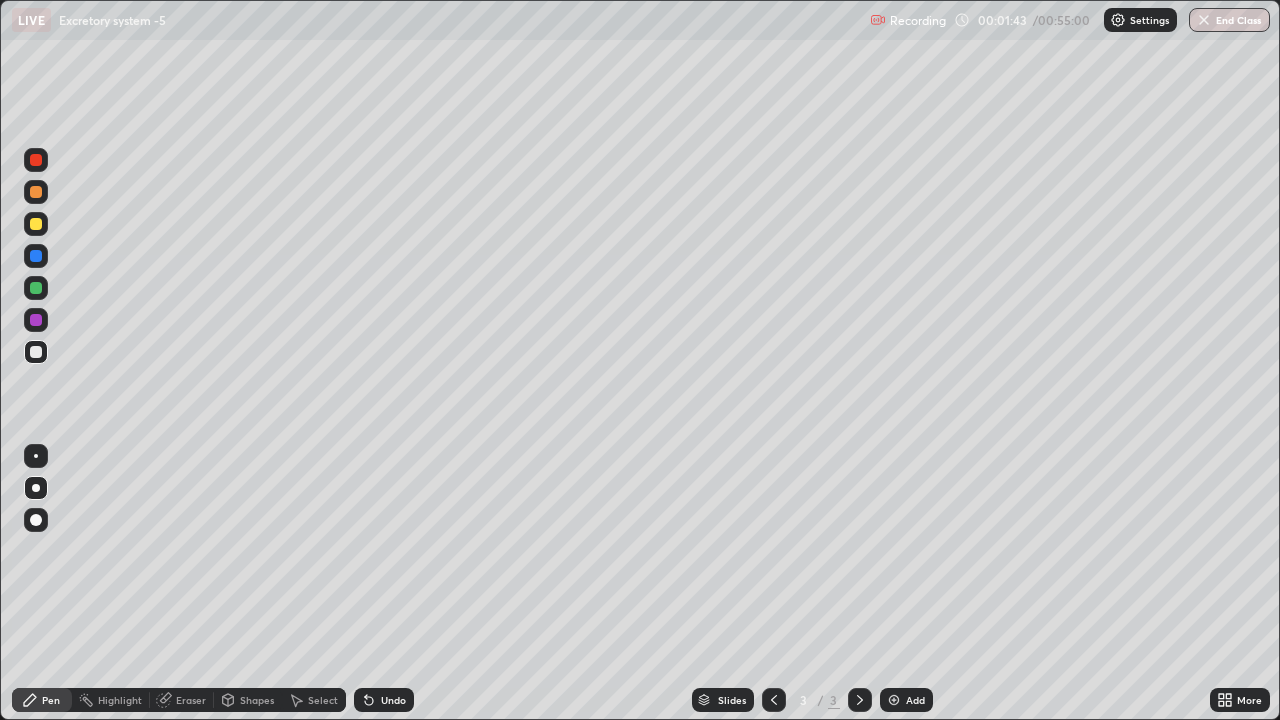 click at bounding box center (36, 352) 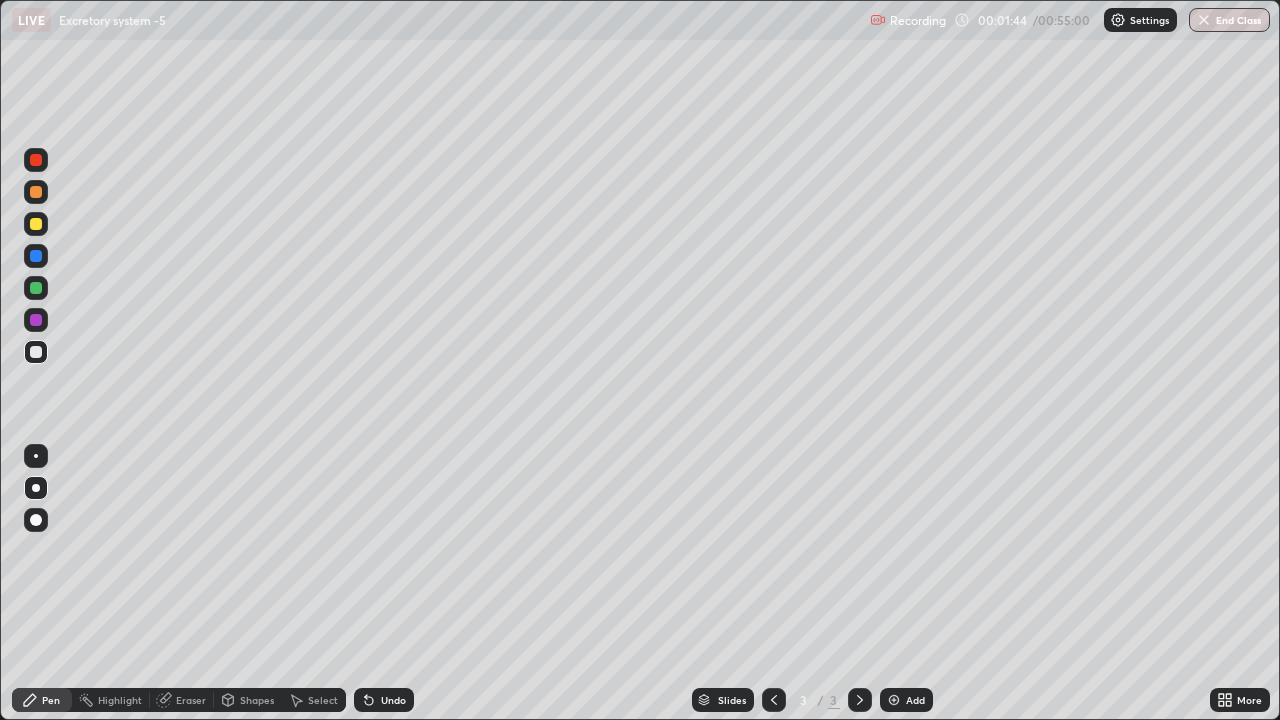 click at bounding box center [36, 488] 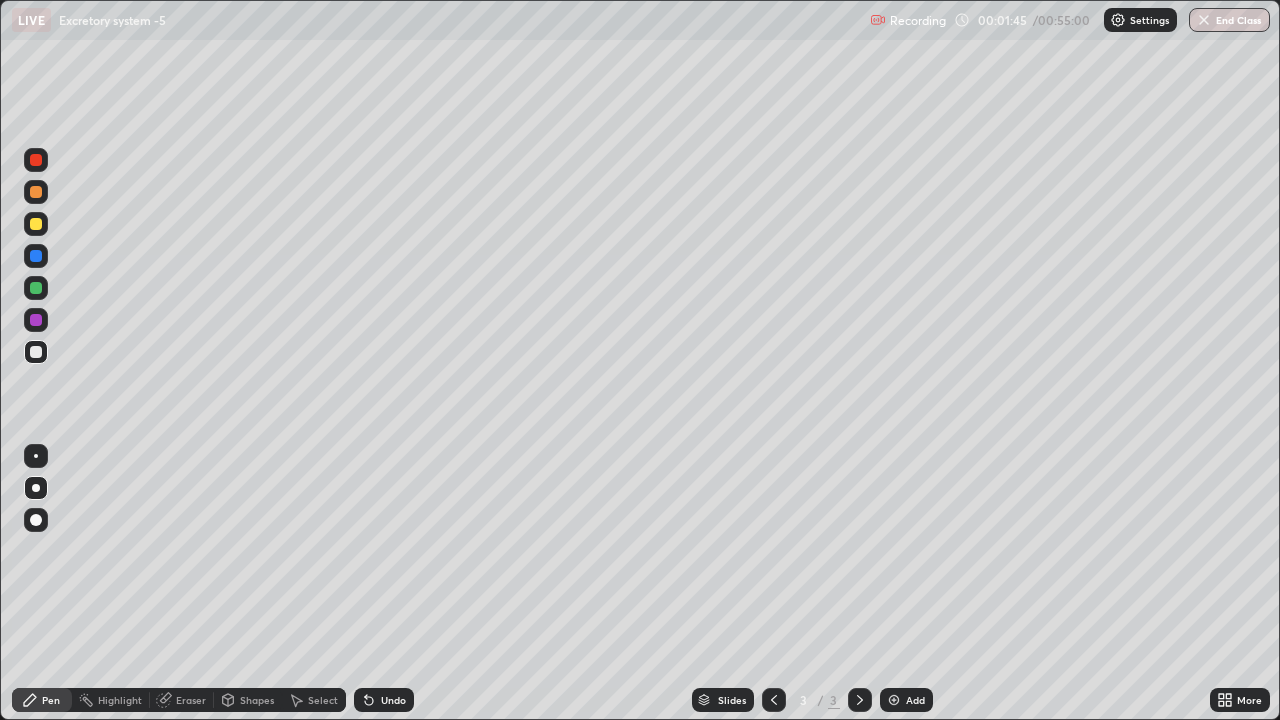 click on "Eraser" at bounding box center (182, 700) 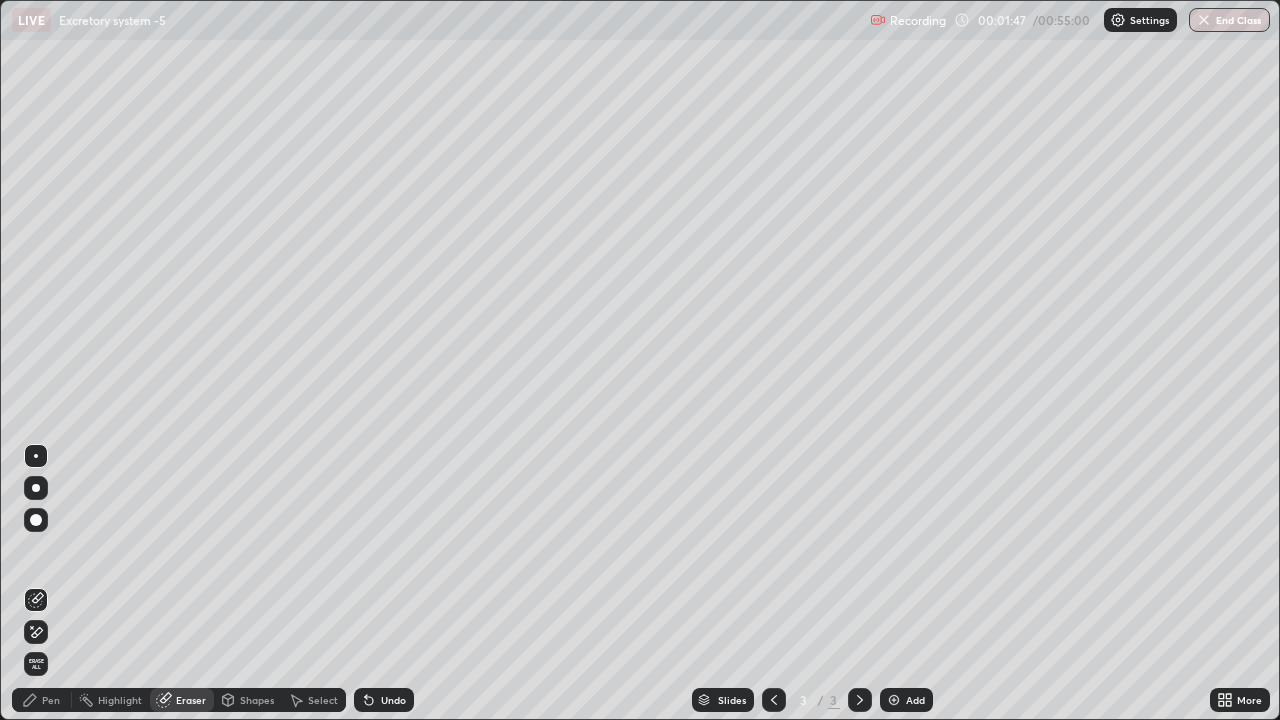 click on "Pen" at bounding box center (51, 700) 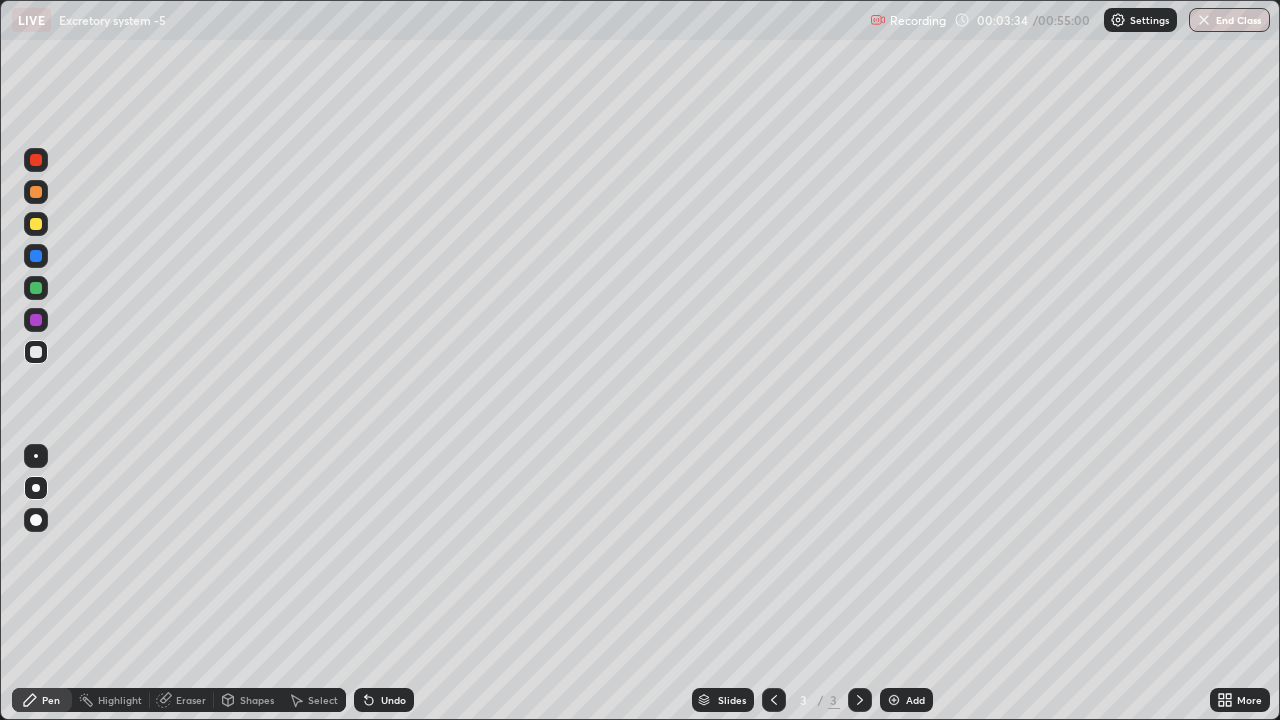 click at bounding box center (36, 160) 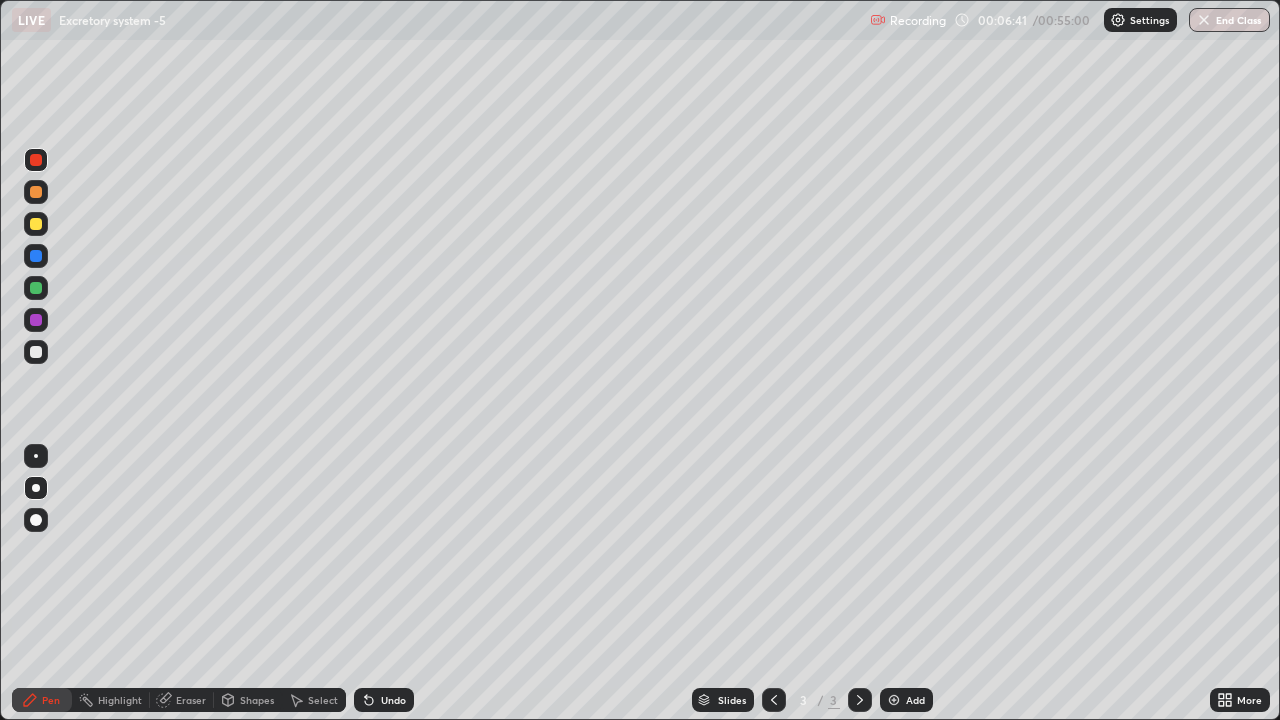 click at bounding box center (36, 352) 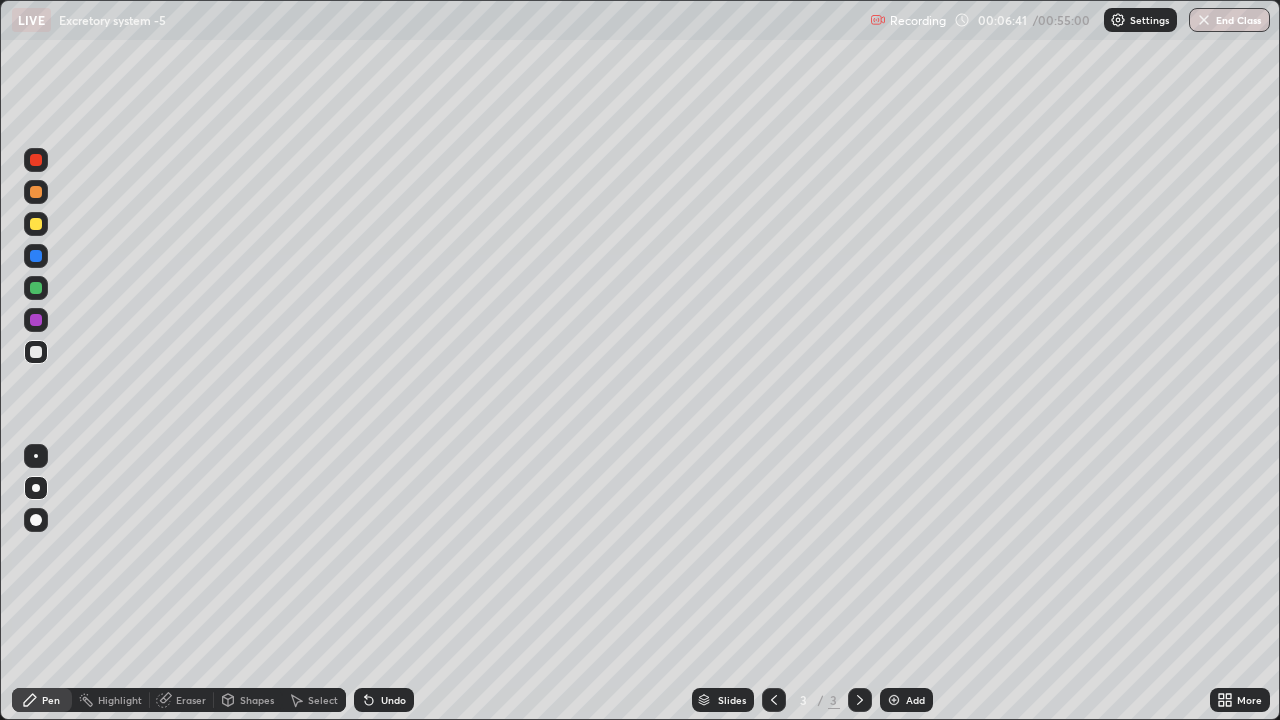 click at bounding box center (36, 352) 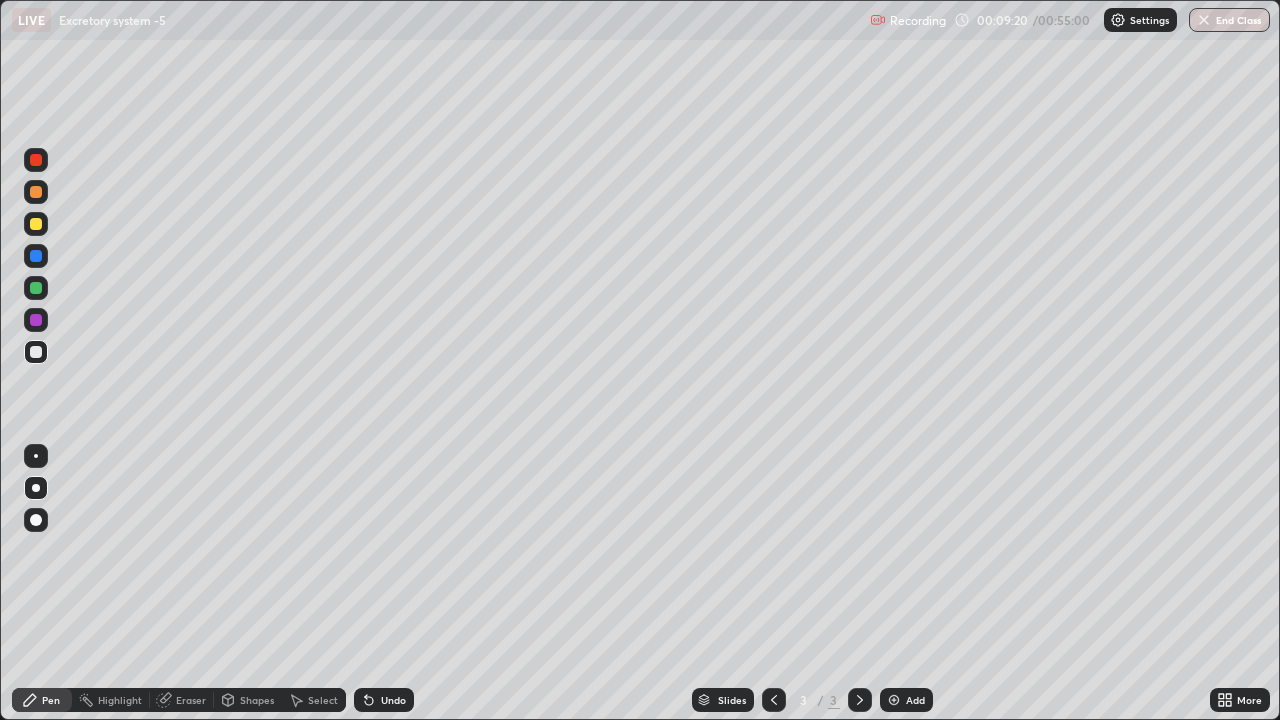 click at bounding box center (894, 700) 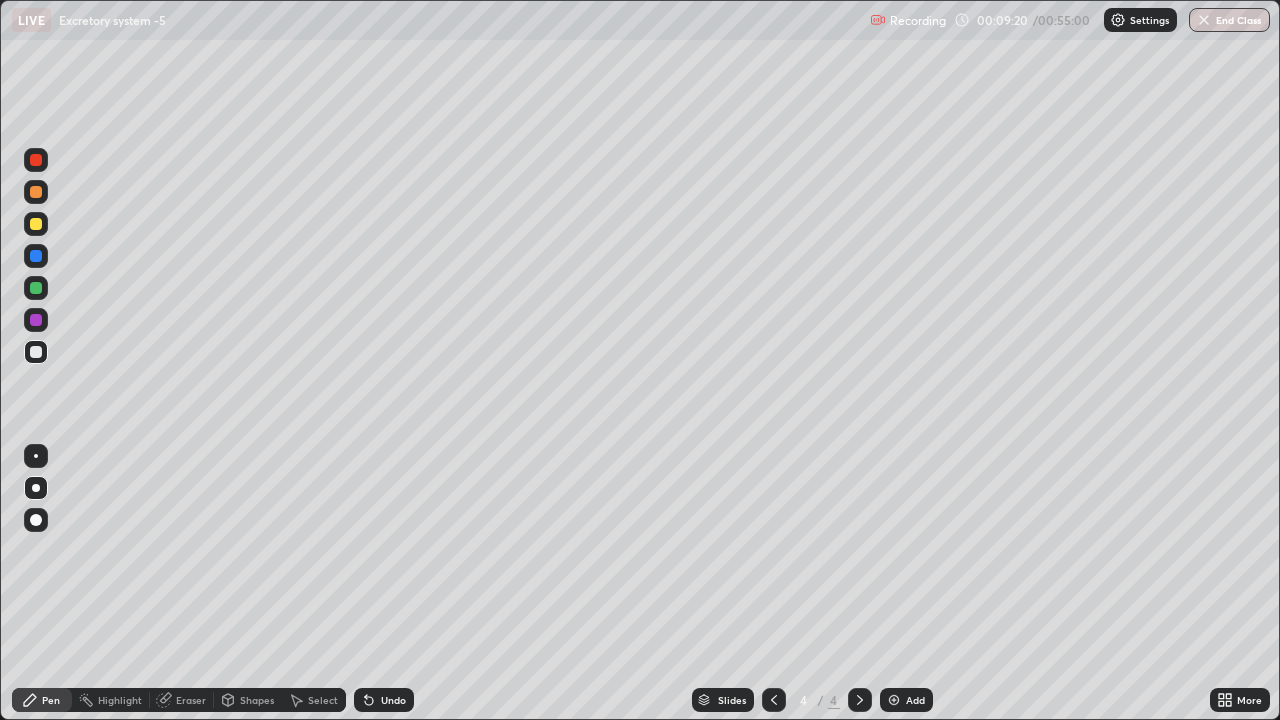 click at bounding box center [894, 700] 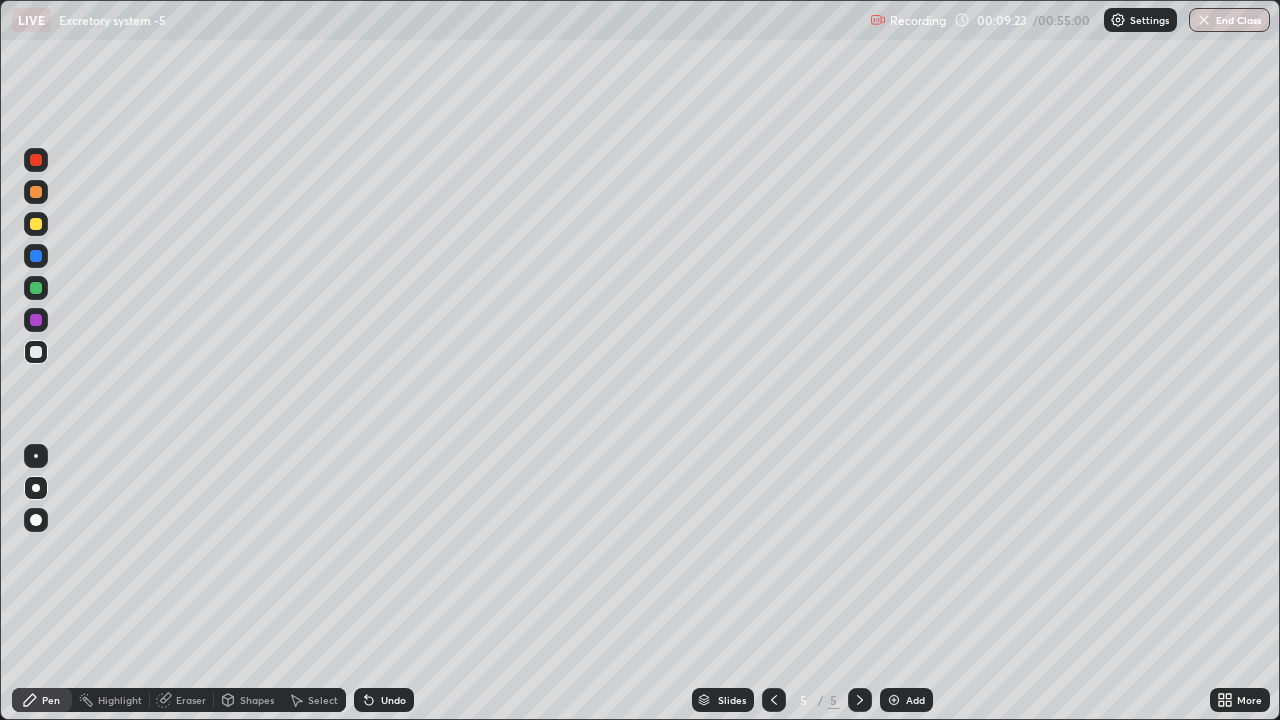 click at bounding box center [774, 700] 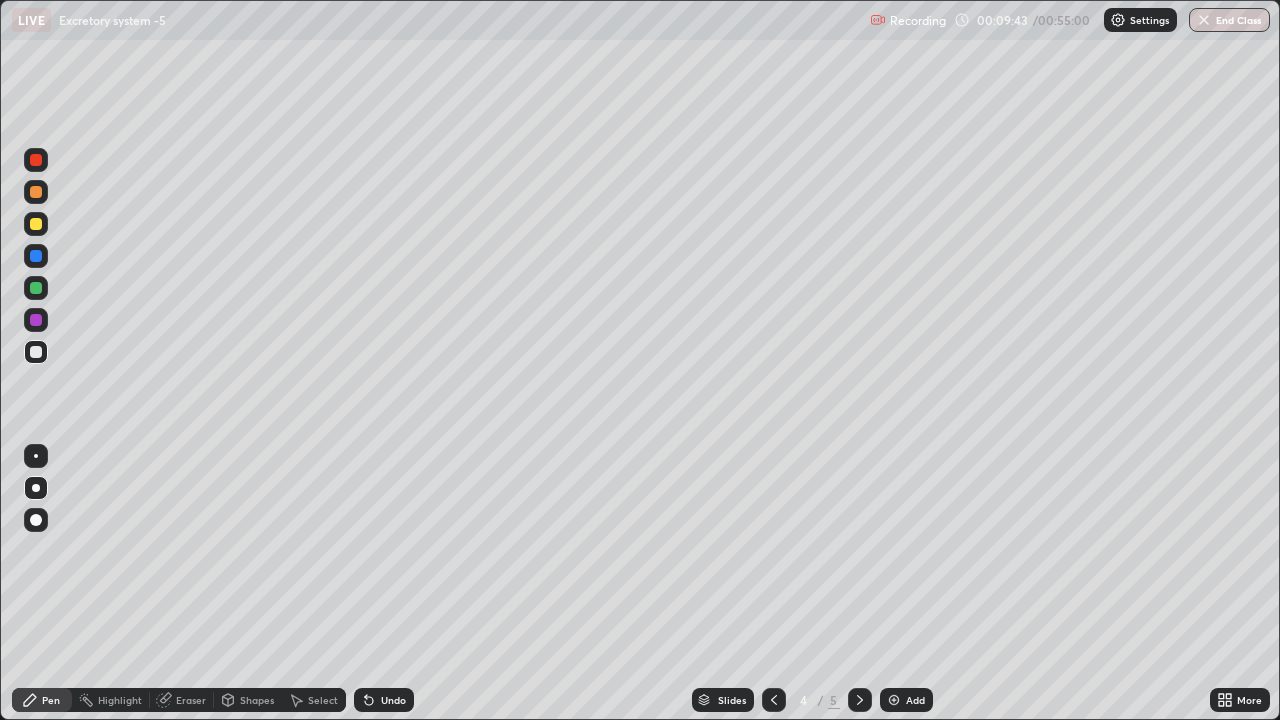 click 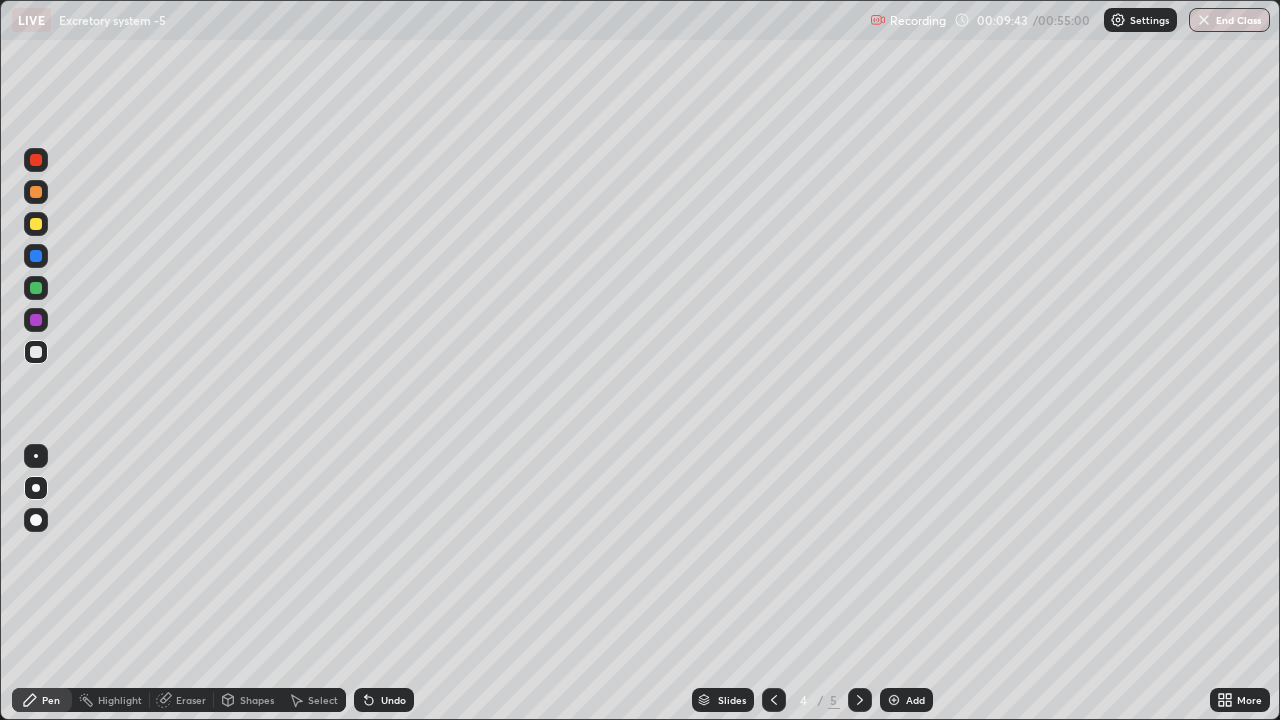 click 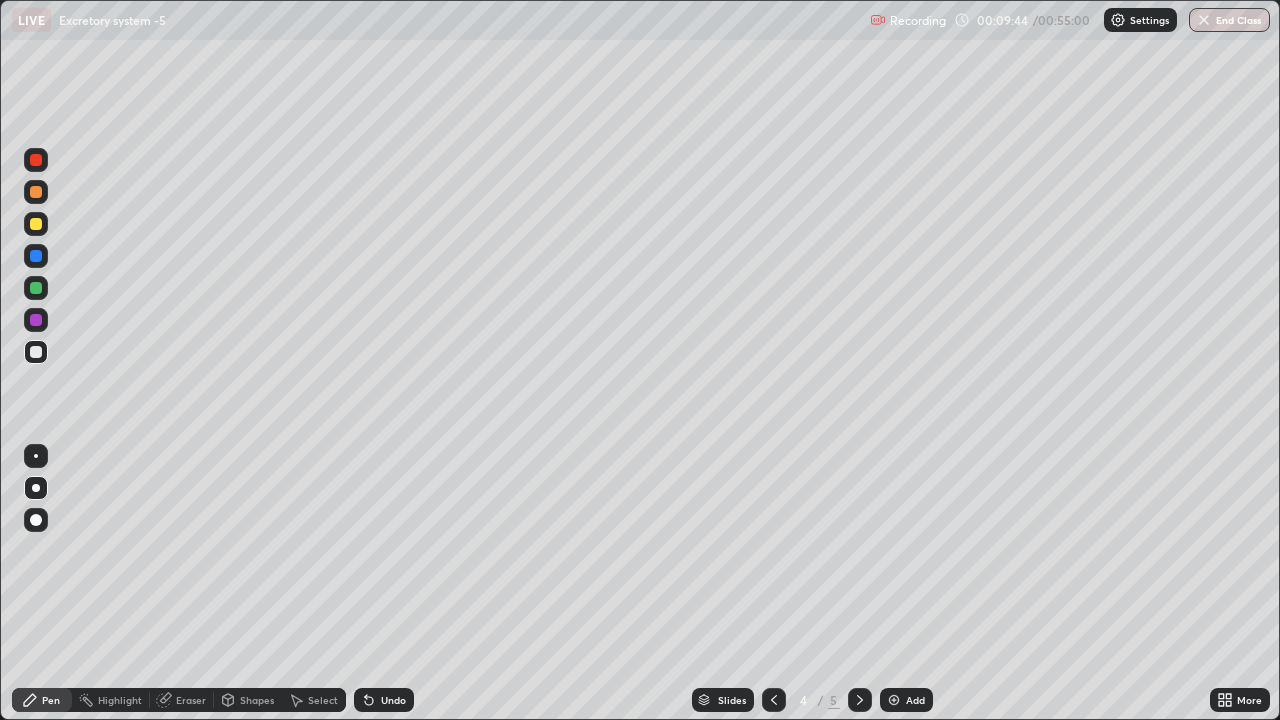 click 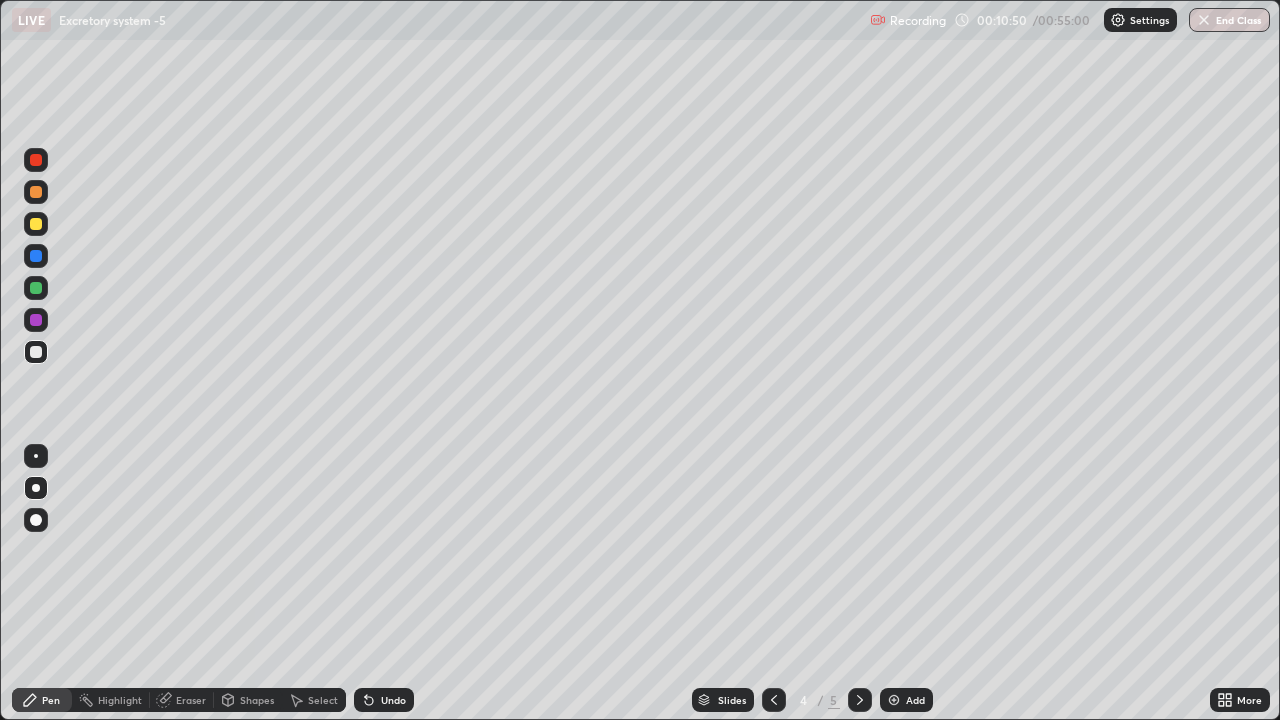 click at bounding box center (36, 160) 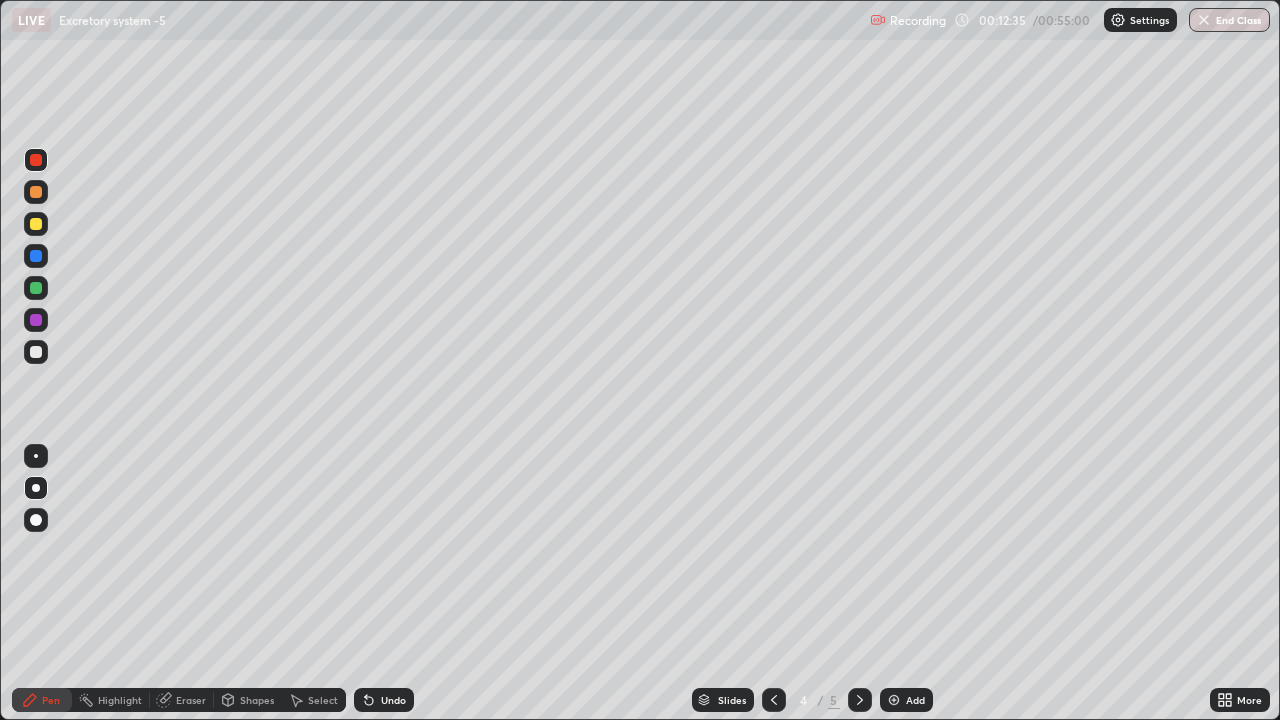 click at bounding box center [774, 700] 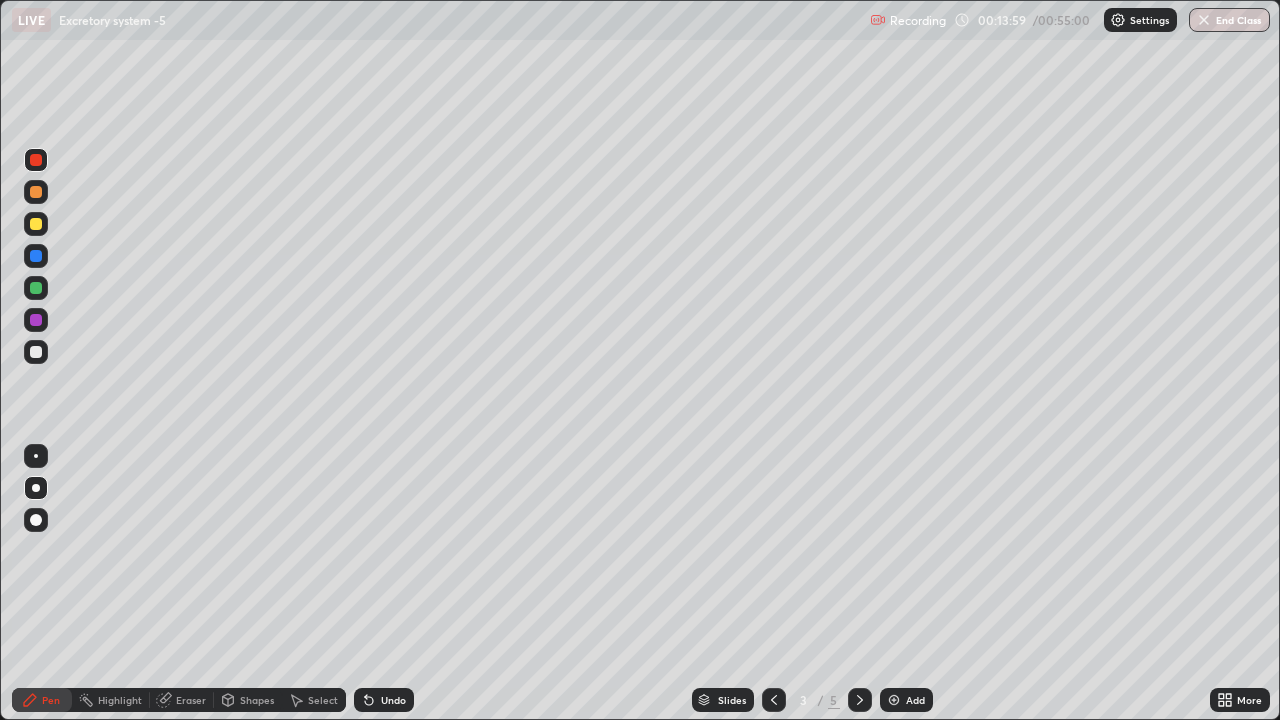 click at bounding box center [860, 700] 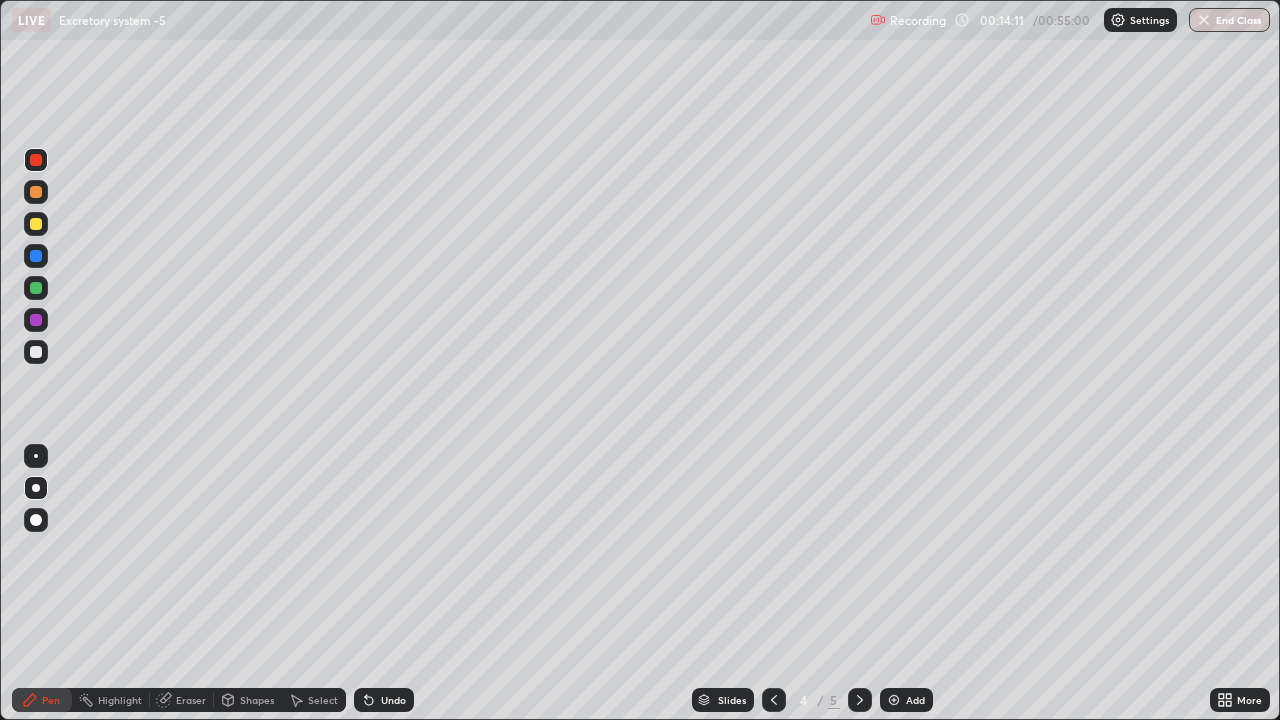 click at bounding box center [36, 352] 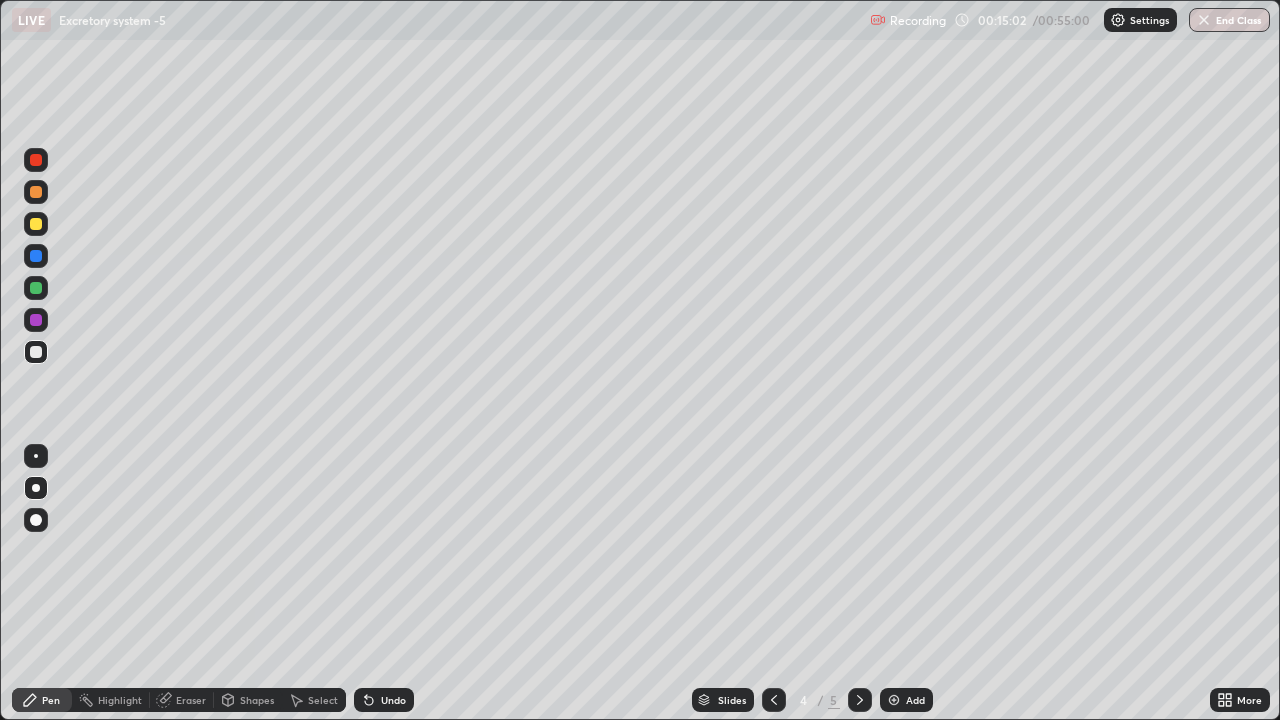 click at bounding box center (36, 160) 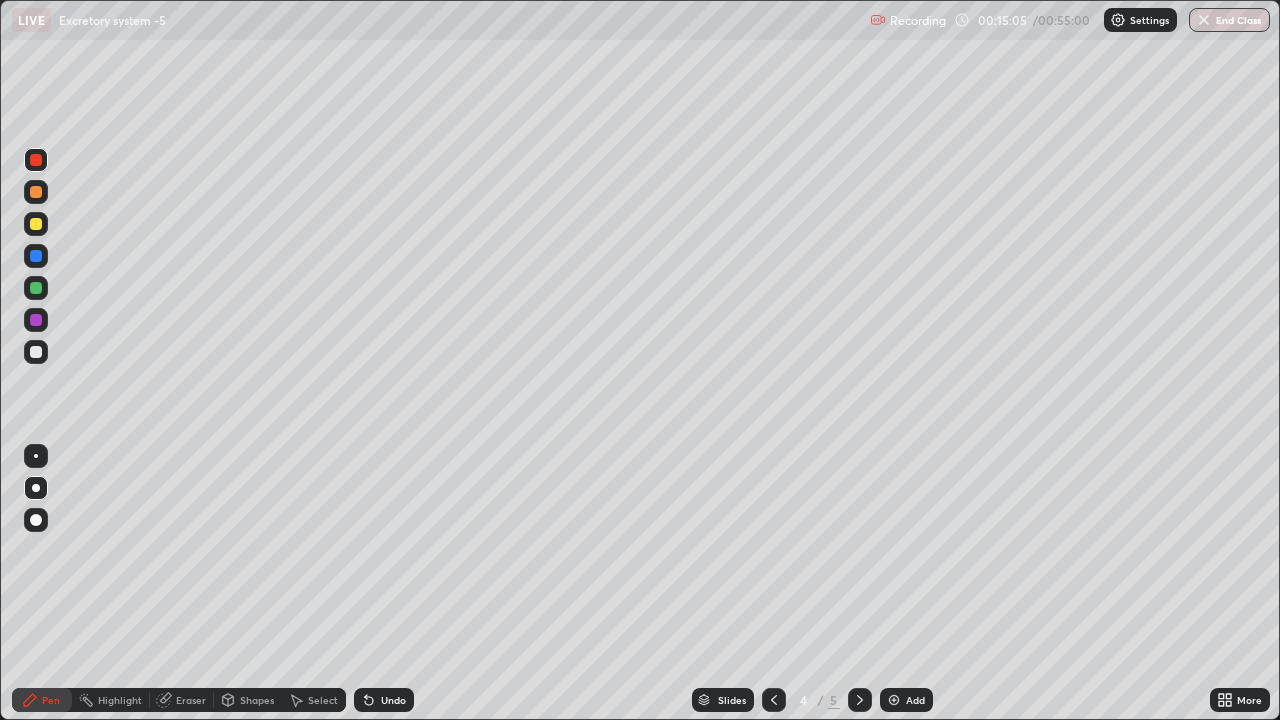 click at bounding box center [36, 352] 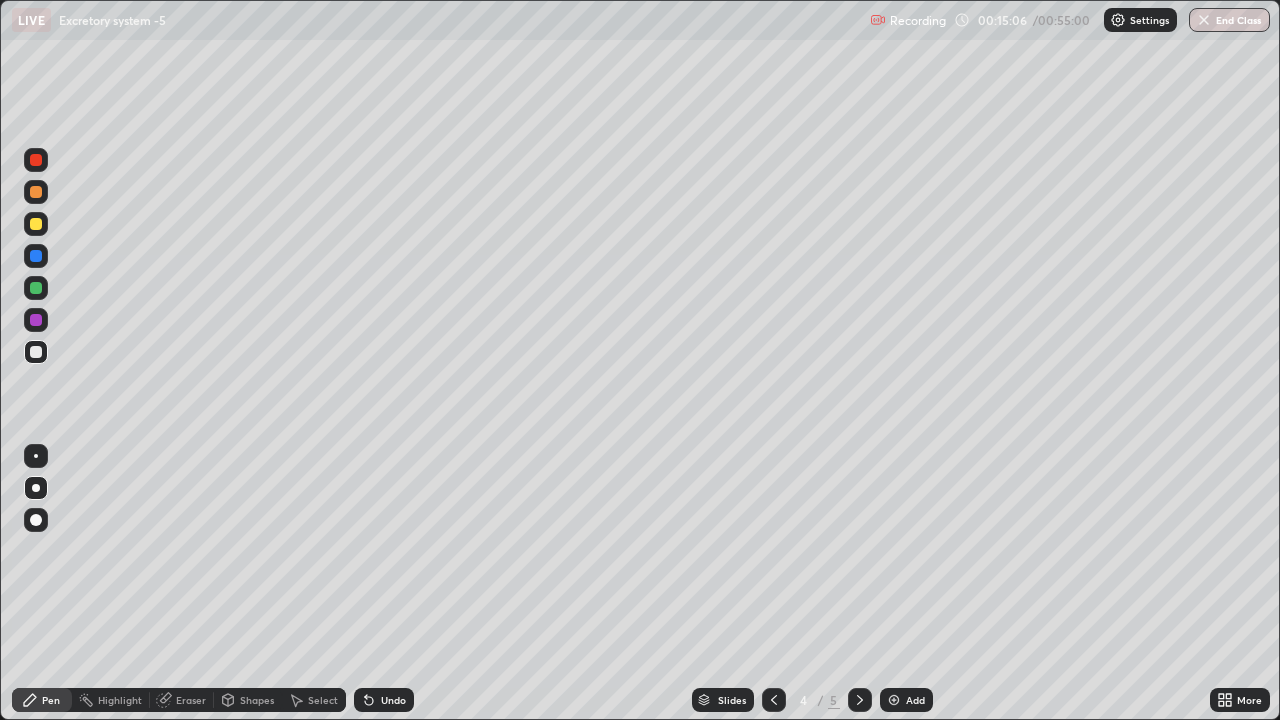 click at bounding box center (36, 352) 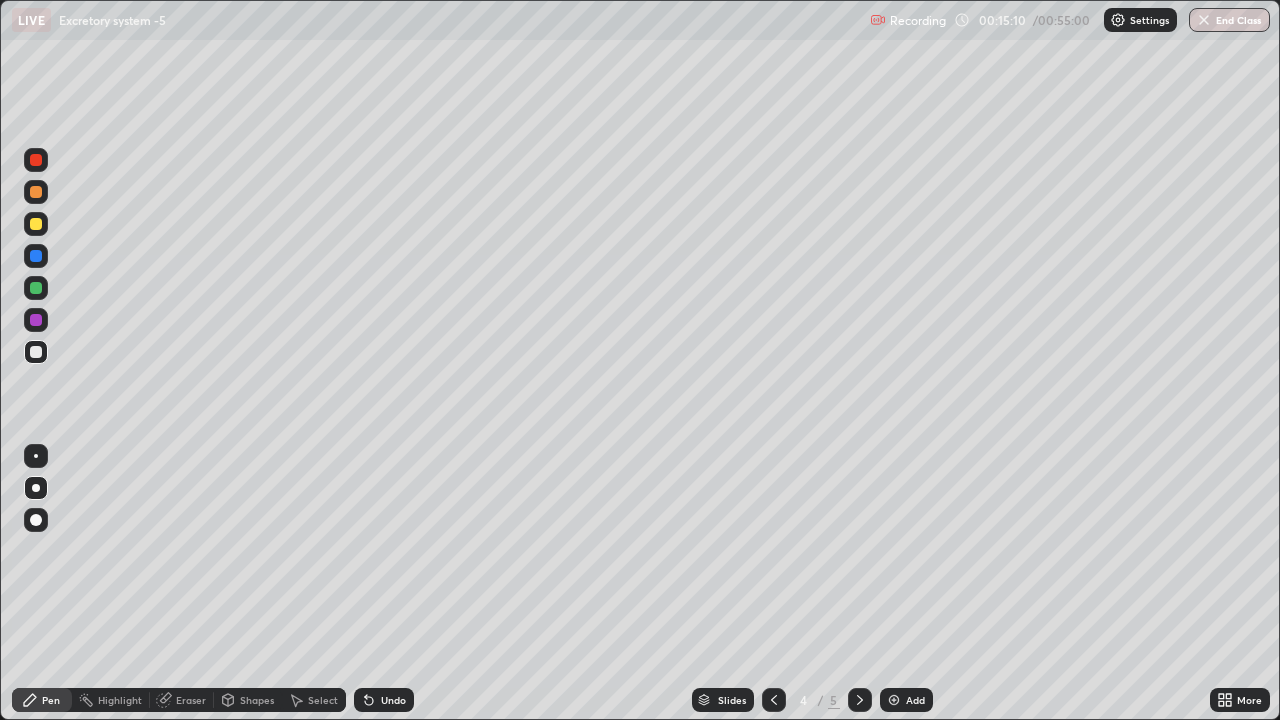 click at bounding box center [36, 352] 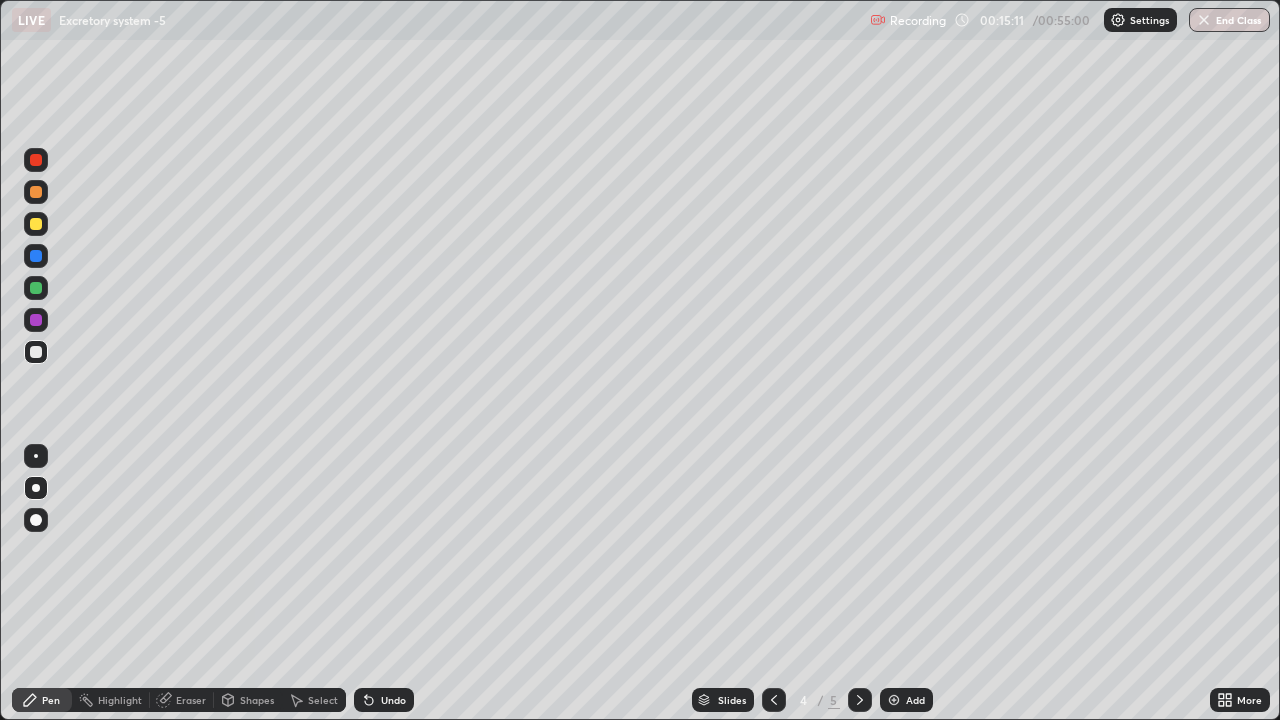 click at bounding box center [36, 160] 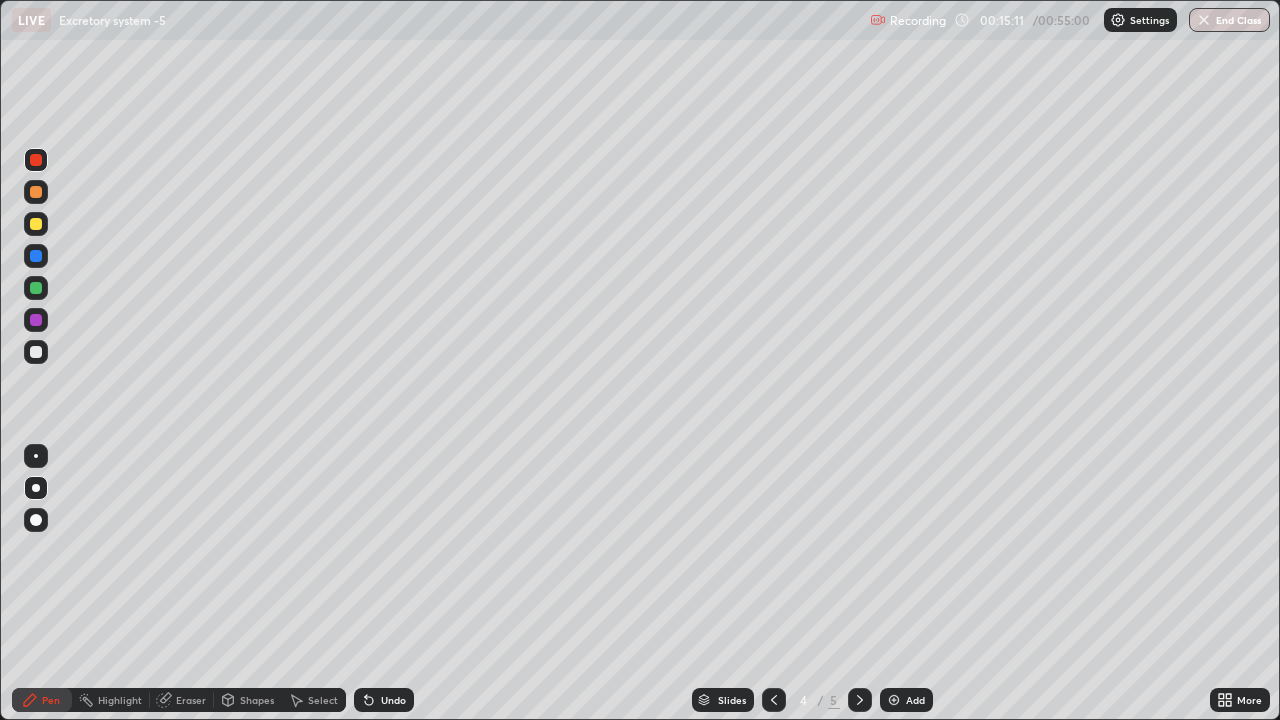click at bounding box center [36, 160] 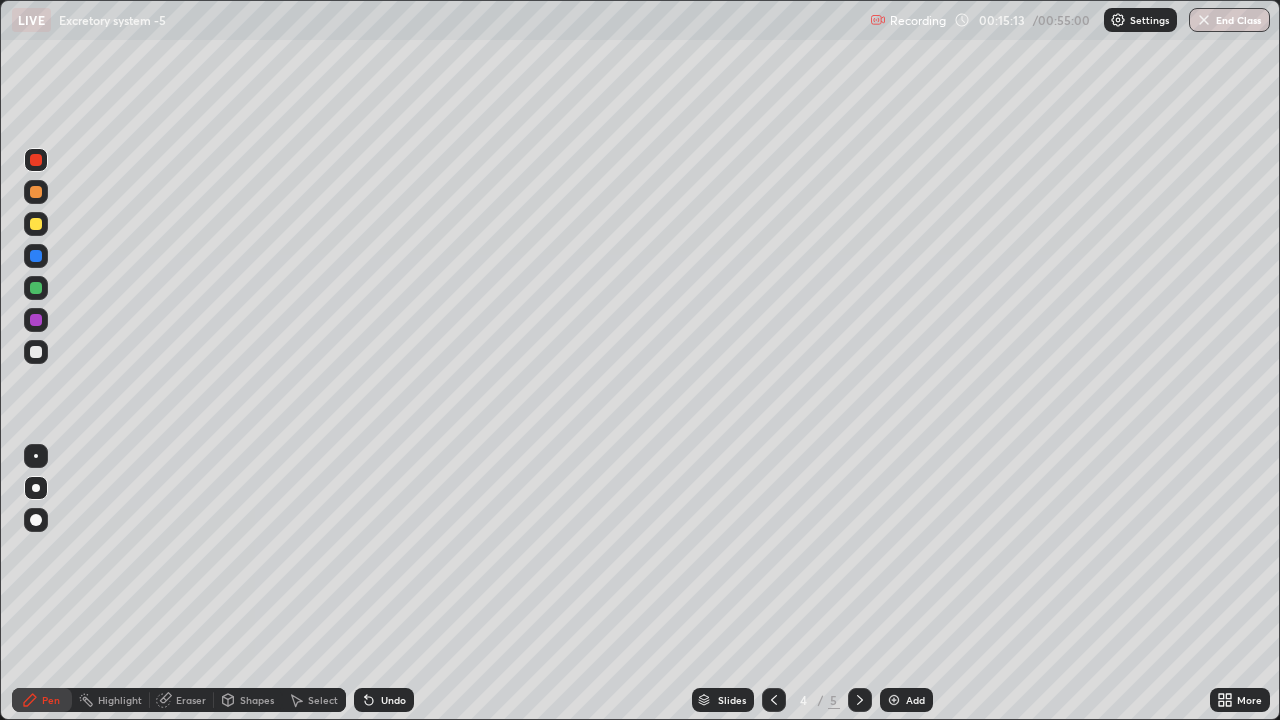 click at bounding box center [36, 288] 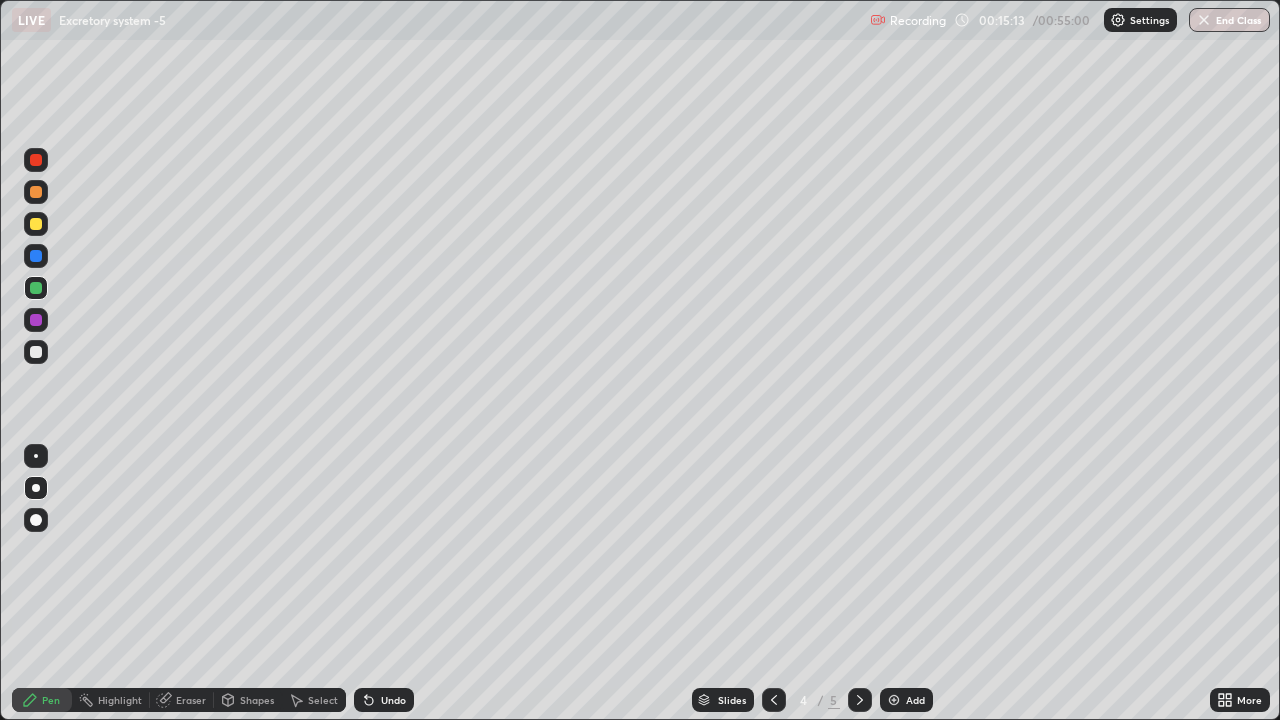 click at bounding box center (36, 224) 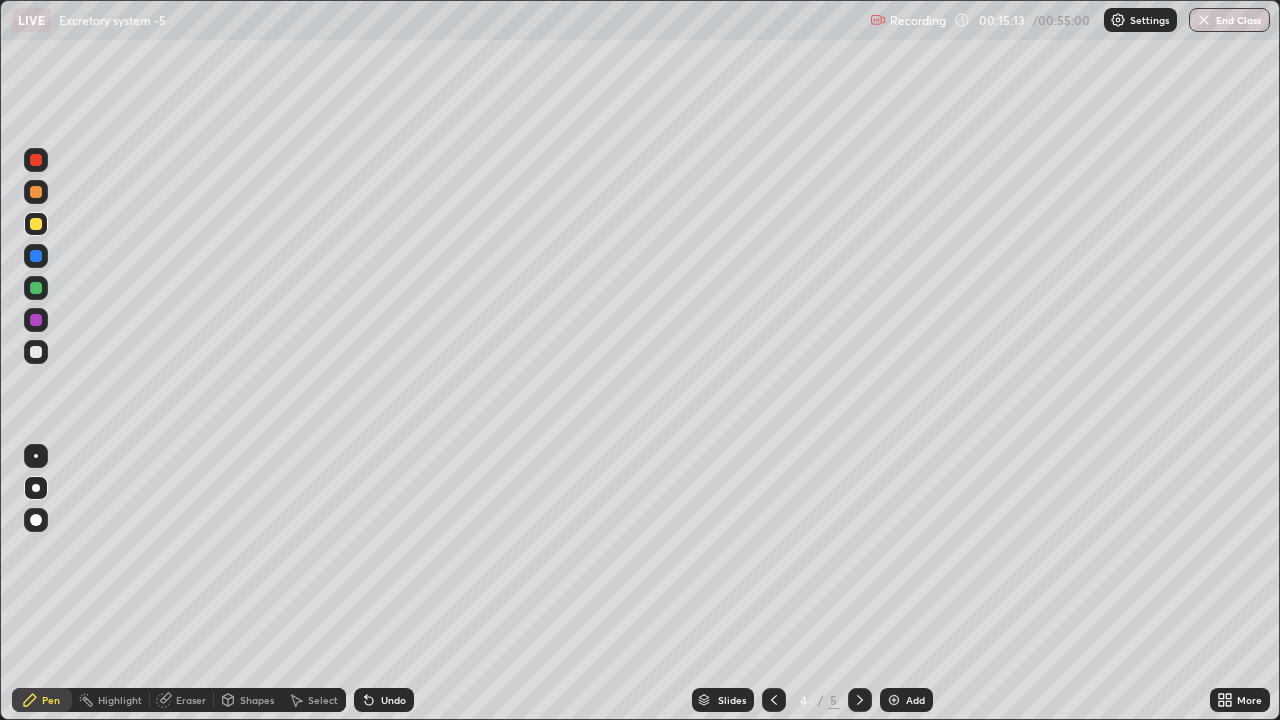 click at bounding box center (36, 224) 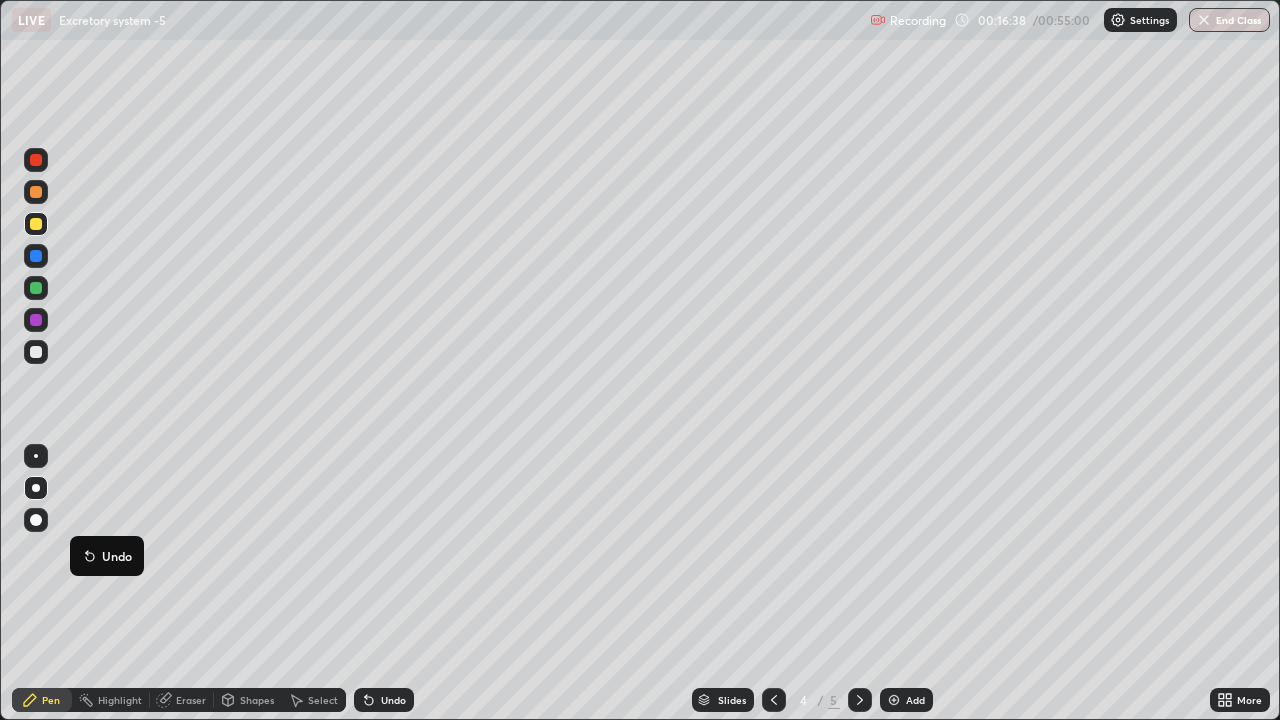 click at bounding box center [36, 192] 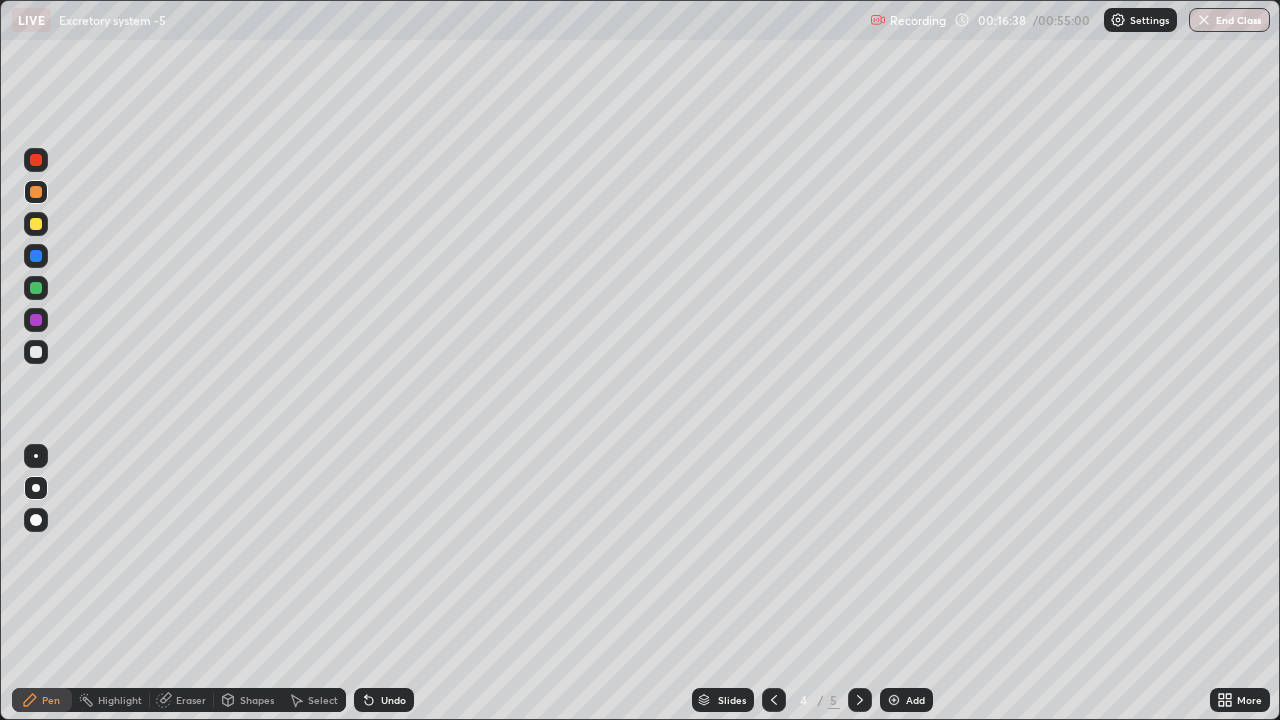click at bounding box center (36, 192) 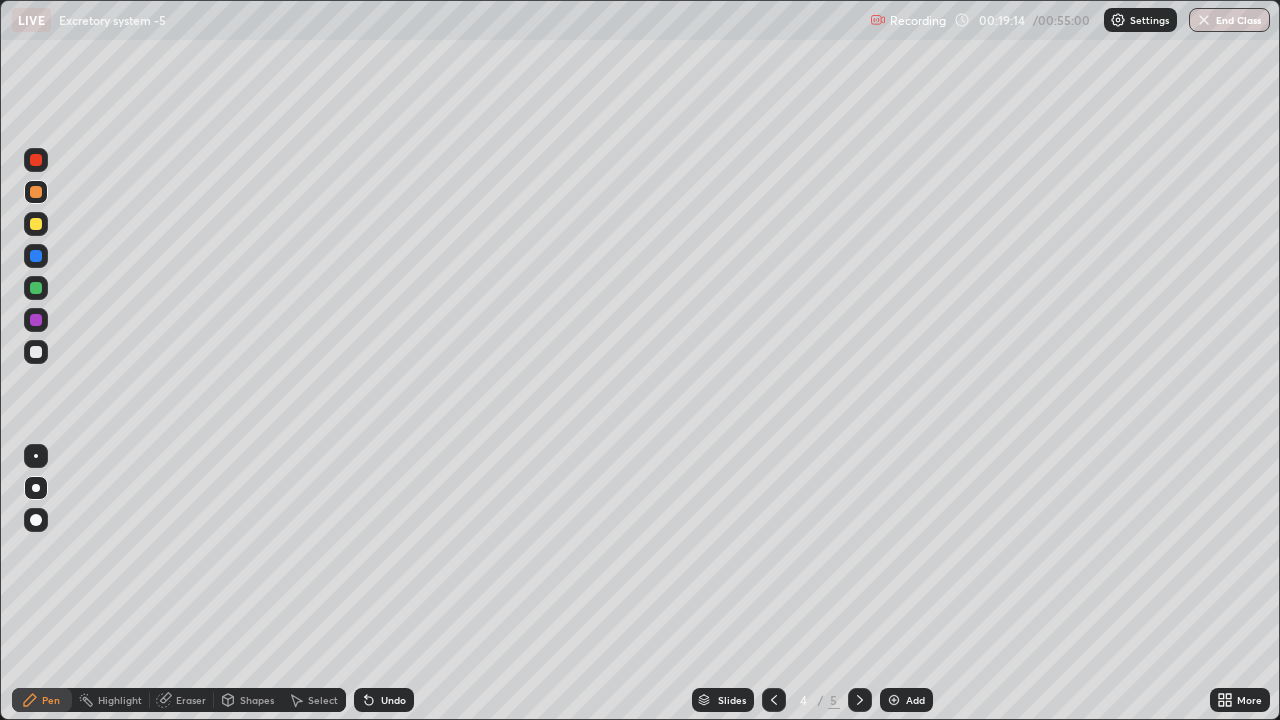 click on "Slides 4 / 5 Add" at bounding box center [812, 700] 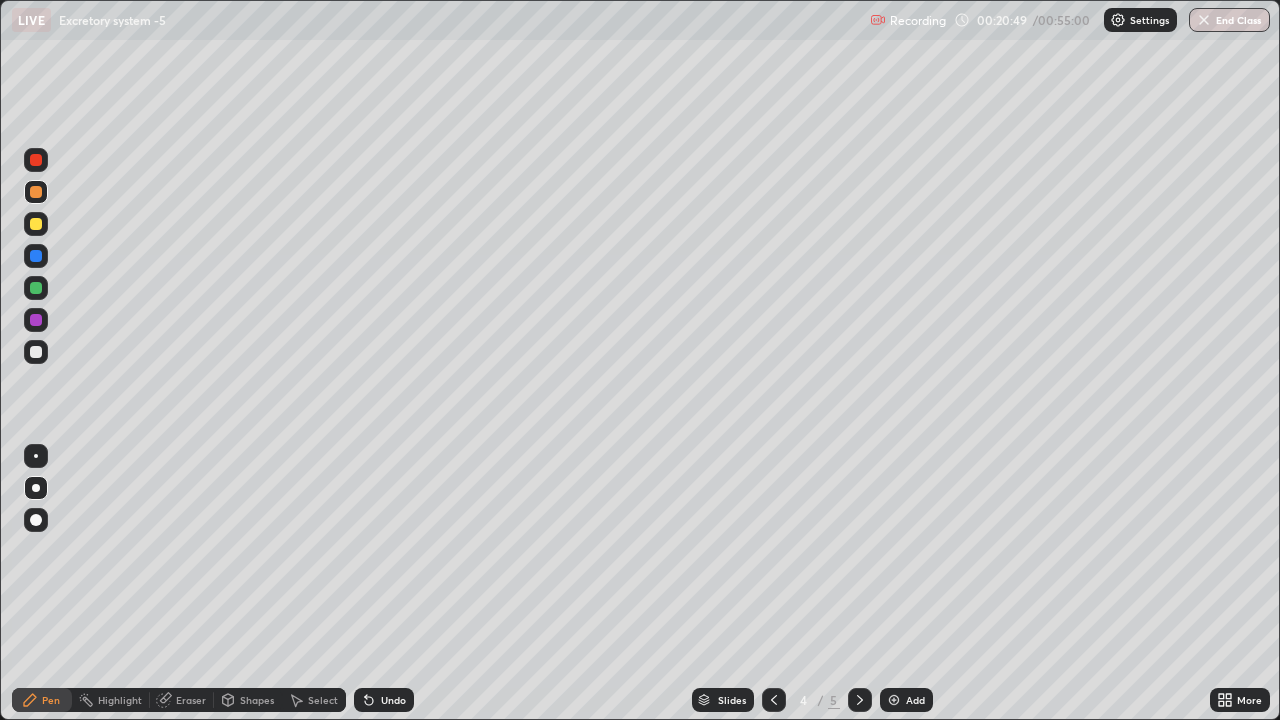 click 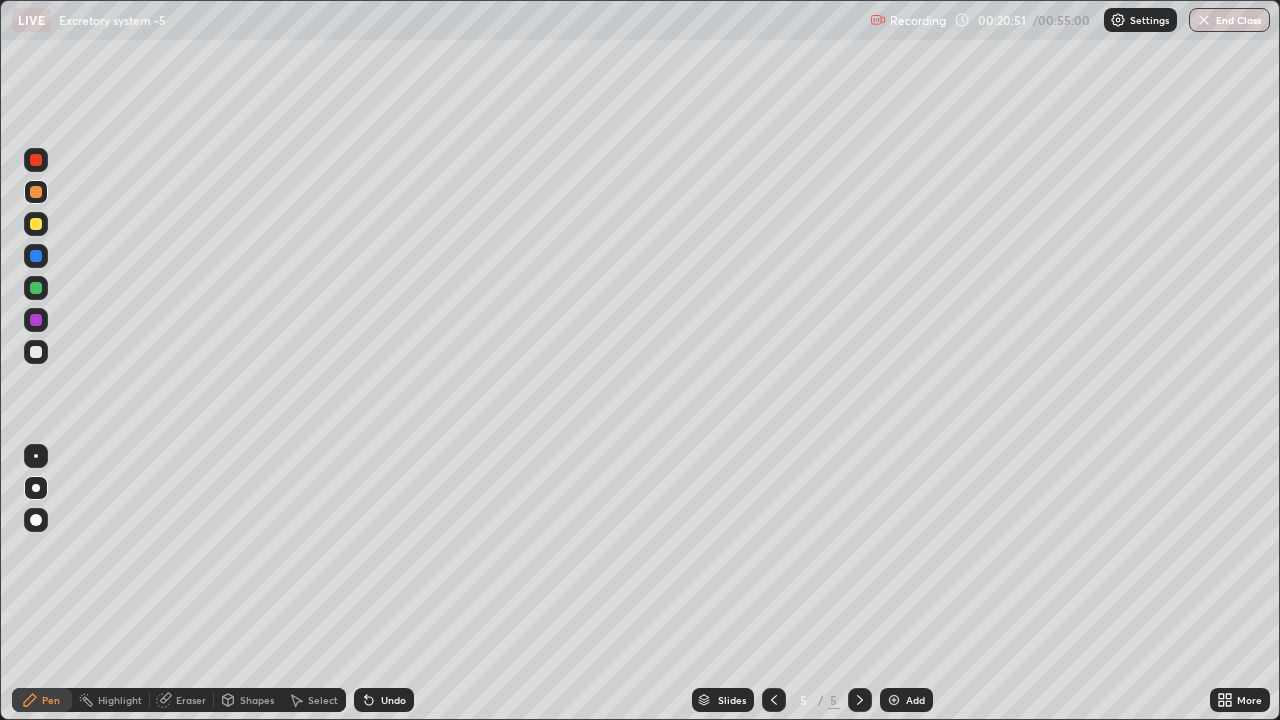 click 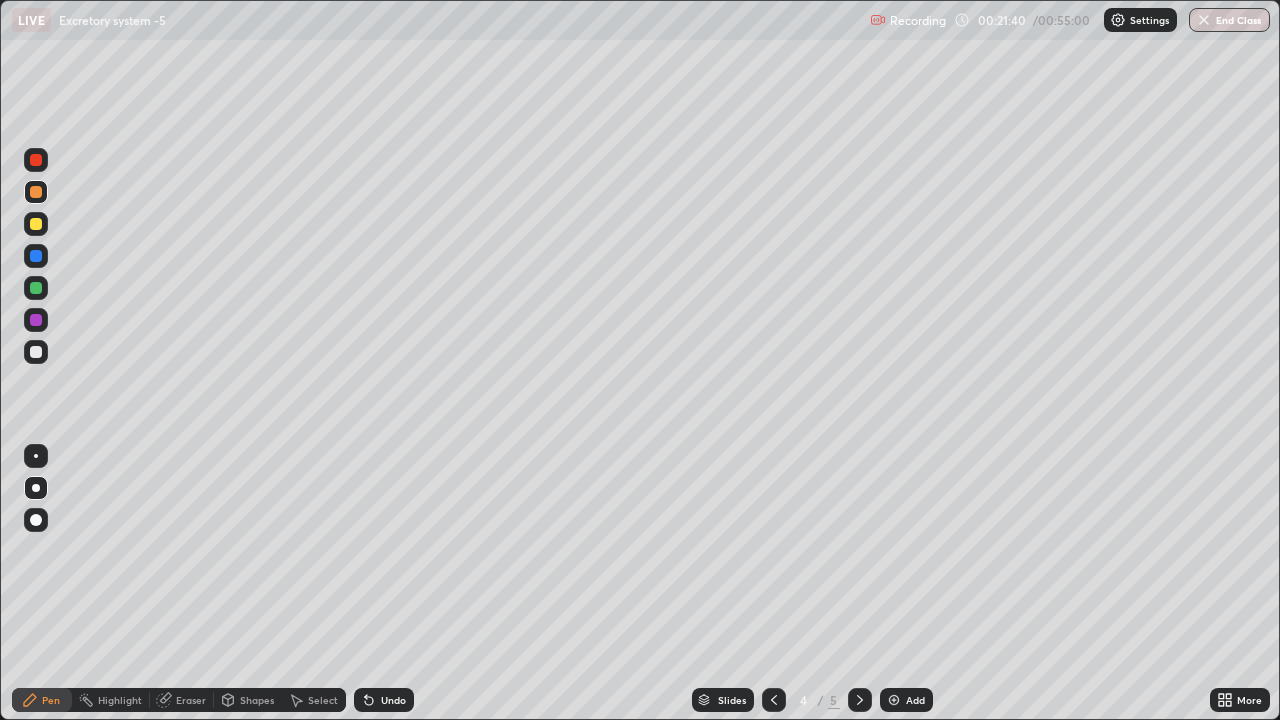 click 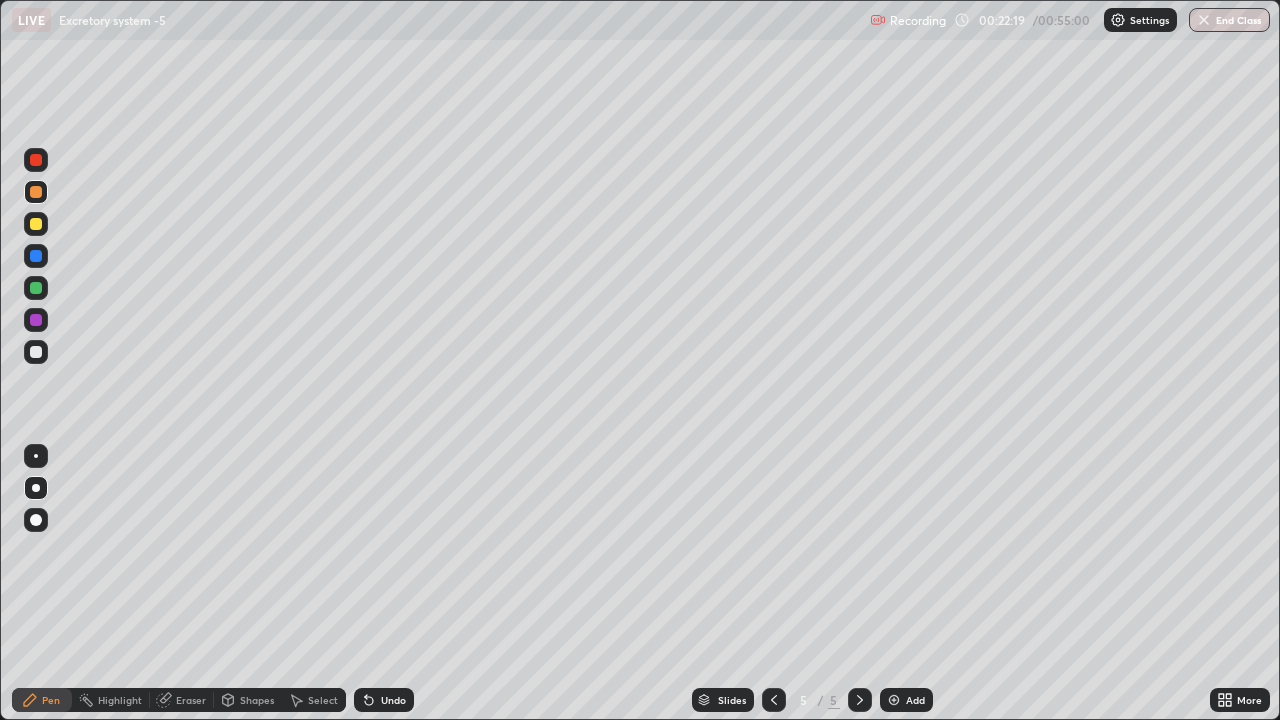 click at bounding box center [36, 160] 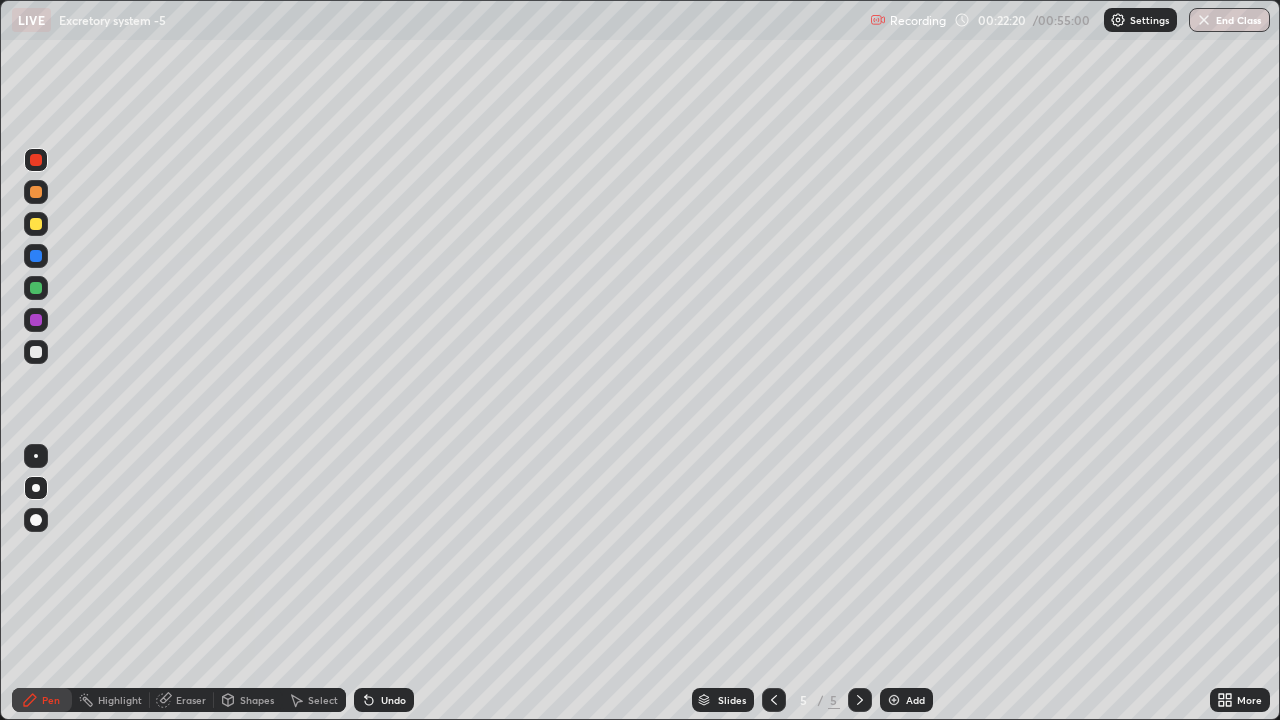 click at bounding box center [36, 192] 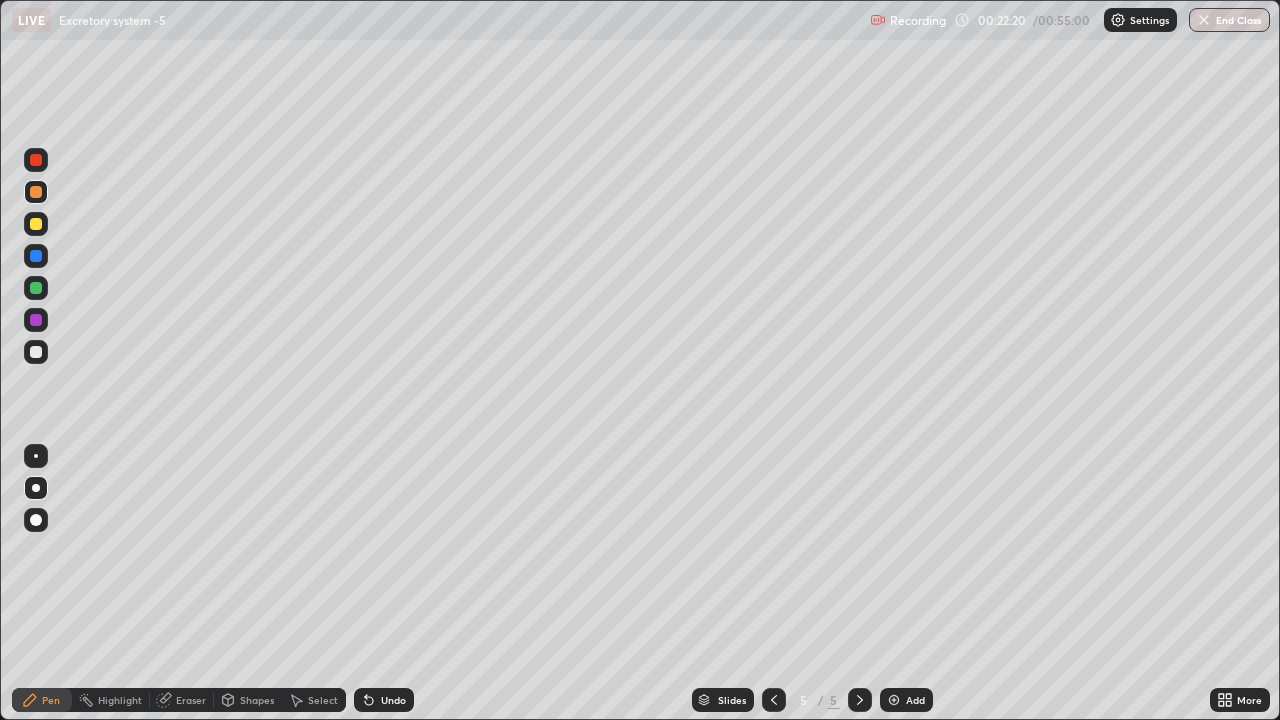 click at bounding box center [36, 192] 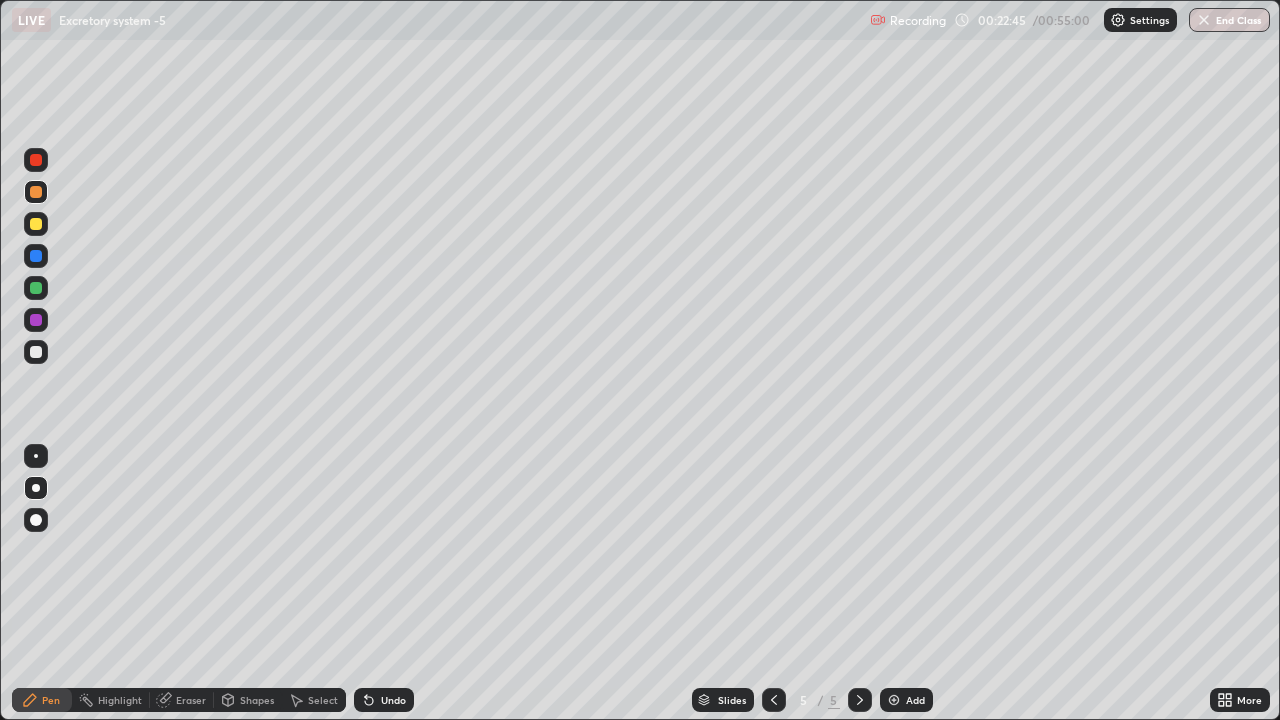 click at bounding box center (36, 224) 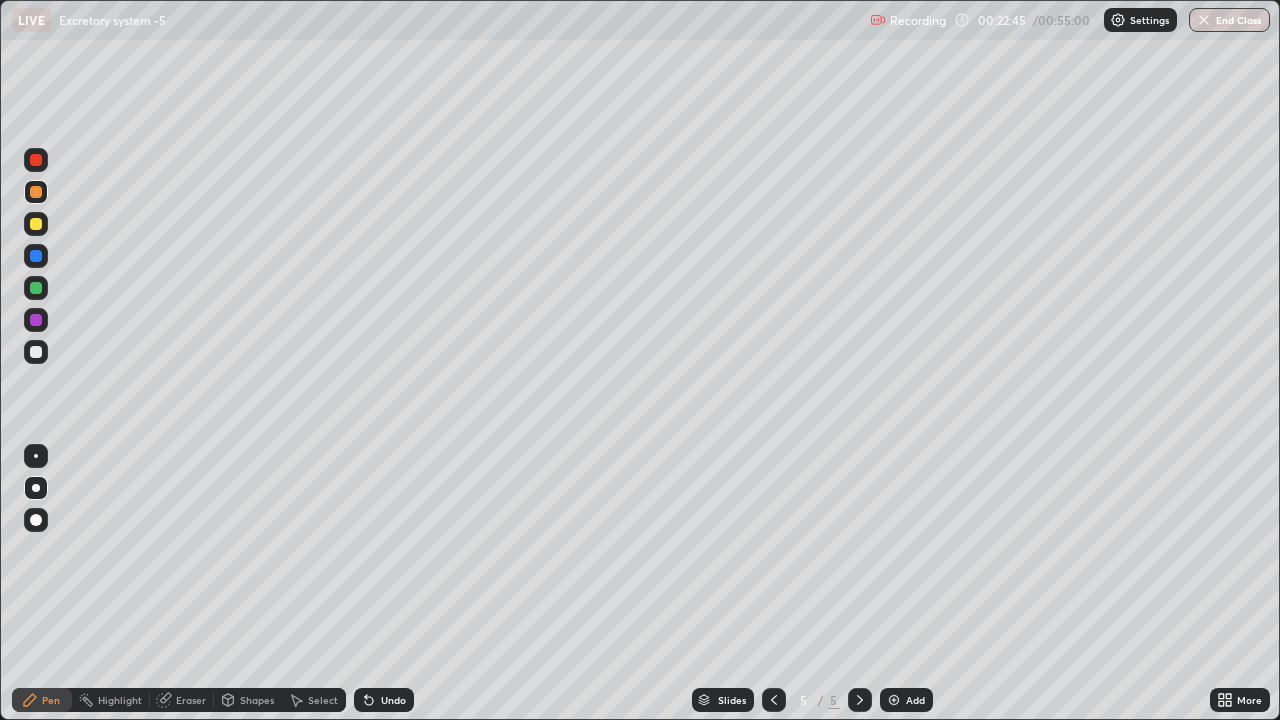 click at bounding box center (36, 224) 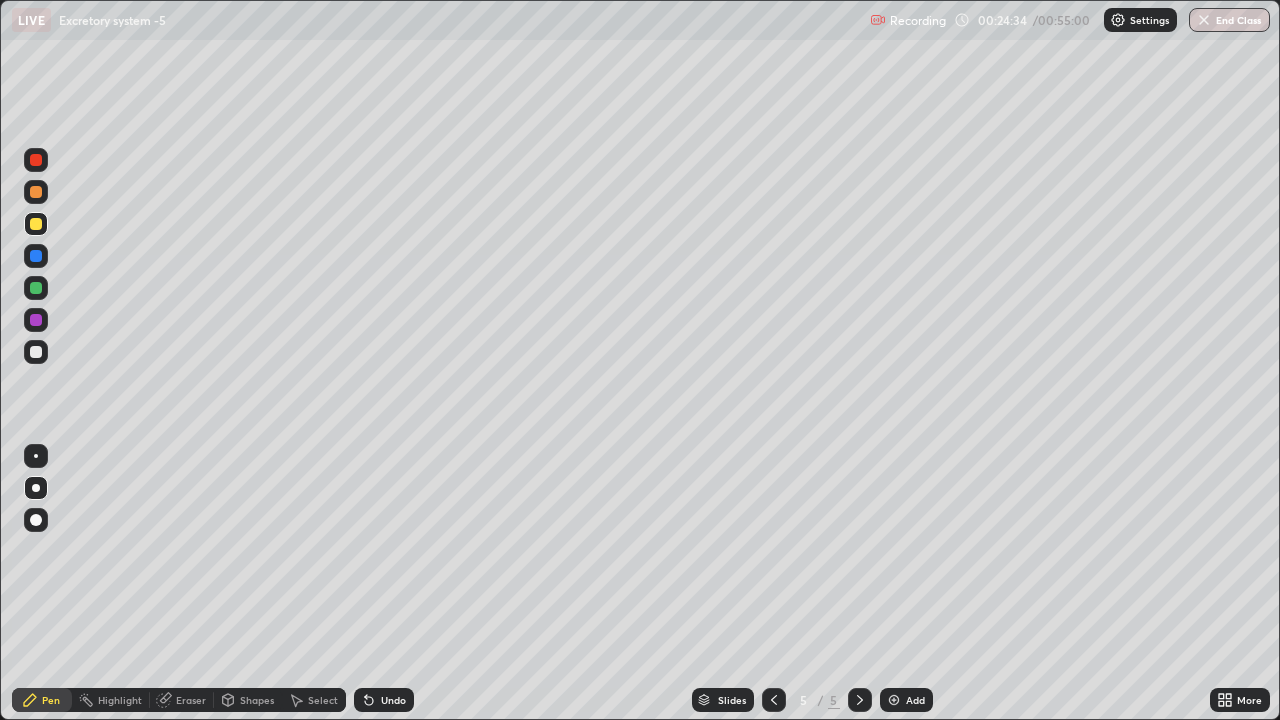 click at bounding box center [36, 160] 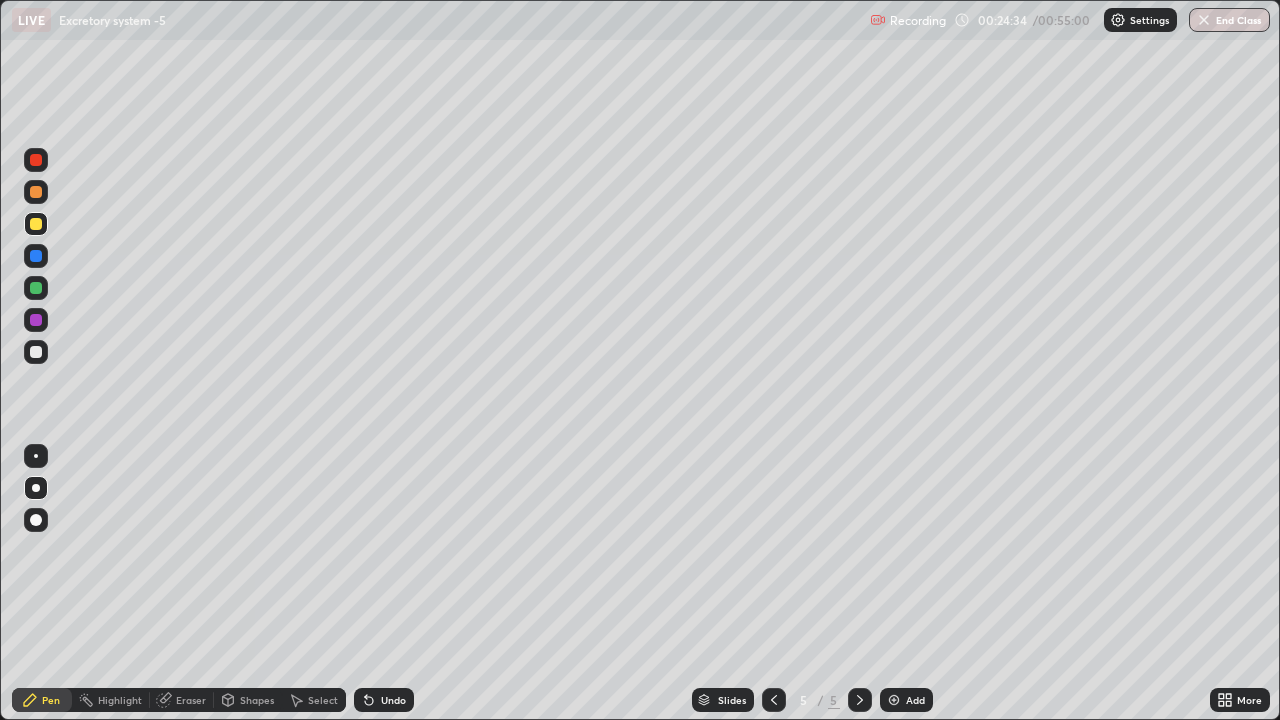 click at bounding box center (36, 160) 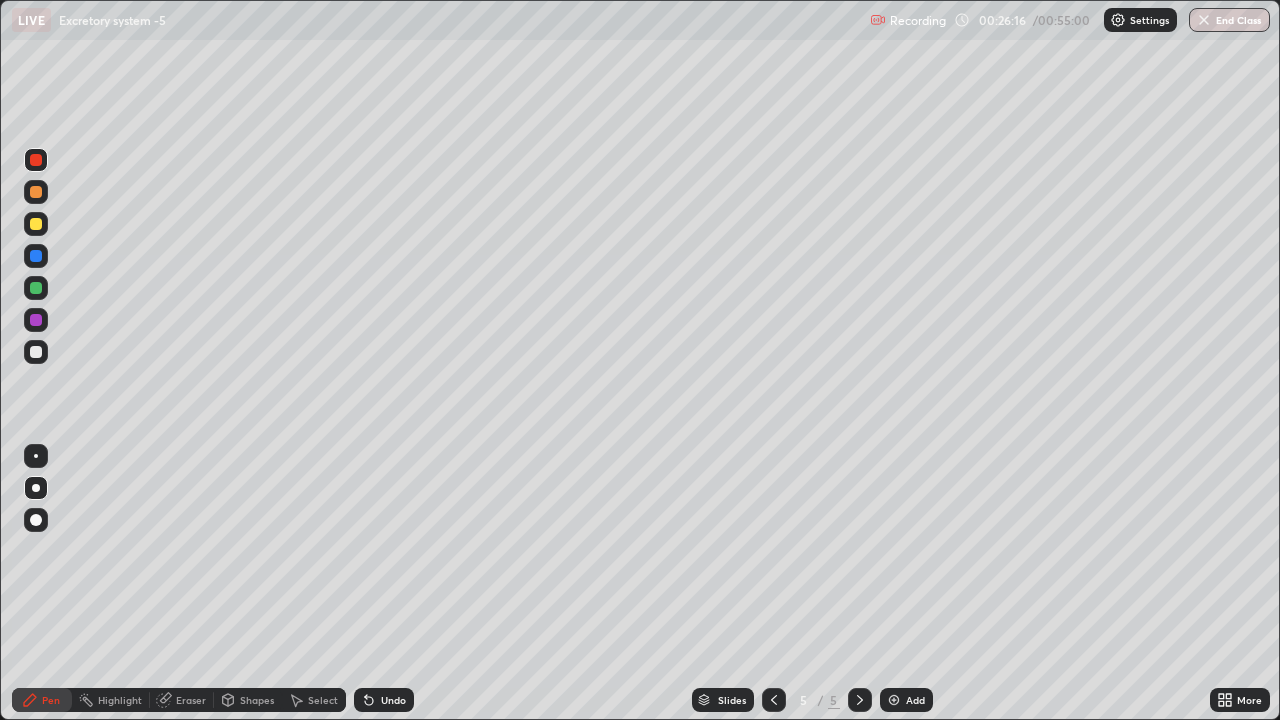 click at bounding box center (894, 700) 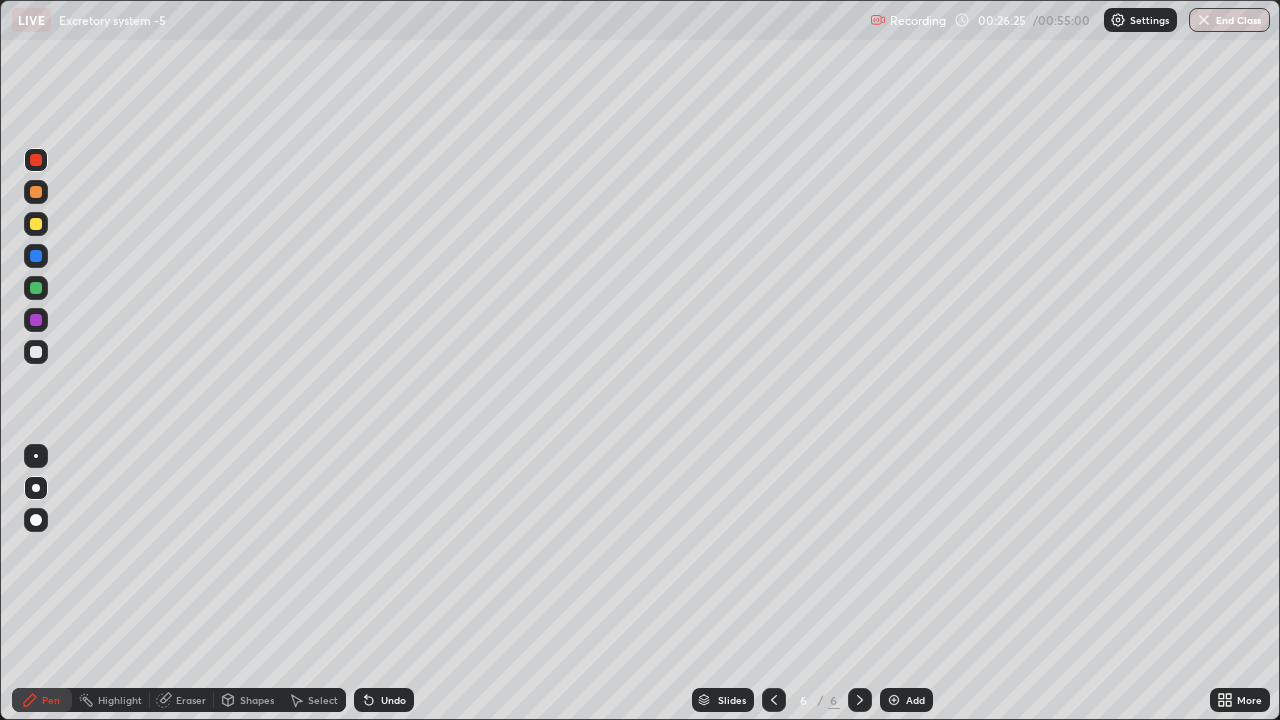 click at bounding box center (774, 700) 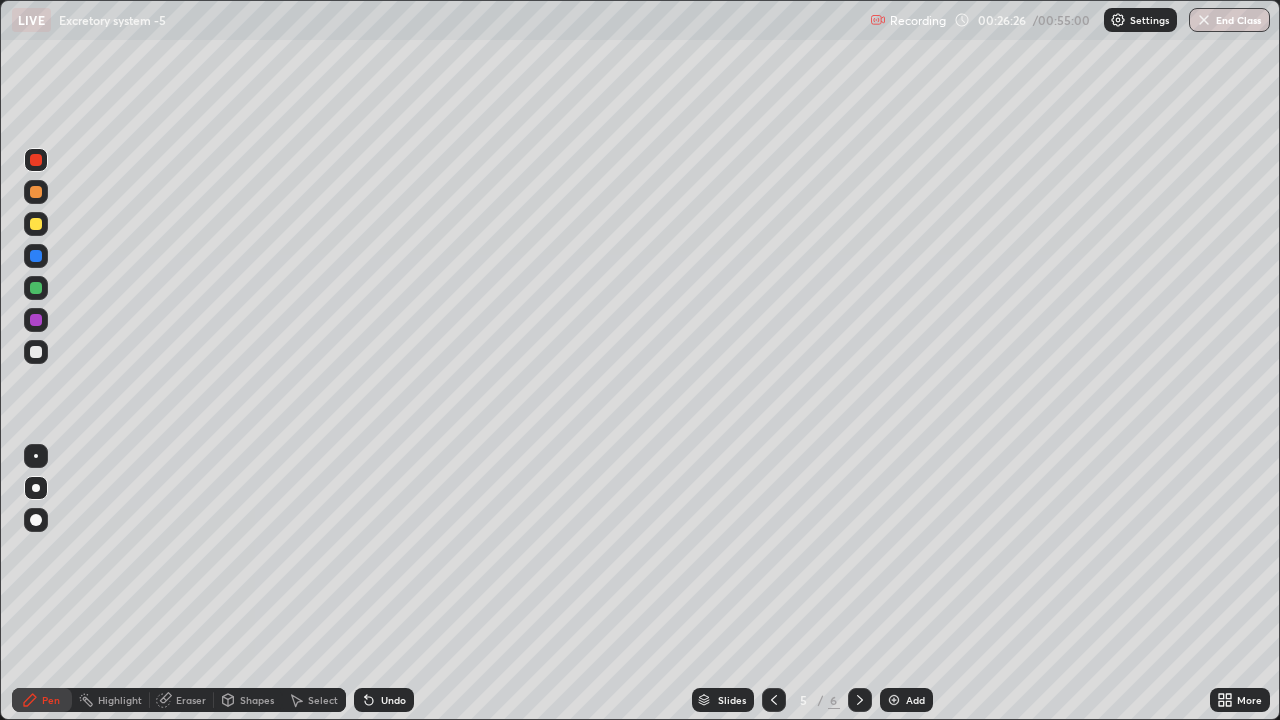 click 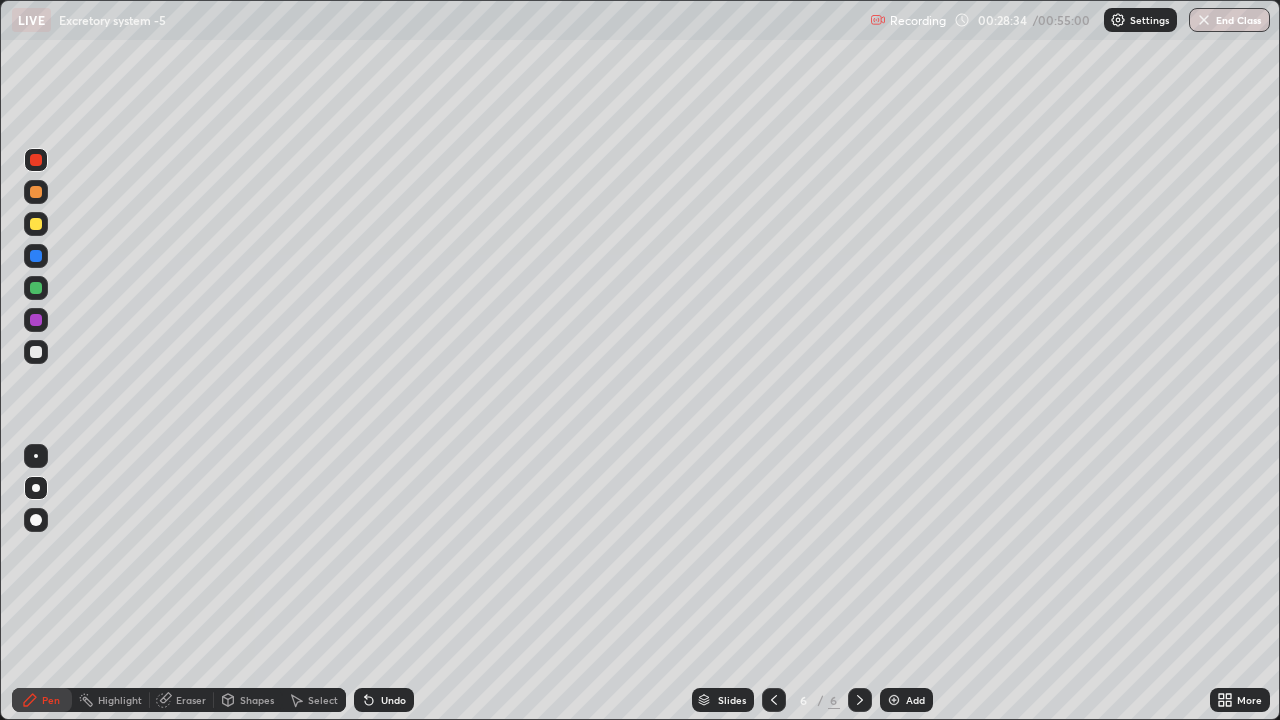click at bounding box center (894, 700) 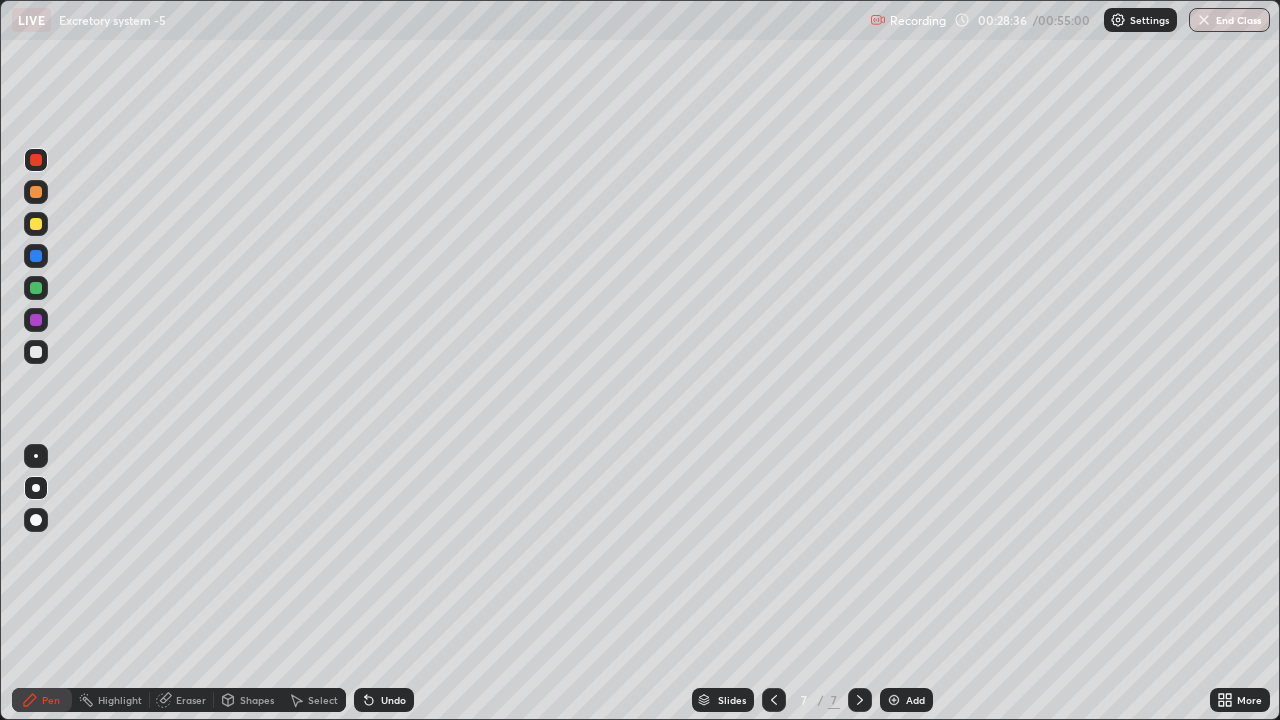 click at bounding box center [36, 352] 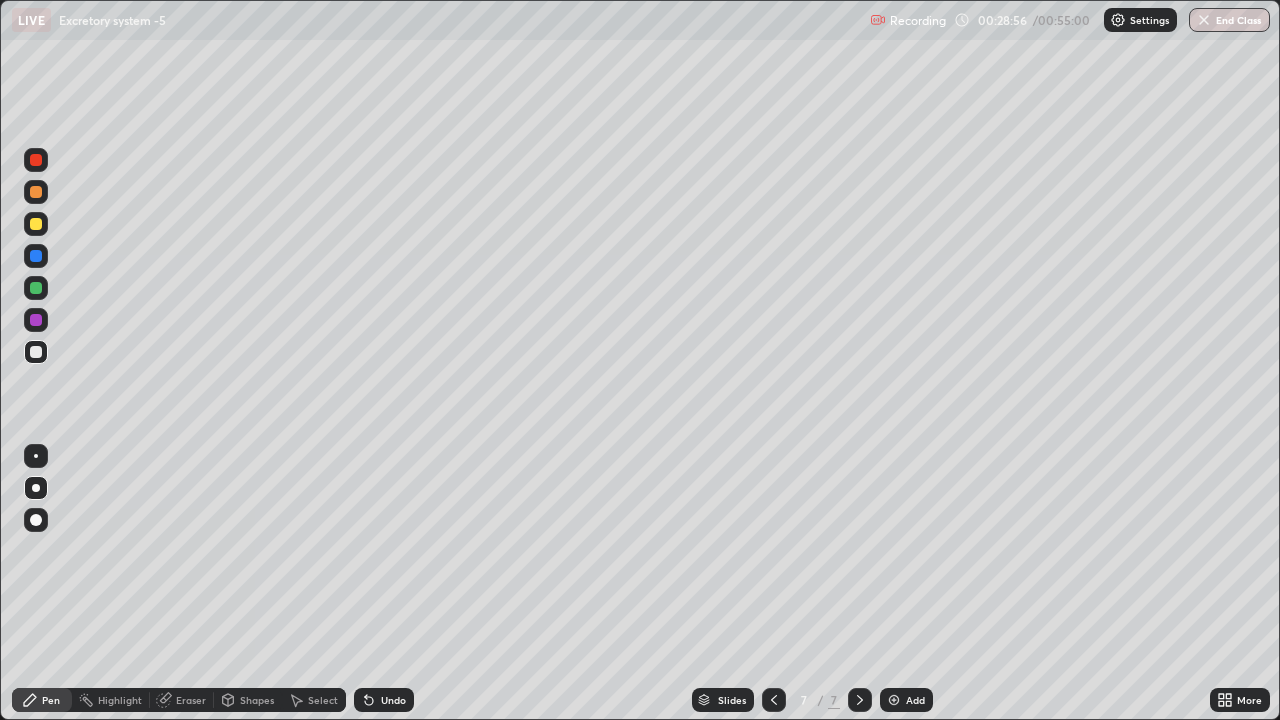 click at bounding box center [36, 224] 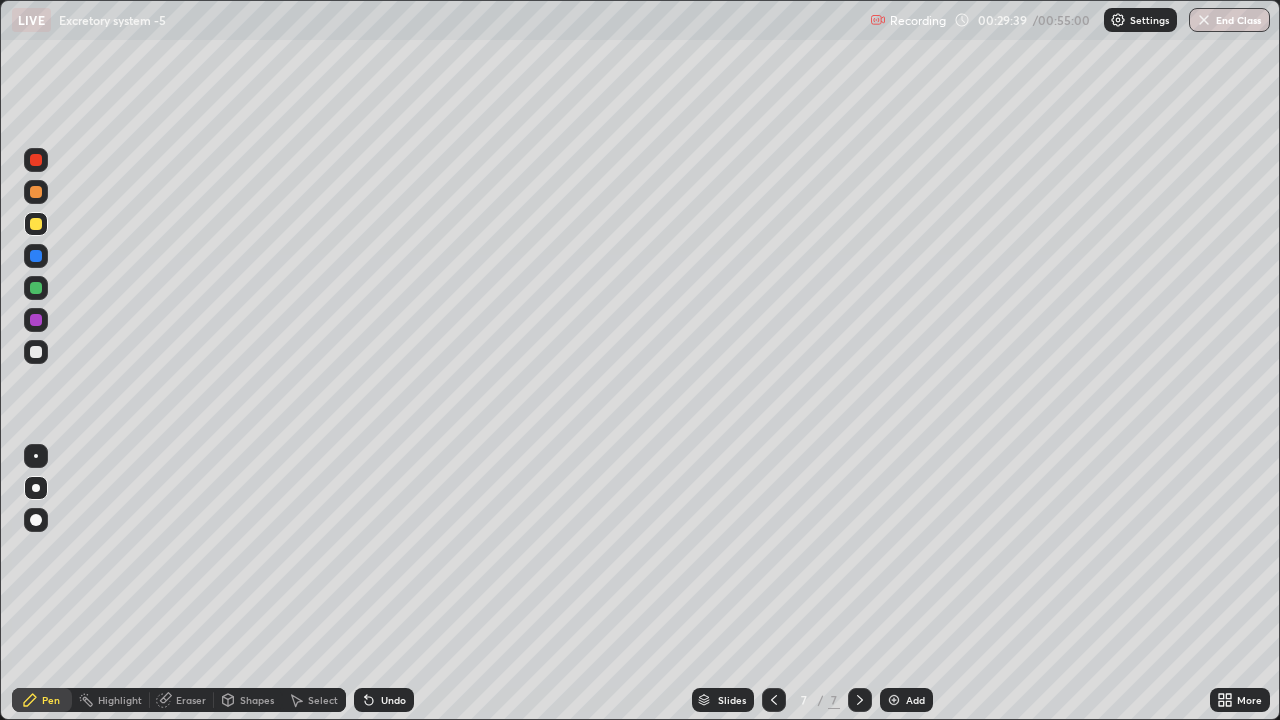 click at bounding box center (36, 160) 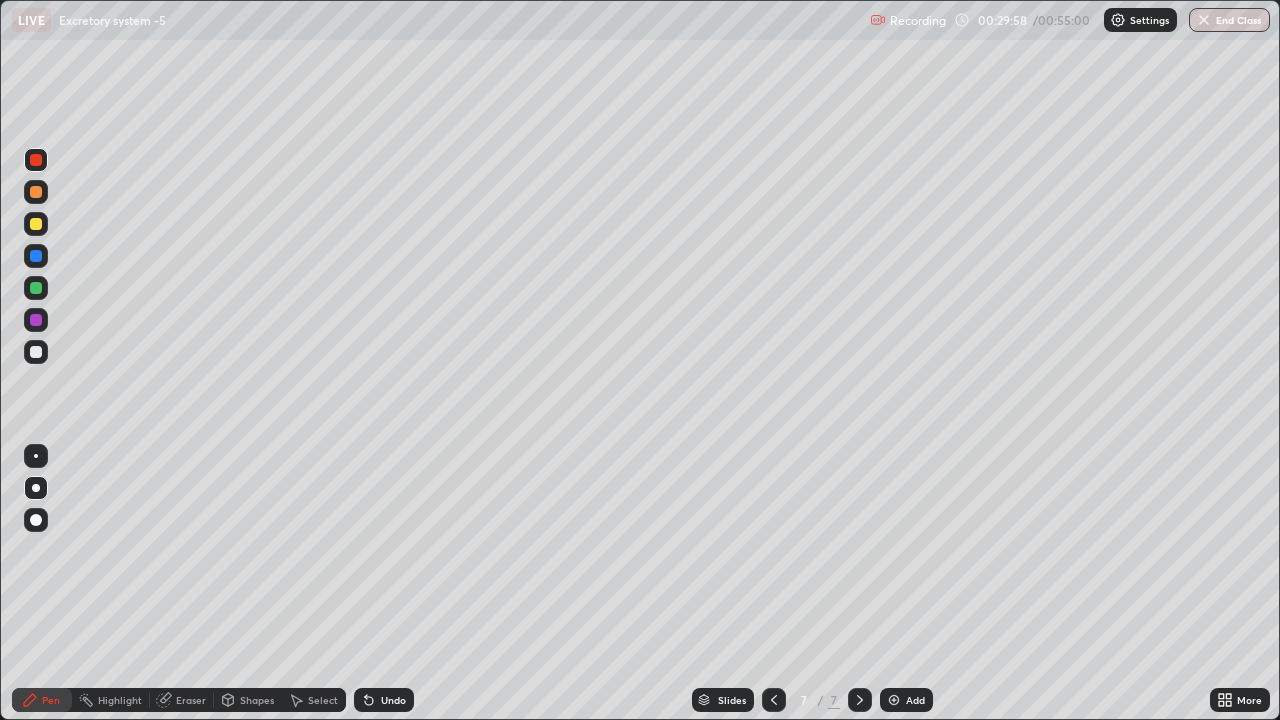click at bounding box center (774, 700) 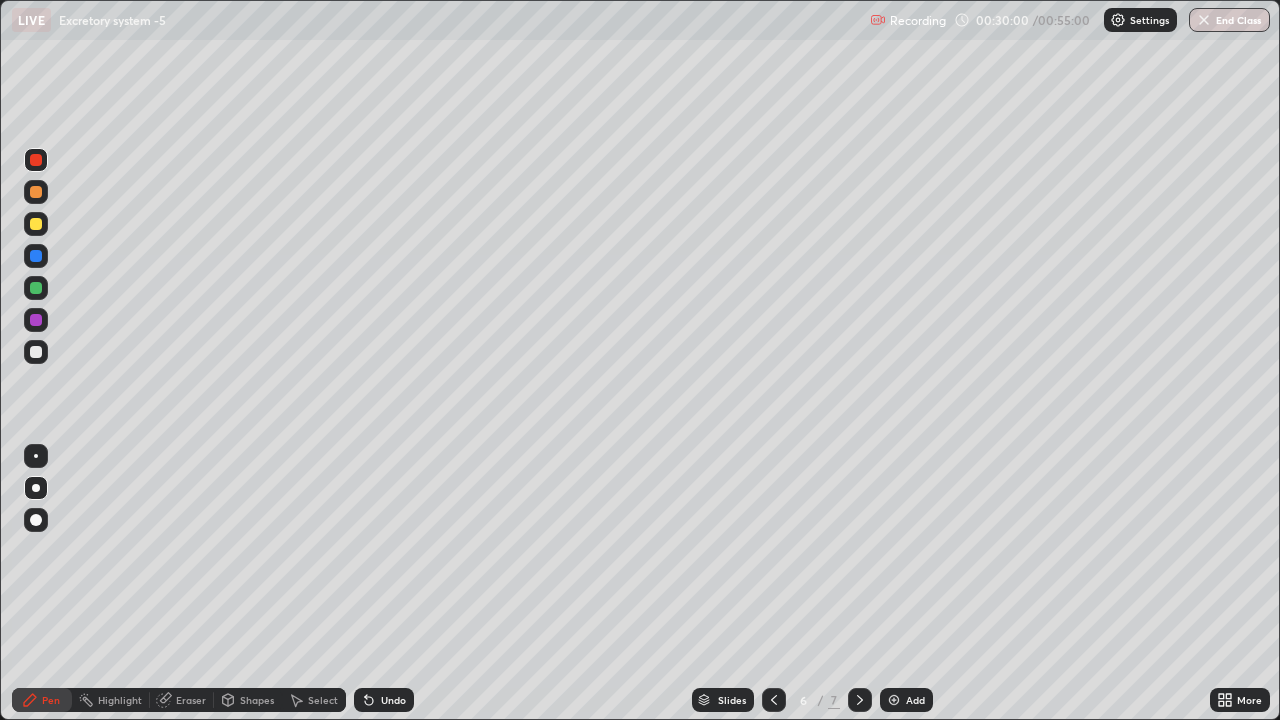 click 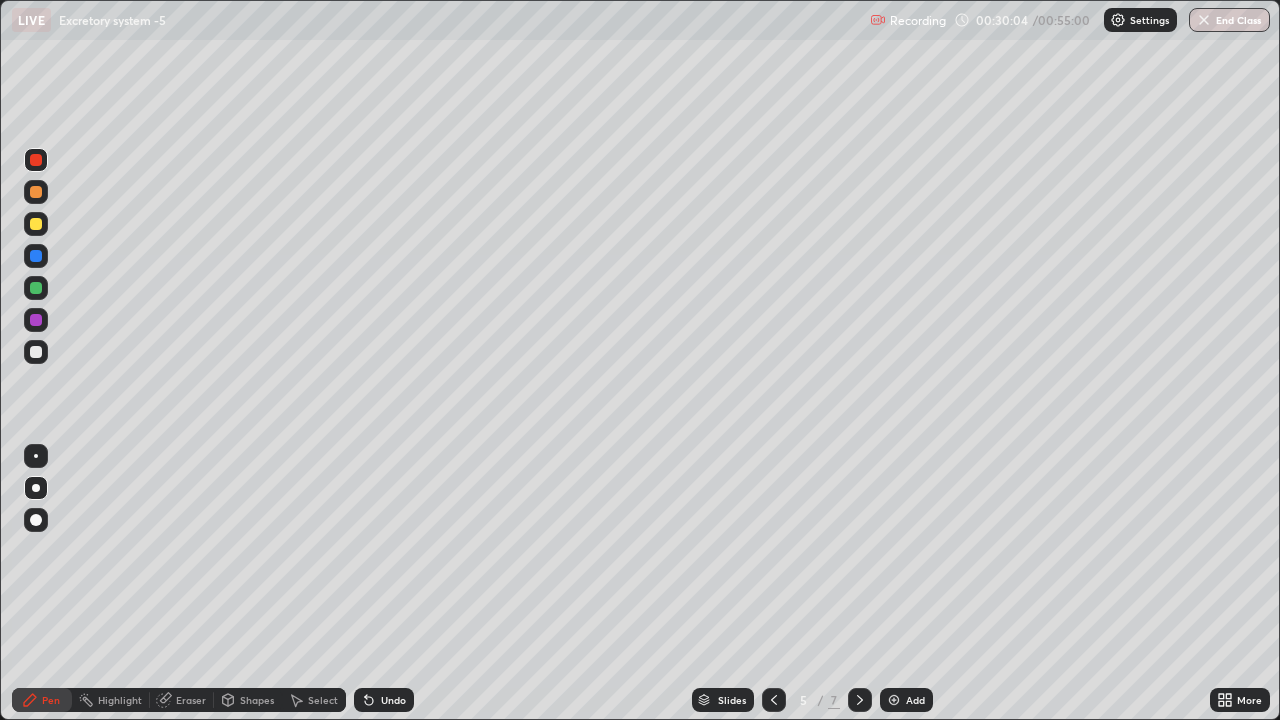 click 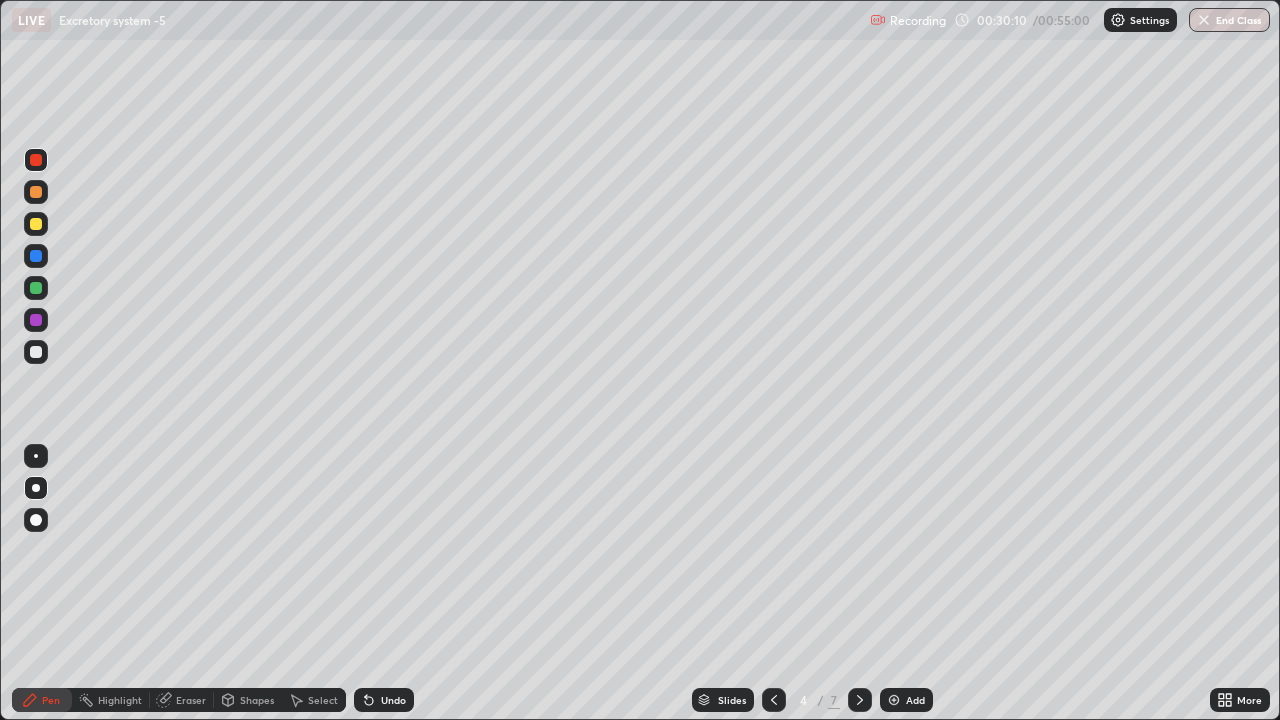 click 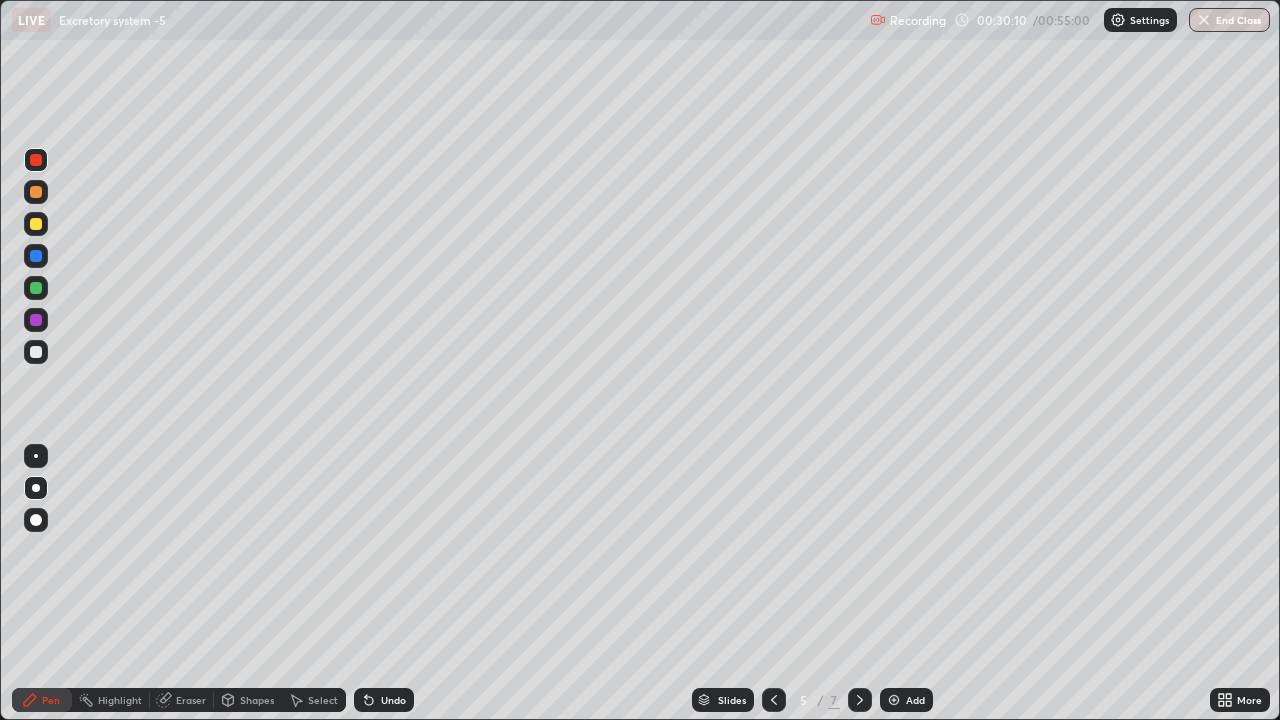 click at bounding box center (860, 700) 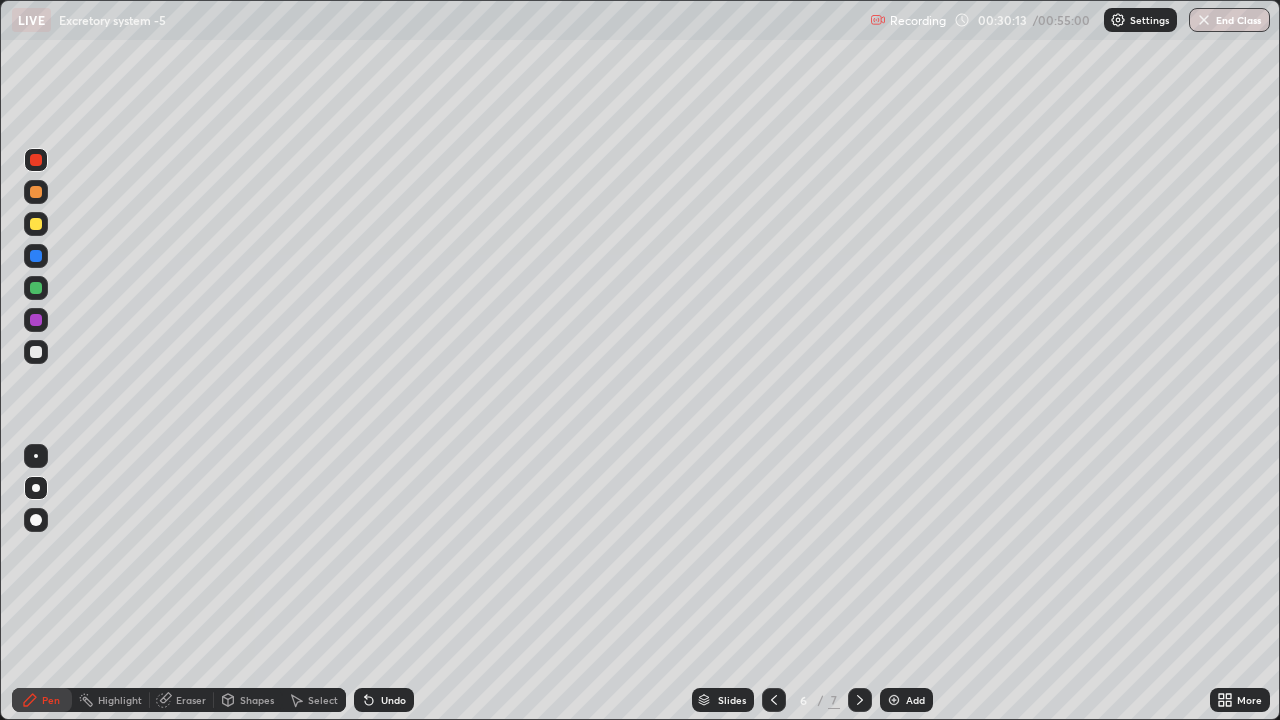 click 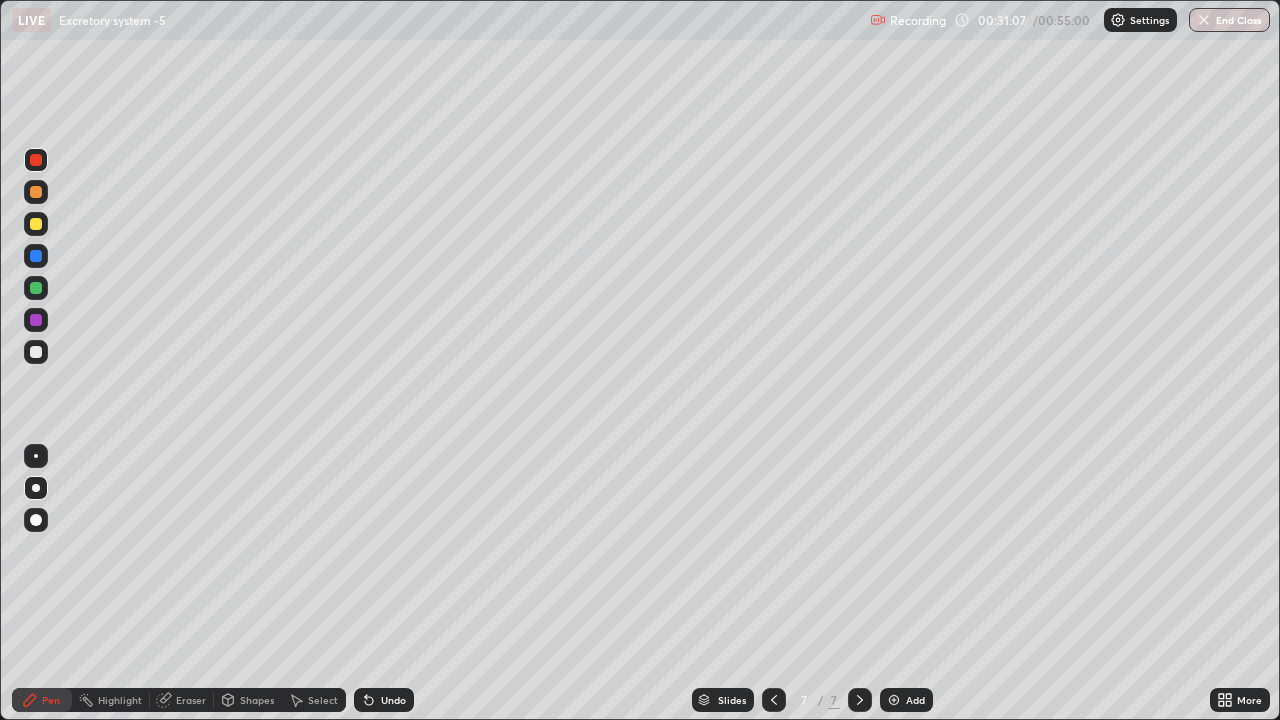 click at bounding box center [36, 288] 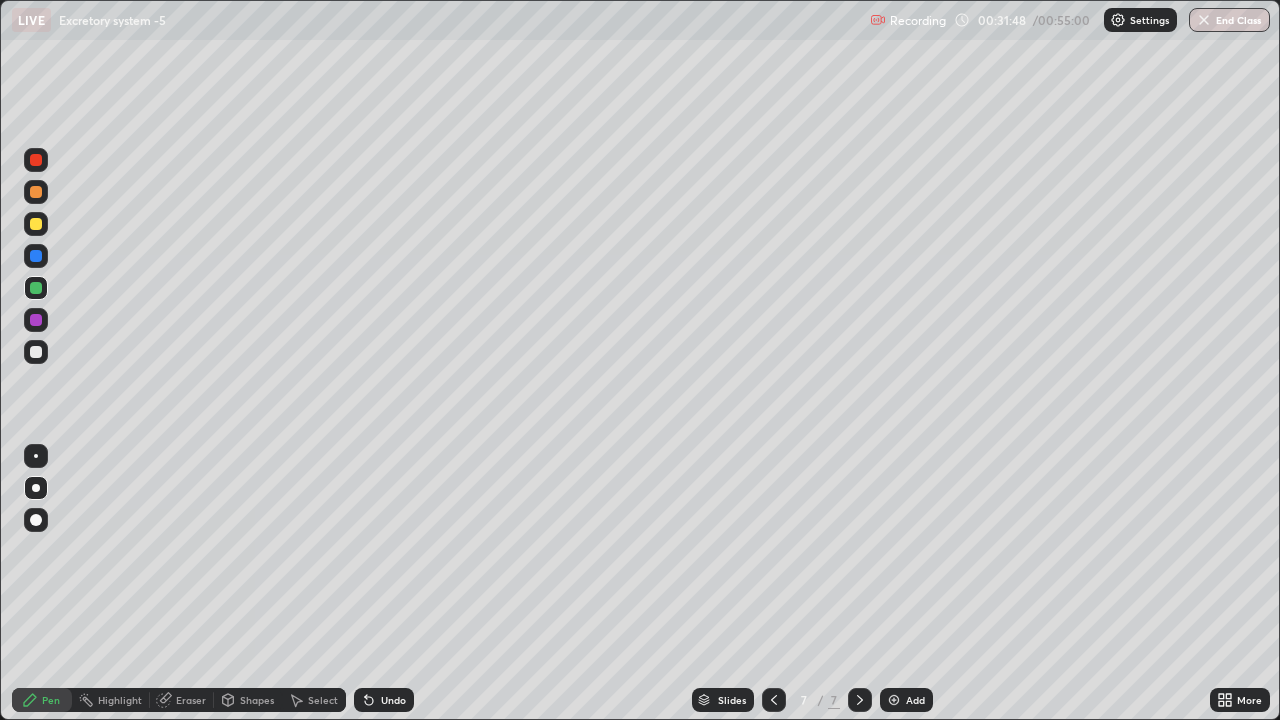 click at bounding box center (894, 700) 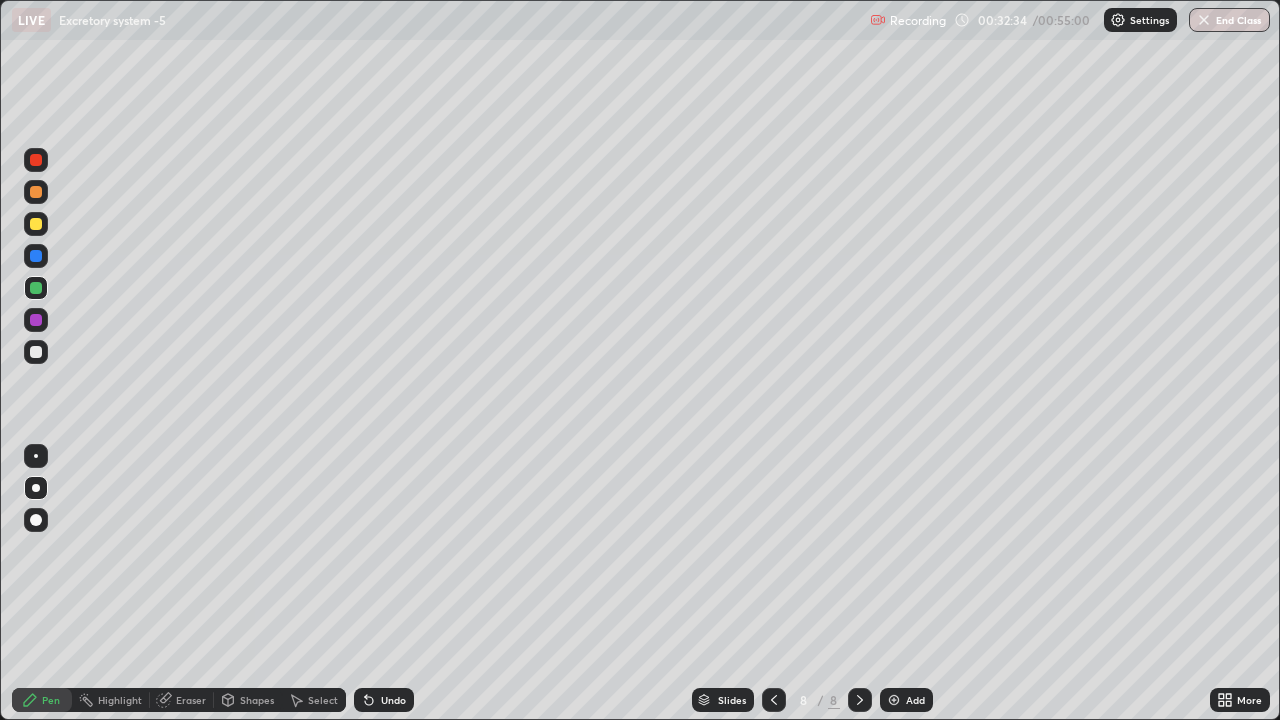 click at bounding box center [36, 224] 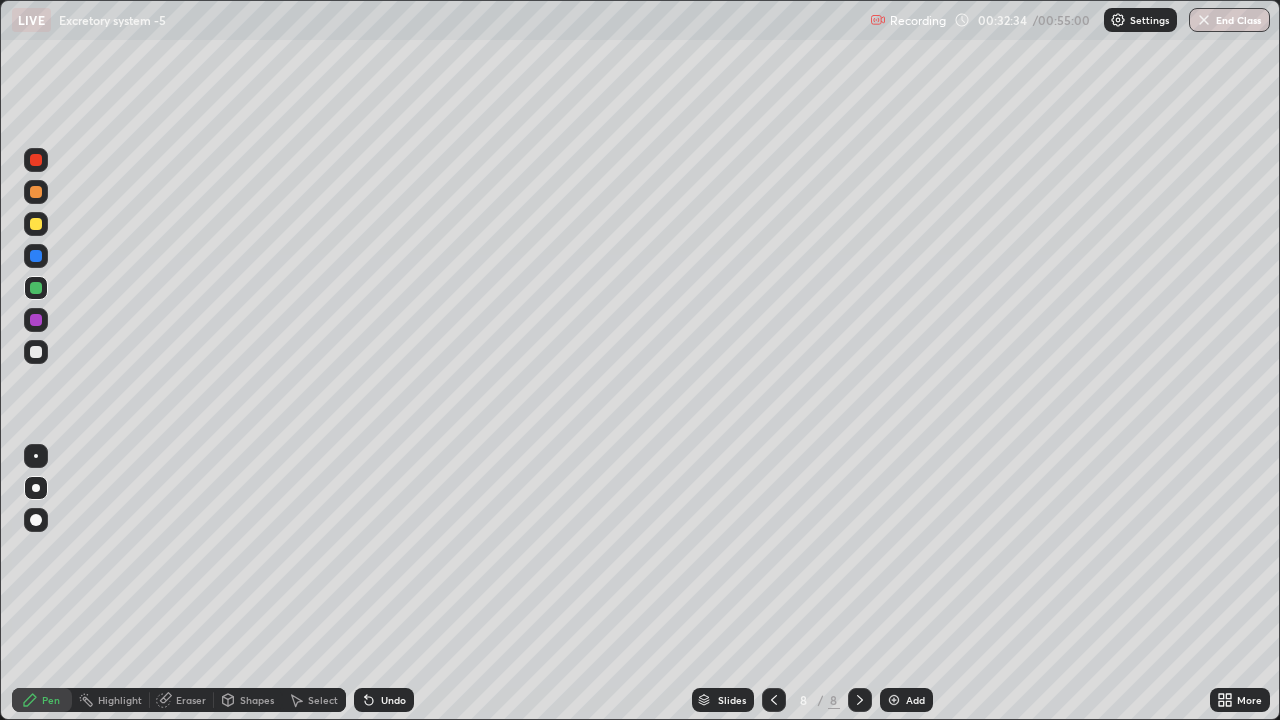 click at bounding box center (36, 224) 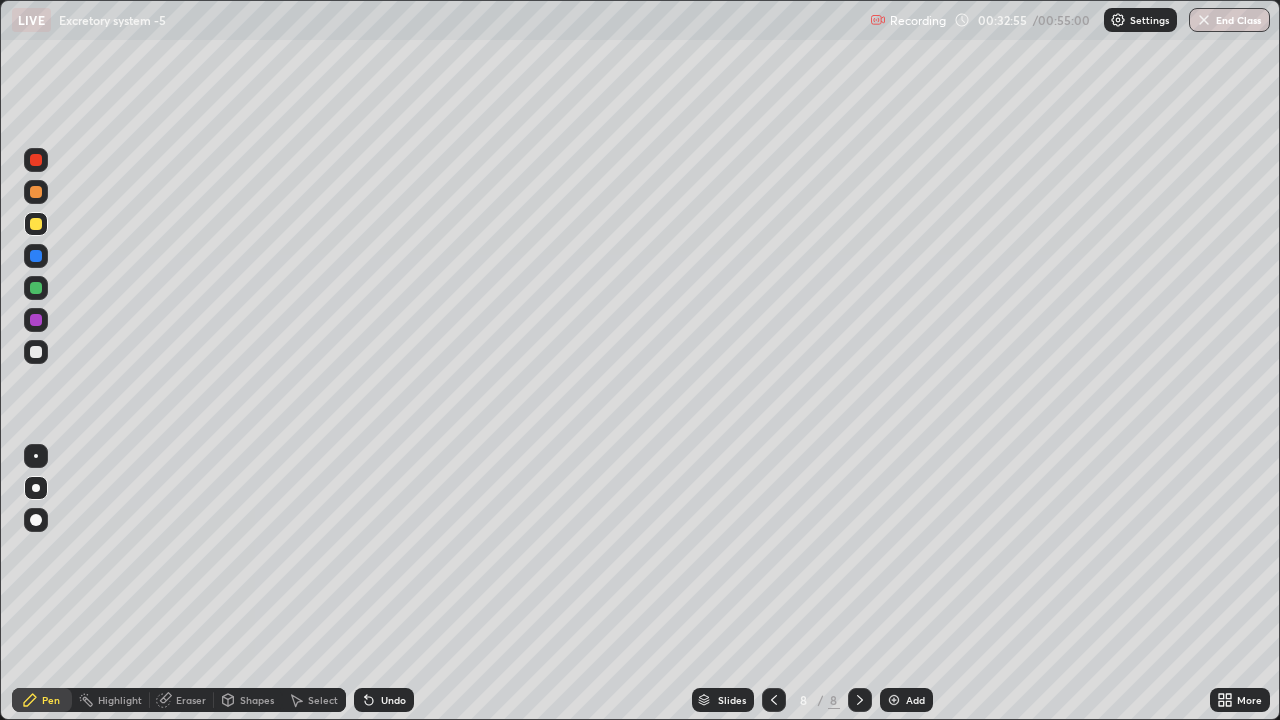 click at bounding box center (36, 352) 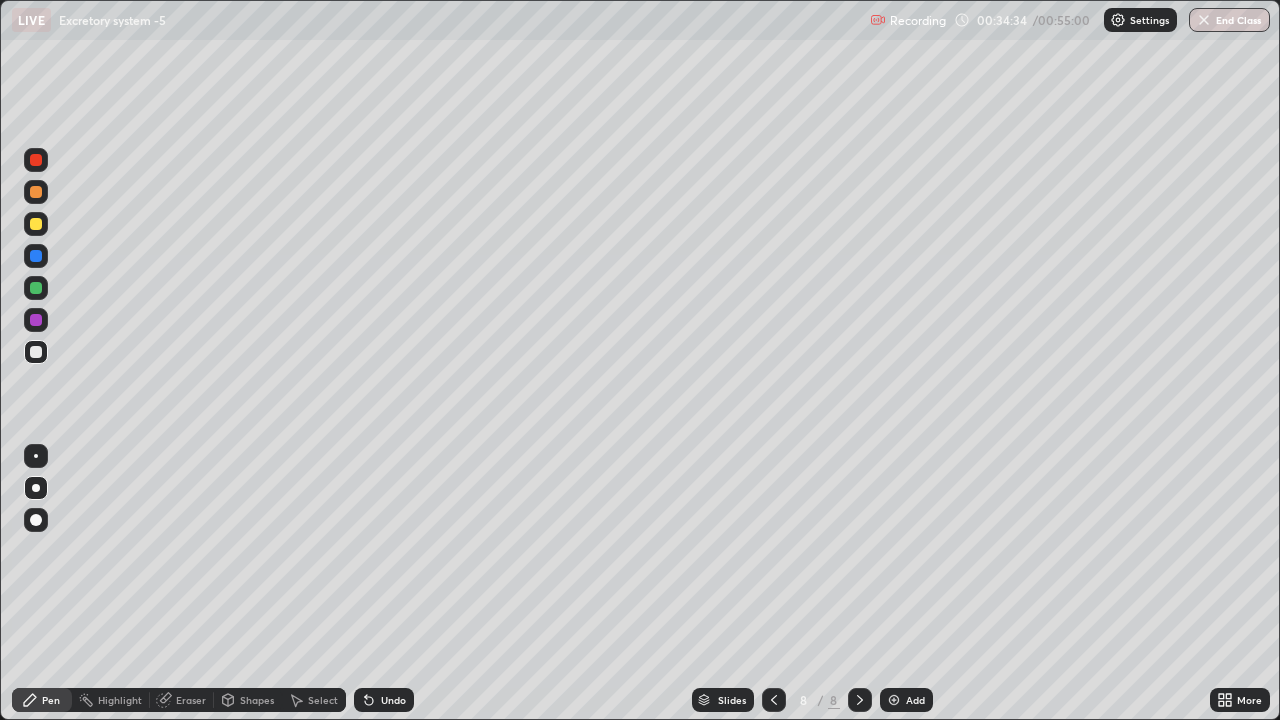 click at bounding box center [36, 160] 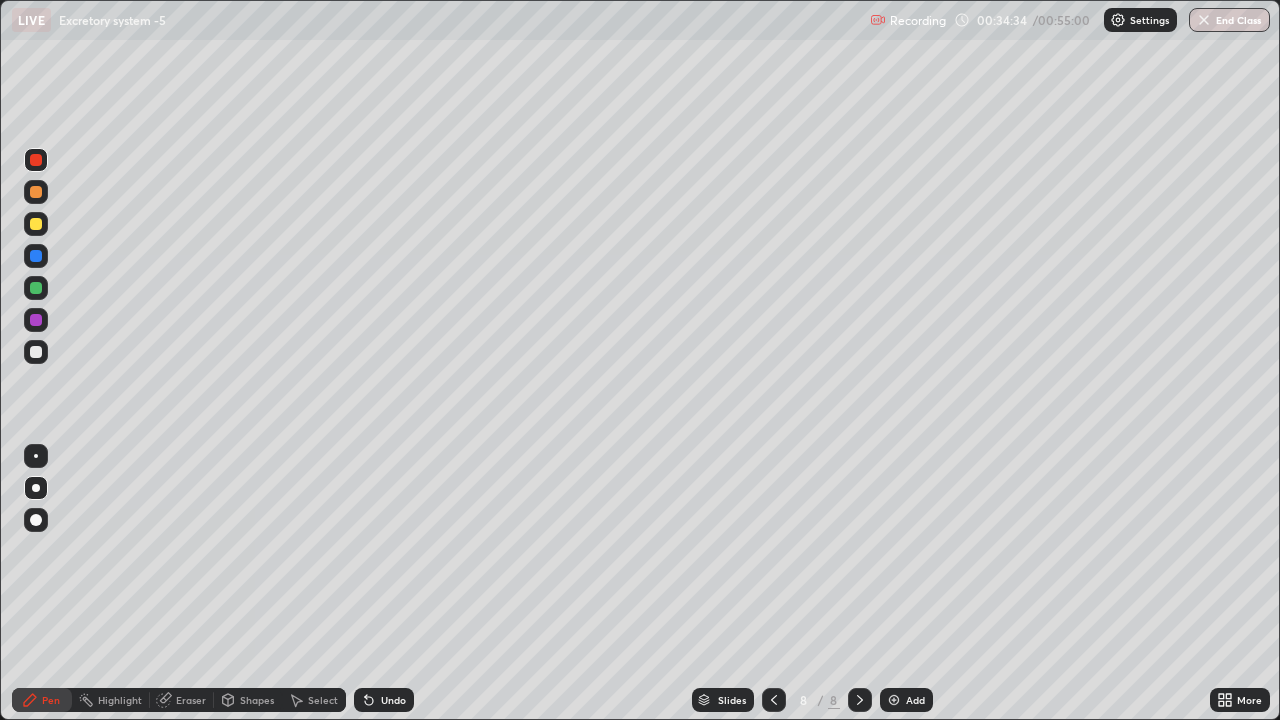 click at bounding box center (36, 160) 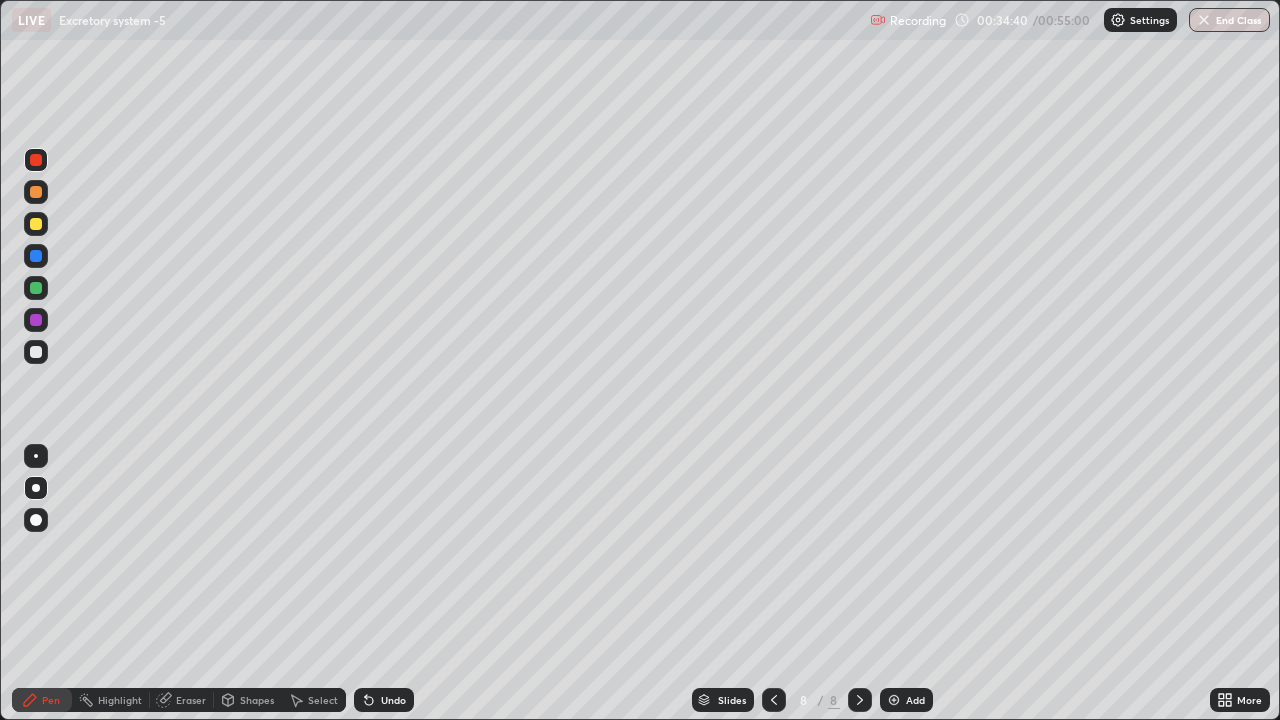 click on "Eraser" at bounding box center (191, 700) 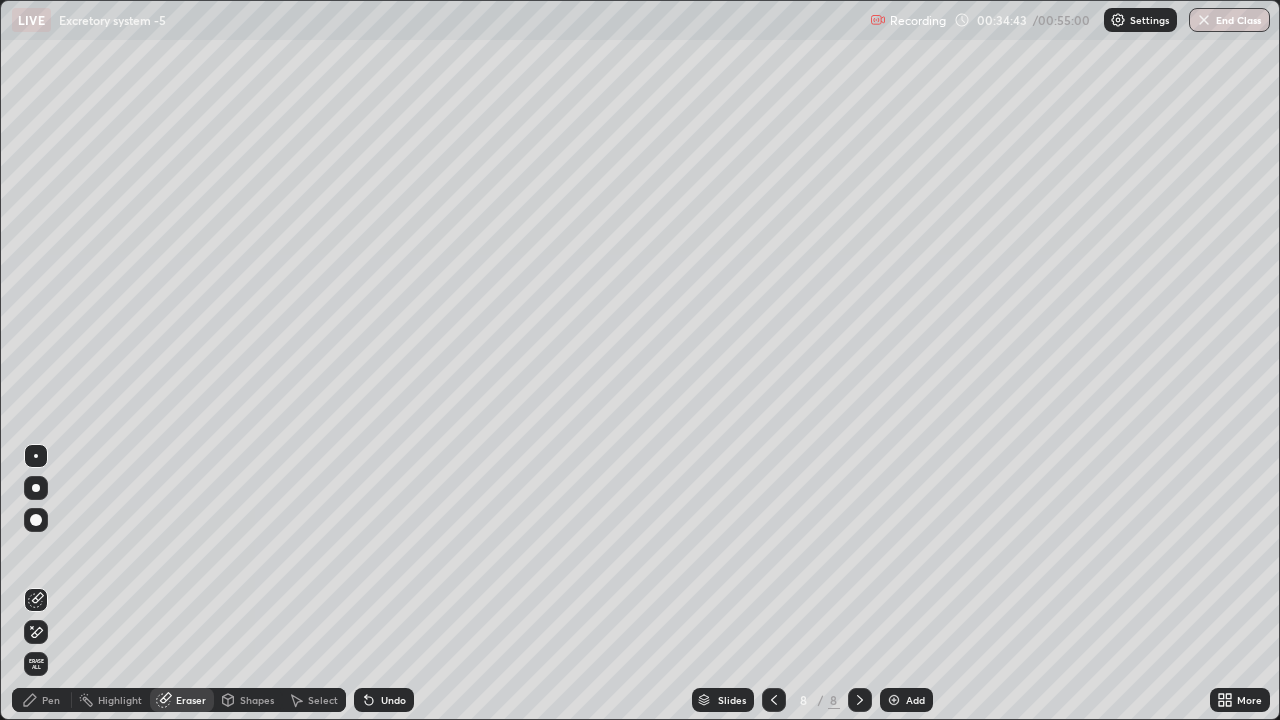 click on "Pen" at bounding box center (51, 700) 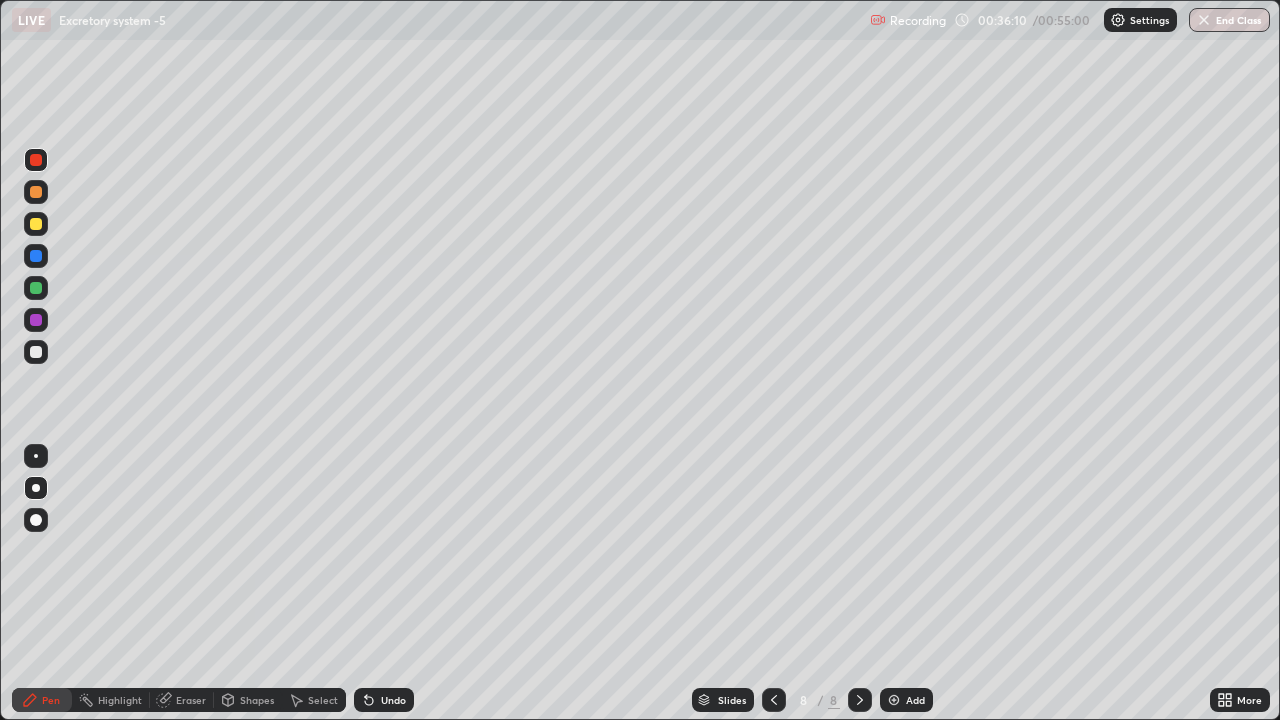click at bounding box center (894, 700) 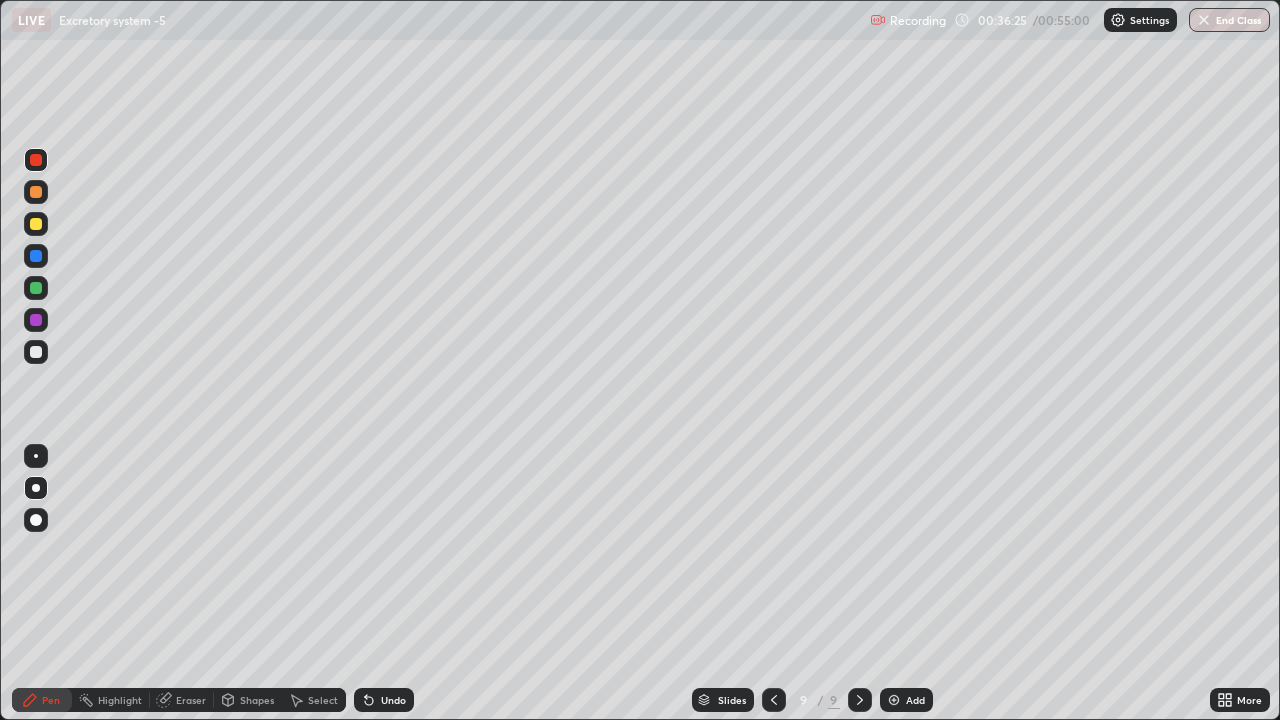 click at bounding box center (36, 256) 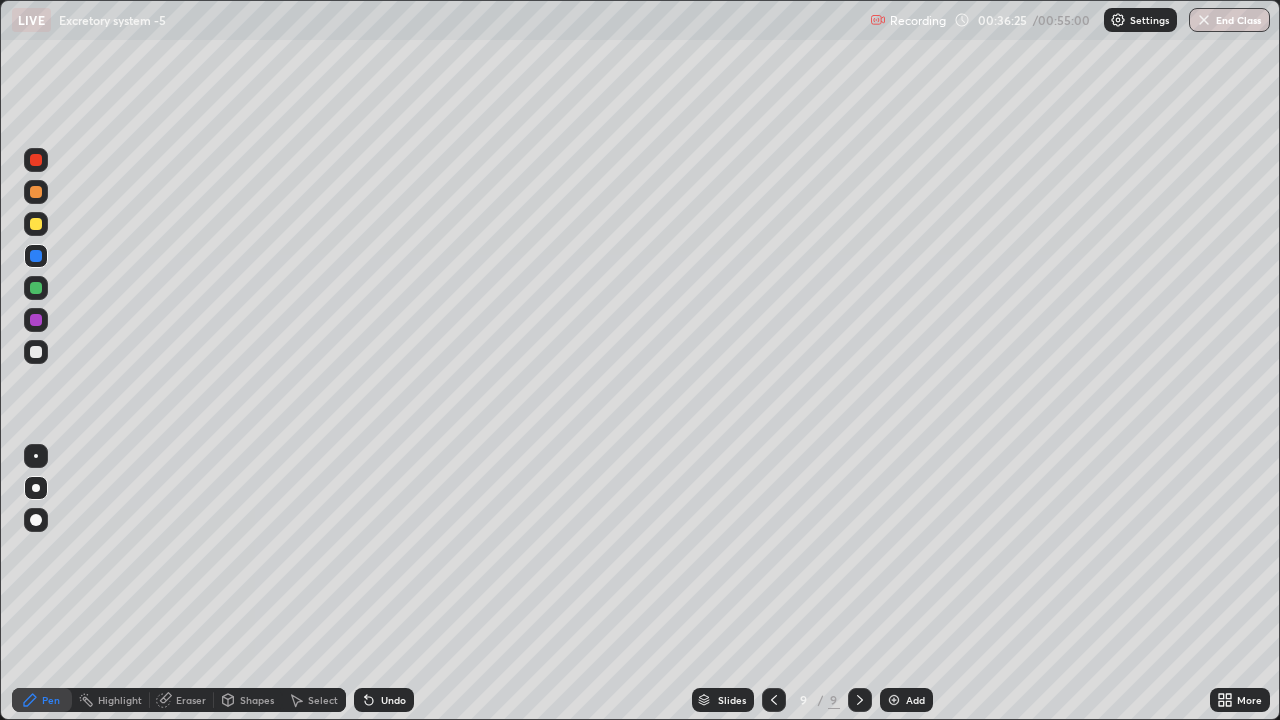 click at bounding box center (36, 256) 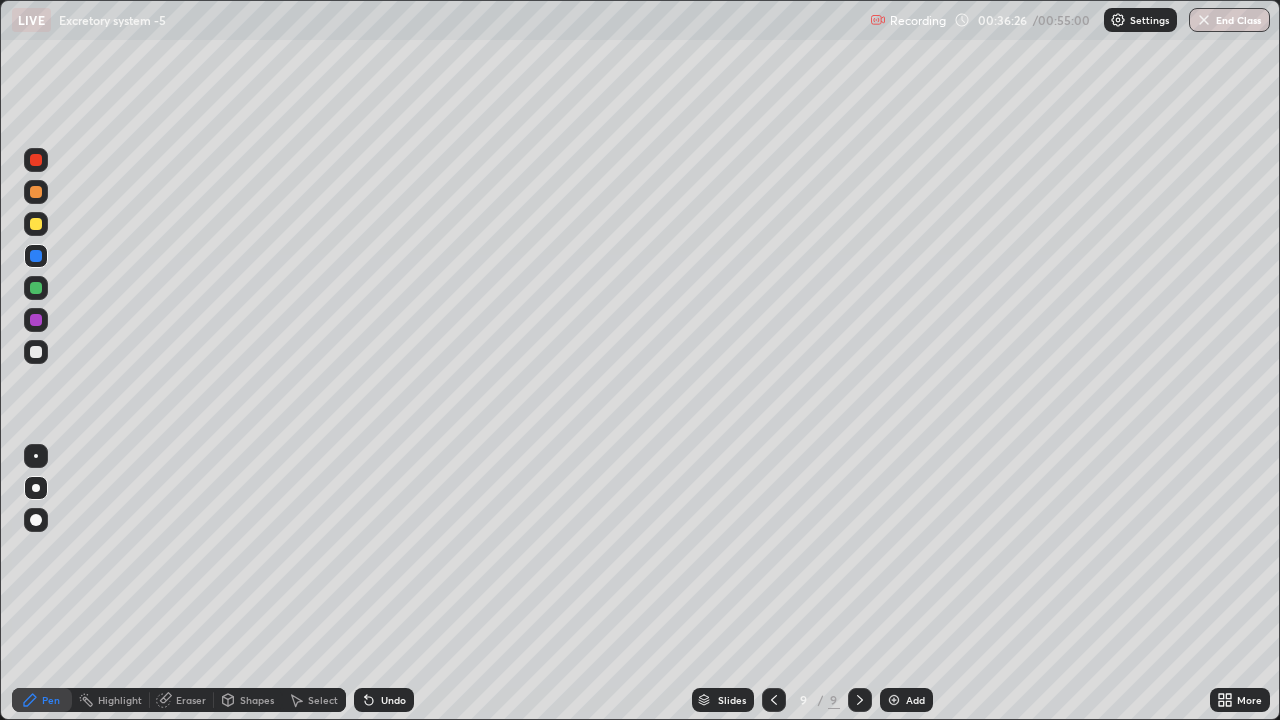 click at bounding box center (36, 288) 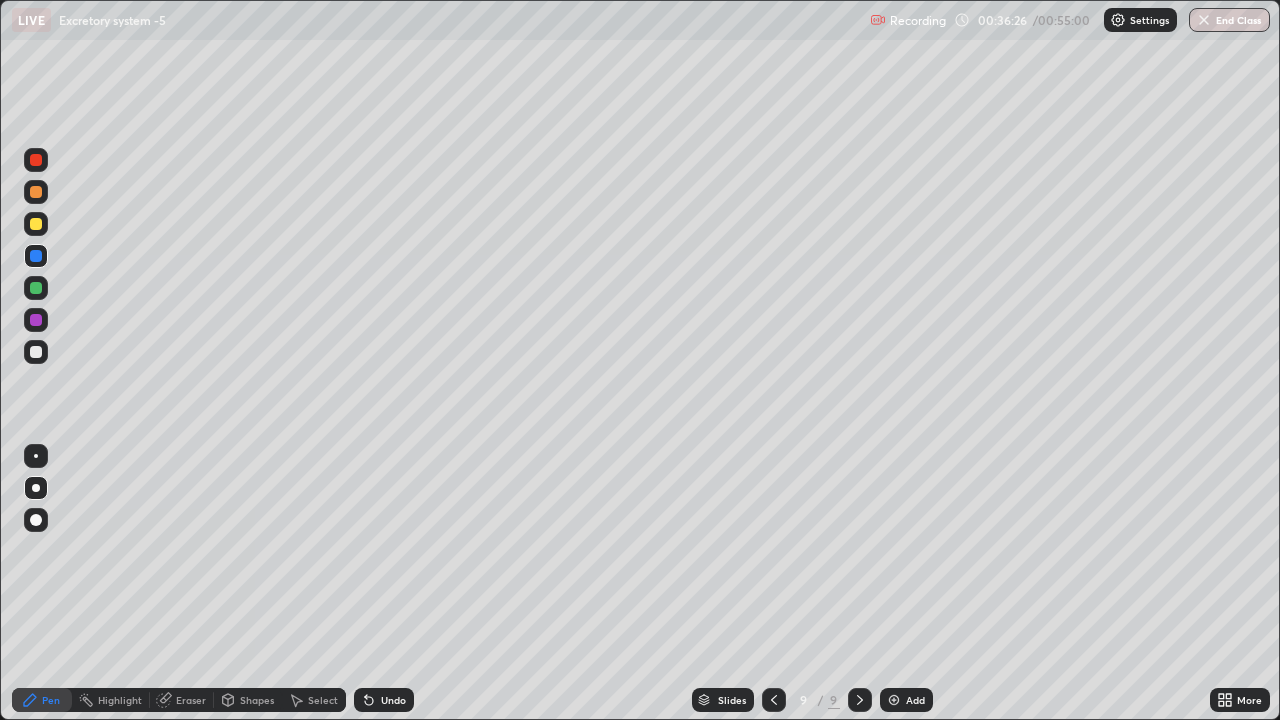 click at bounding box center (36, 288) 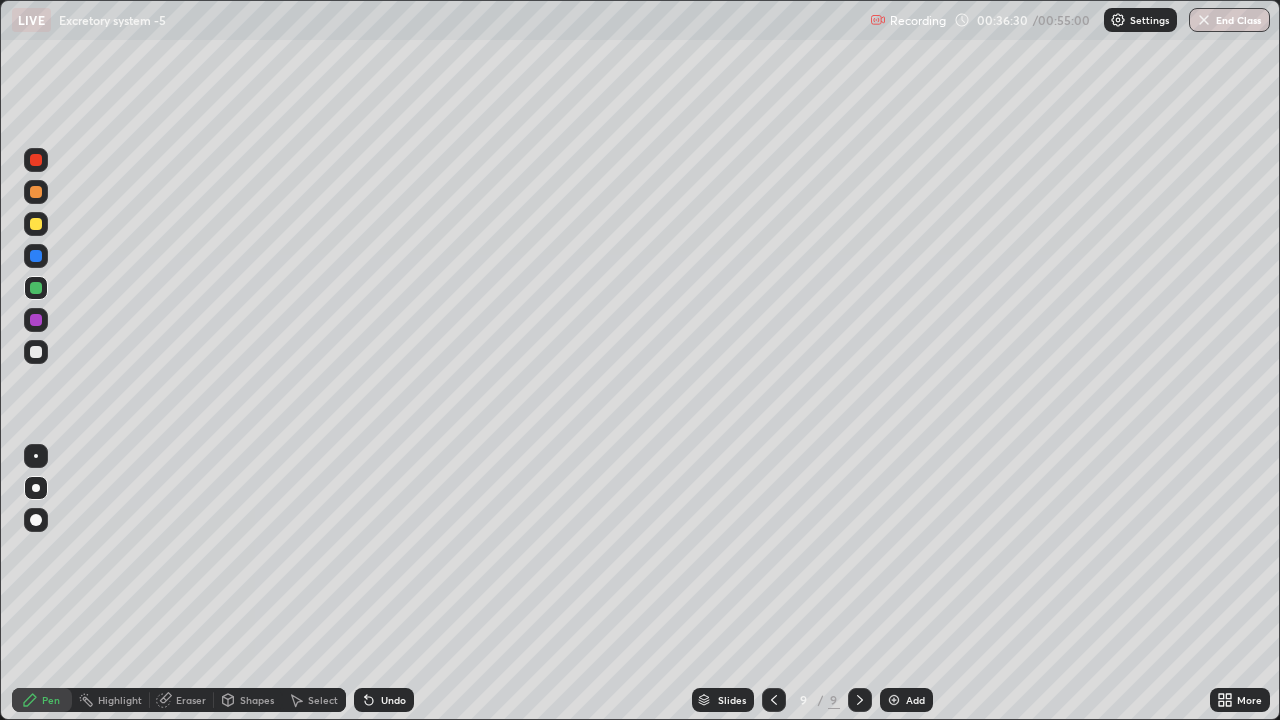 click at bounding box center (36, 192) 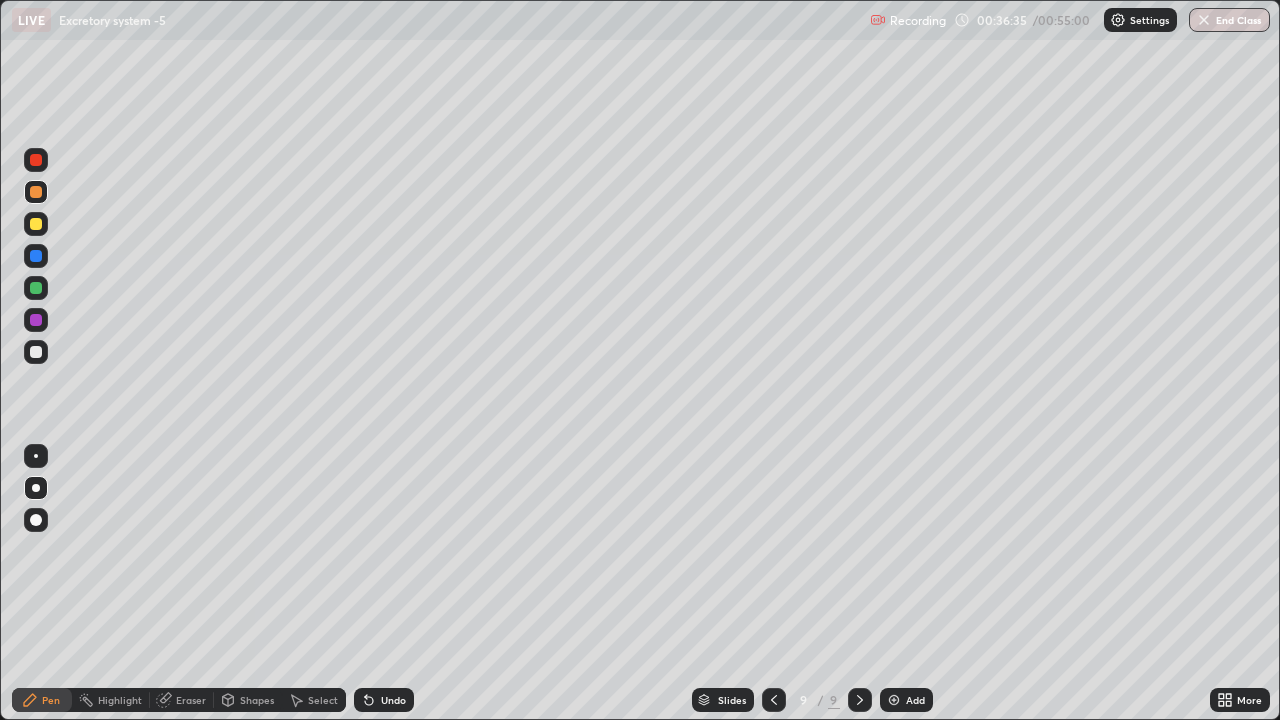 click at bounding box center [36, 160] 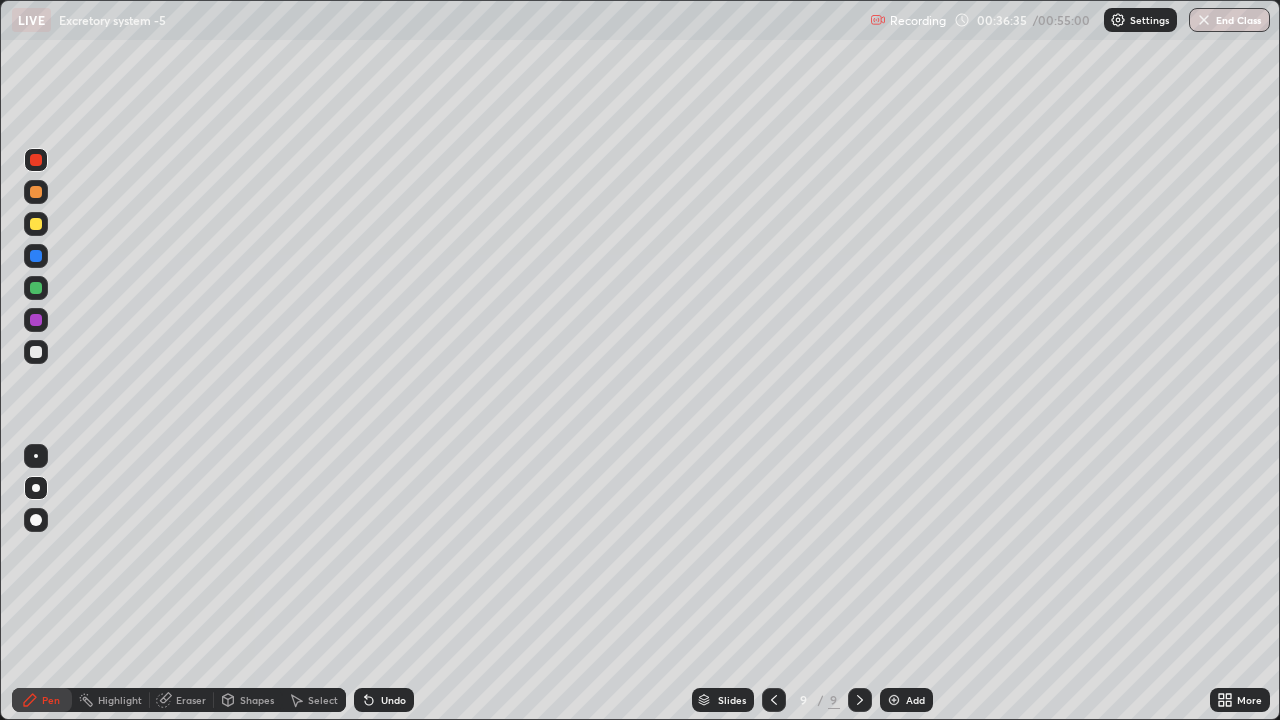 click at bounding box center [36, 160] 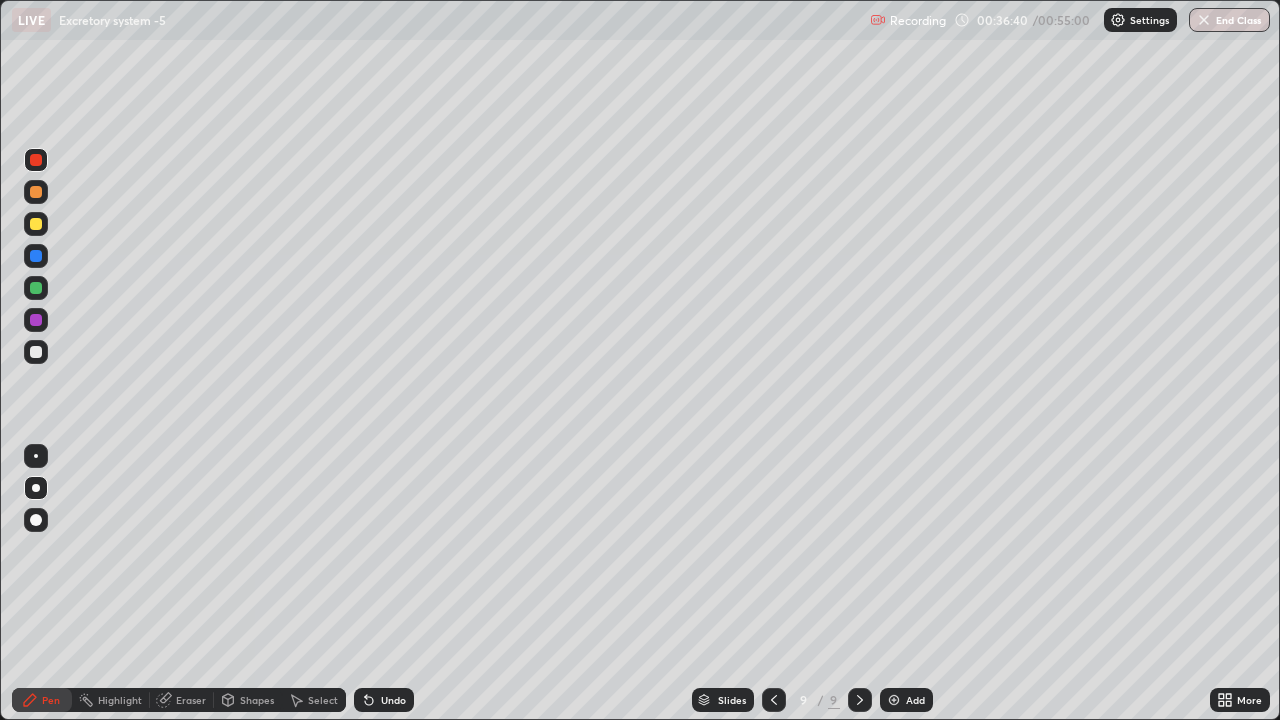 click at bounding box center [36, 256] 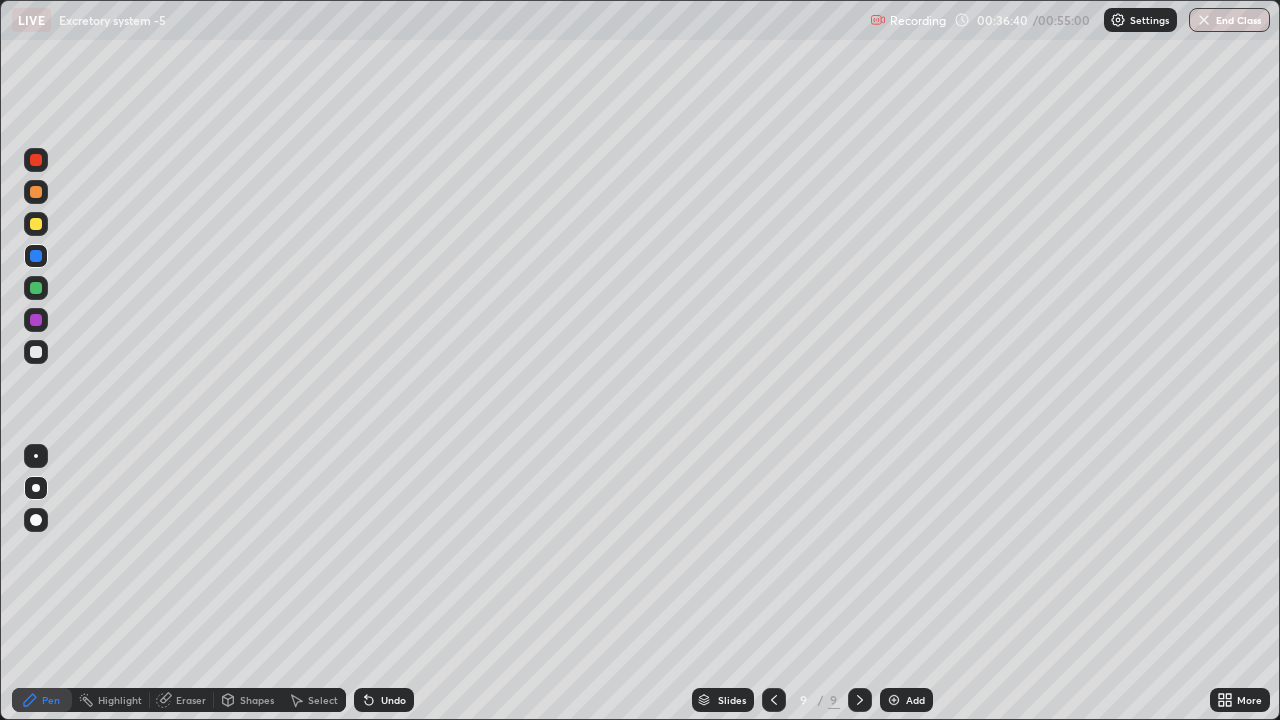 click at bounding box center [36, 256] 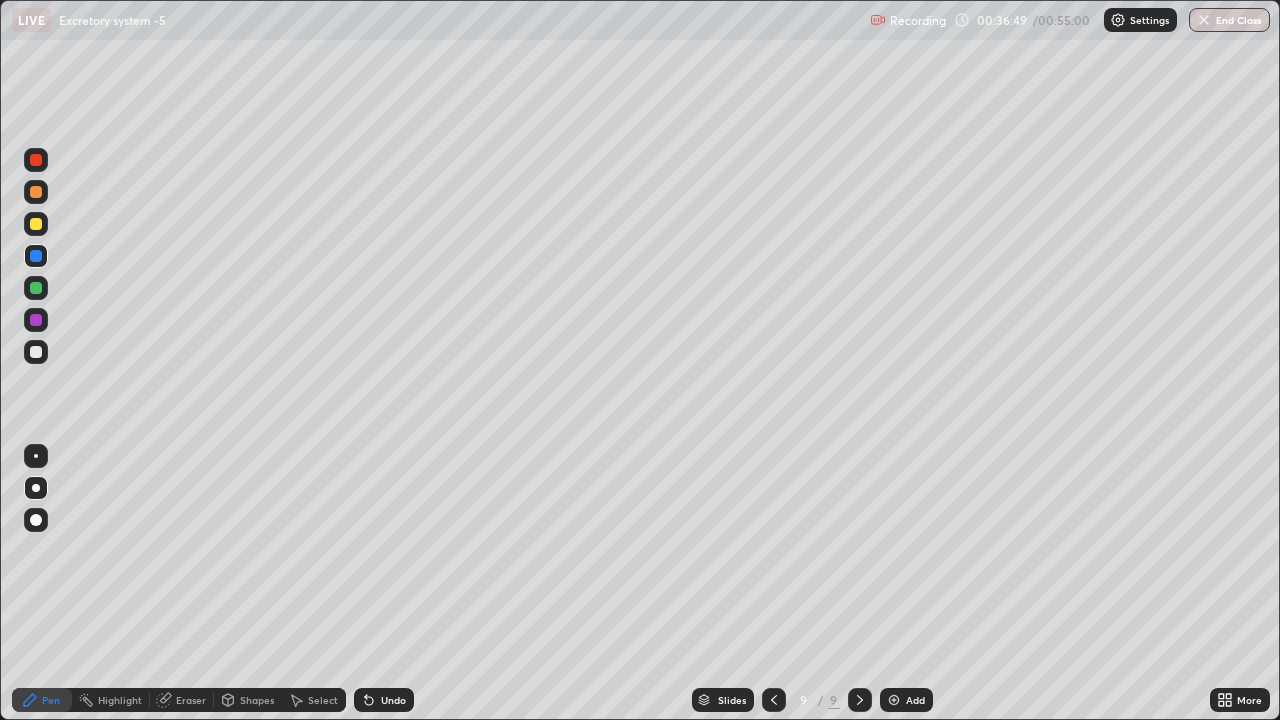 click on "Undo" at bounding box center [384, 700] 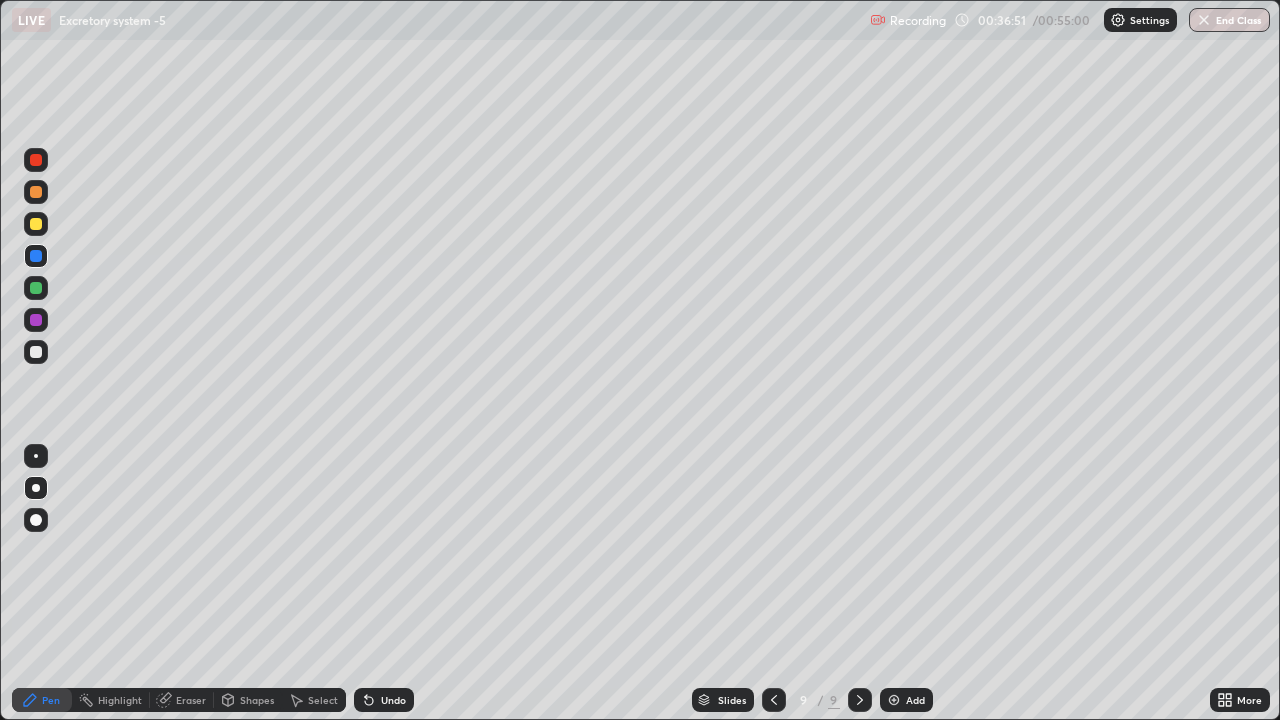 click at bounding box center (36, 288) 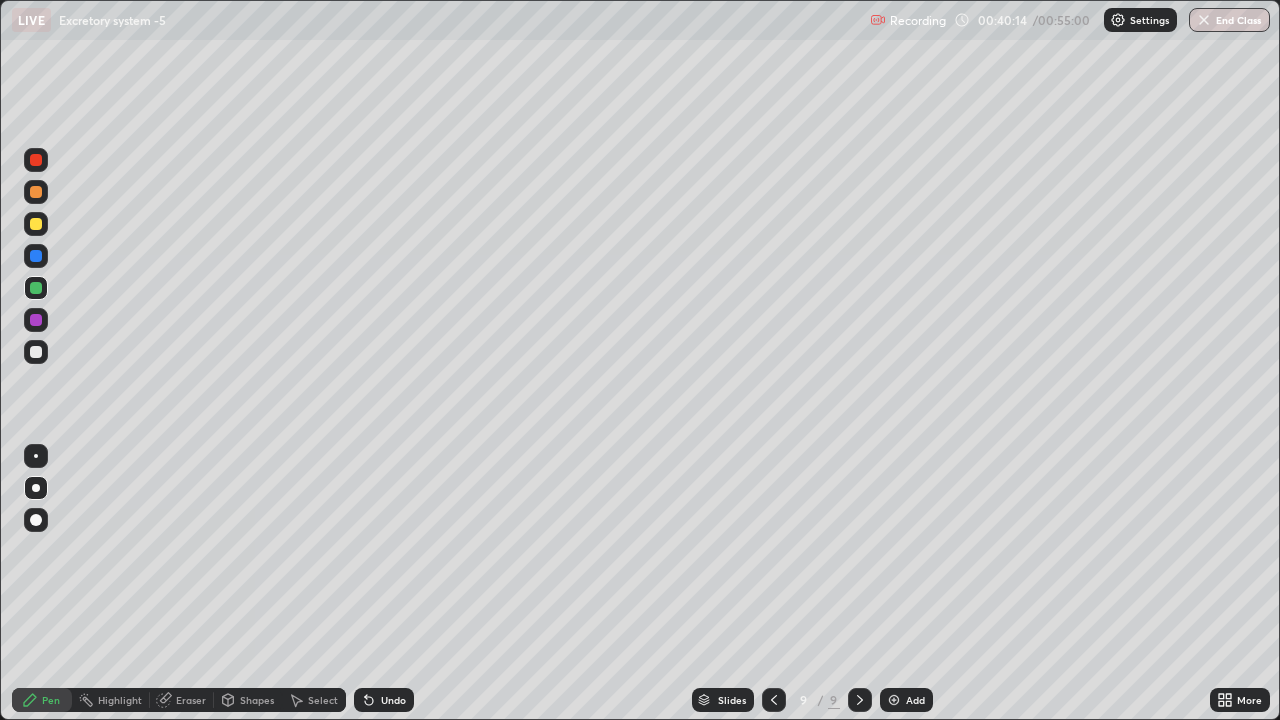 click at bounding box center (36, 256) 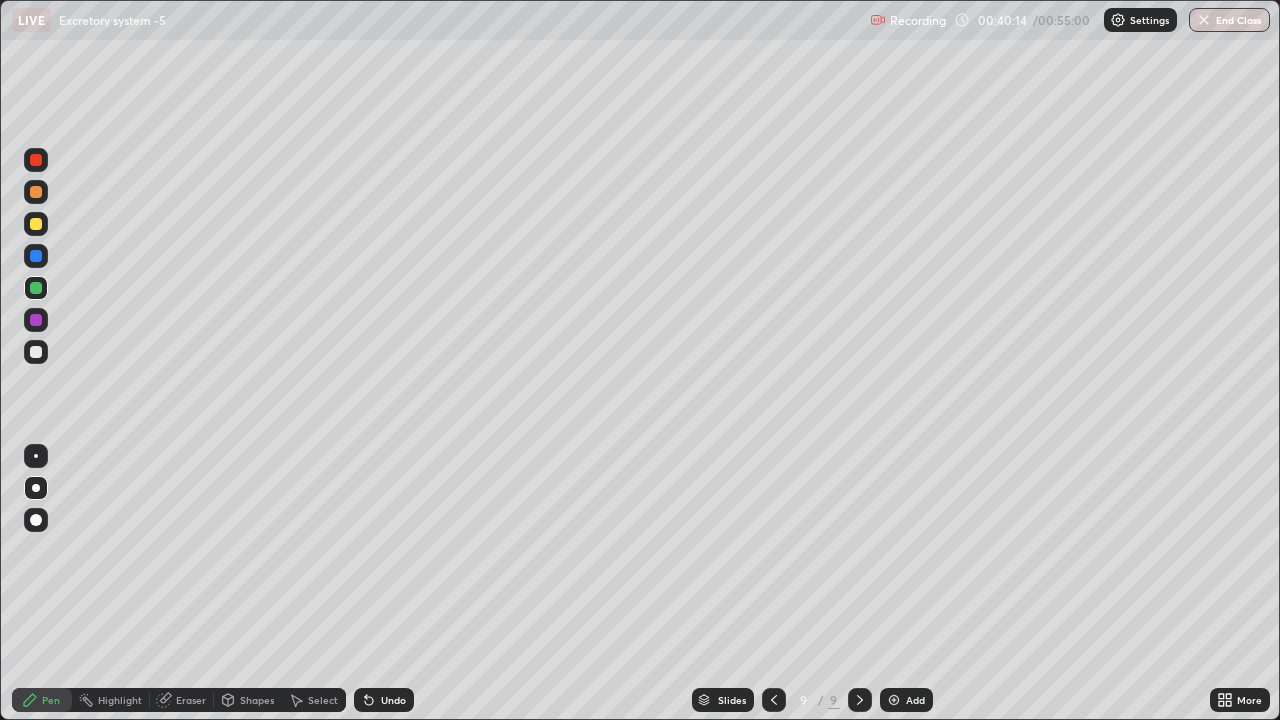 click at bounding box center [36, 256] 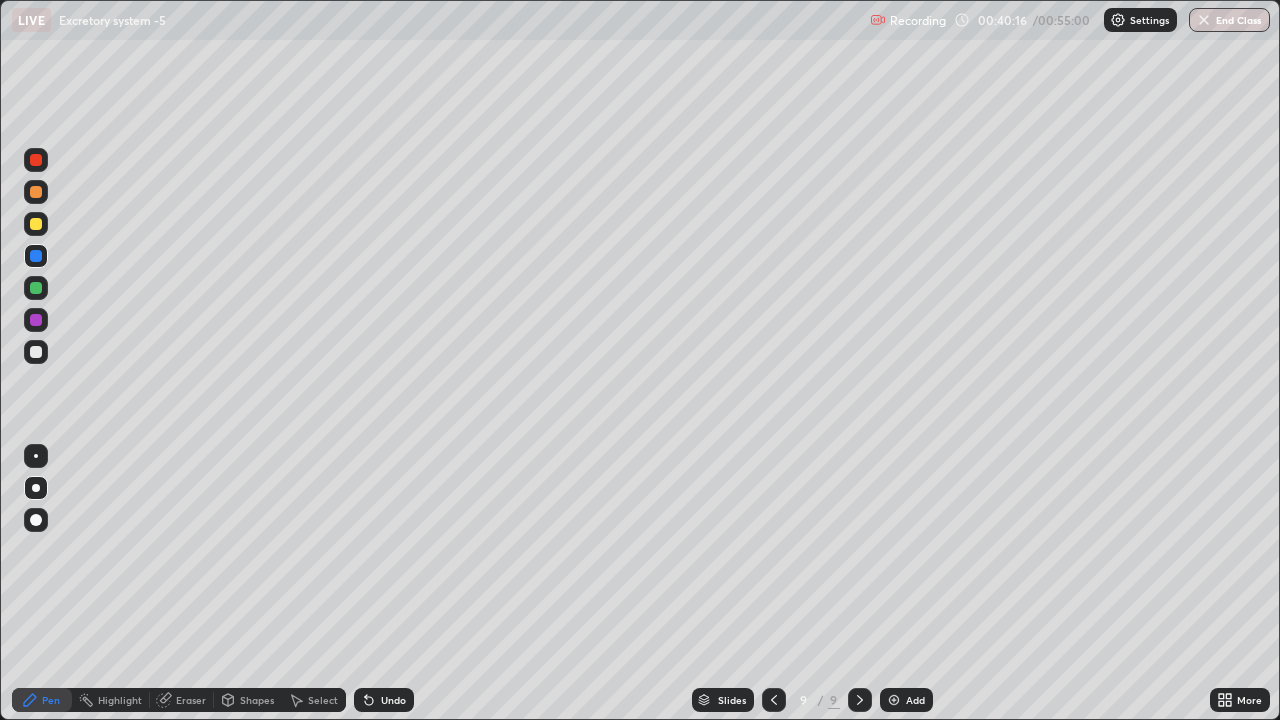 click at bounding box center (36, 288) 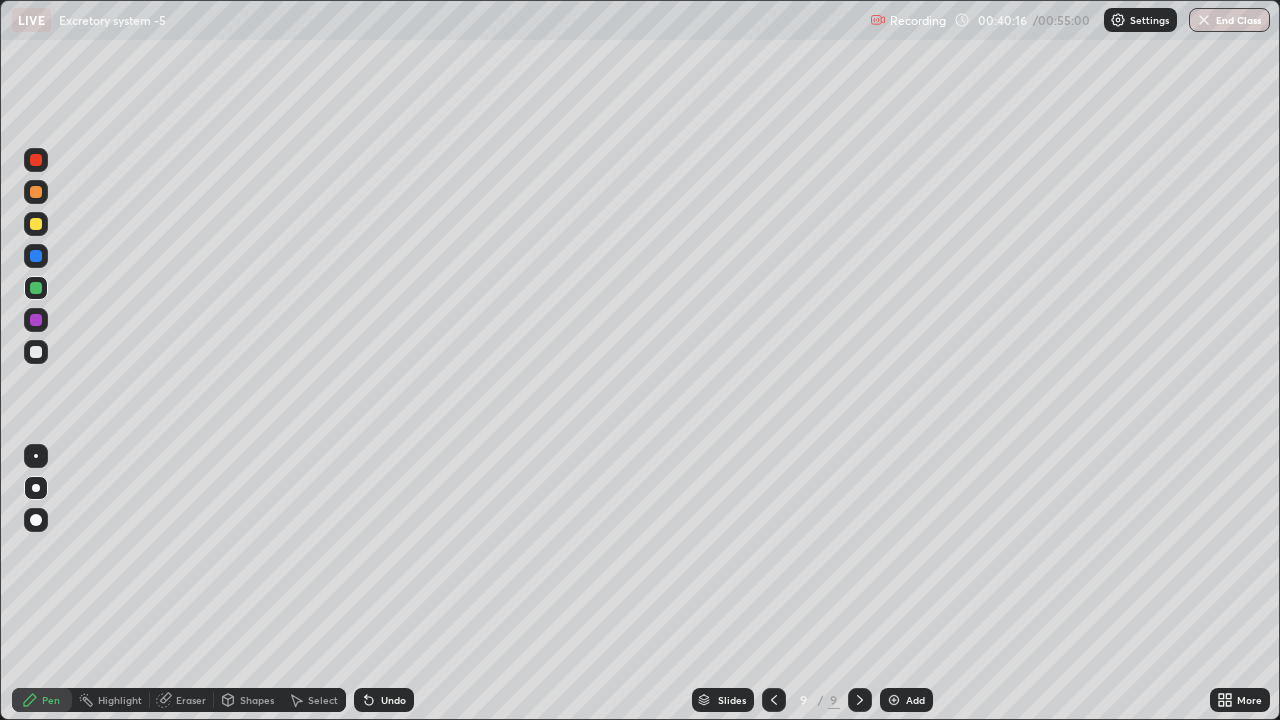 click at bounding box center (36, 288) 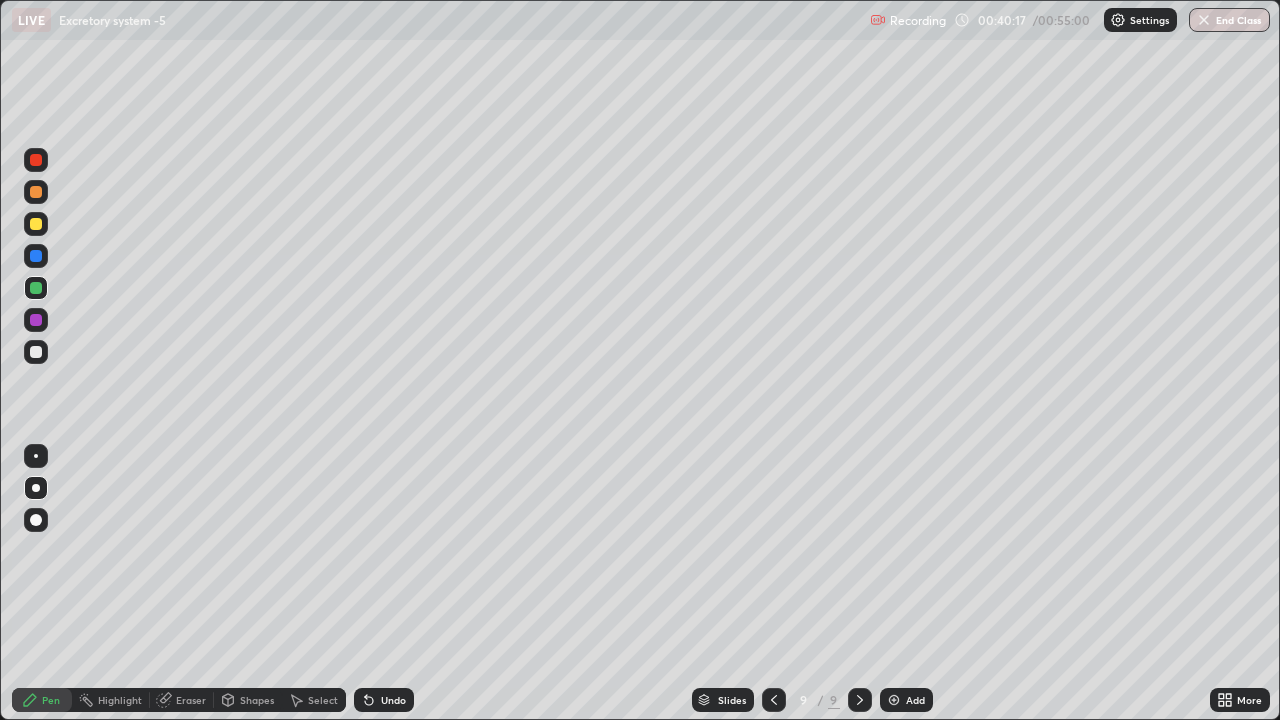 click at bounding box center (36, 192) 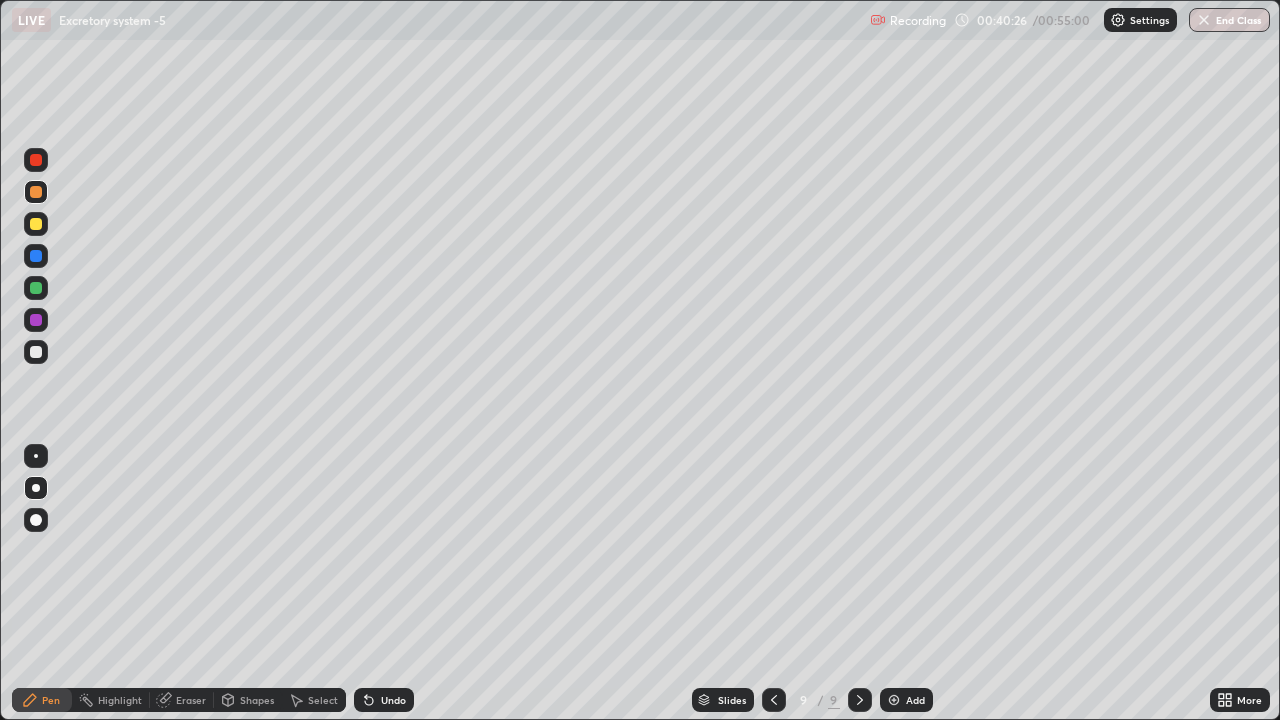 click 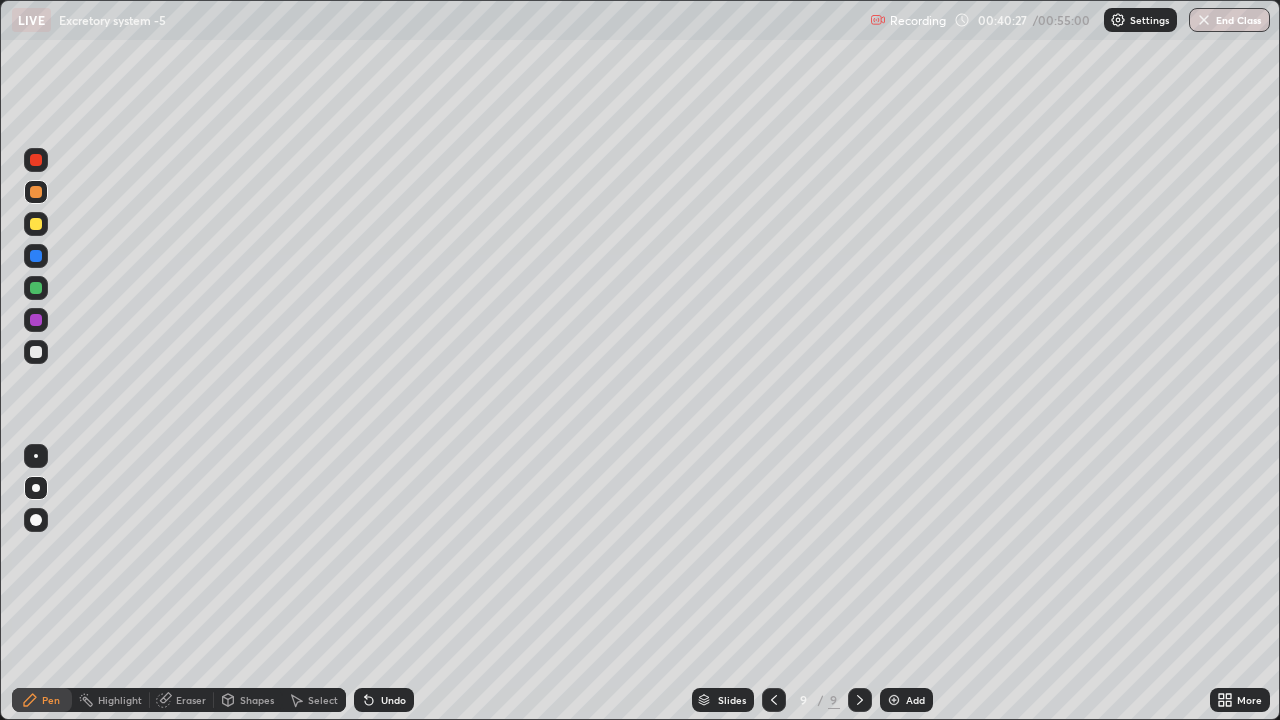 click 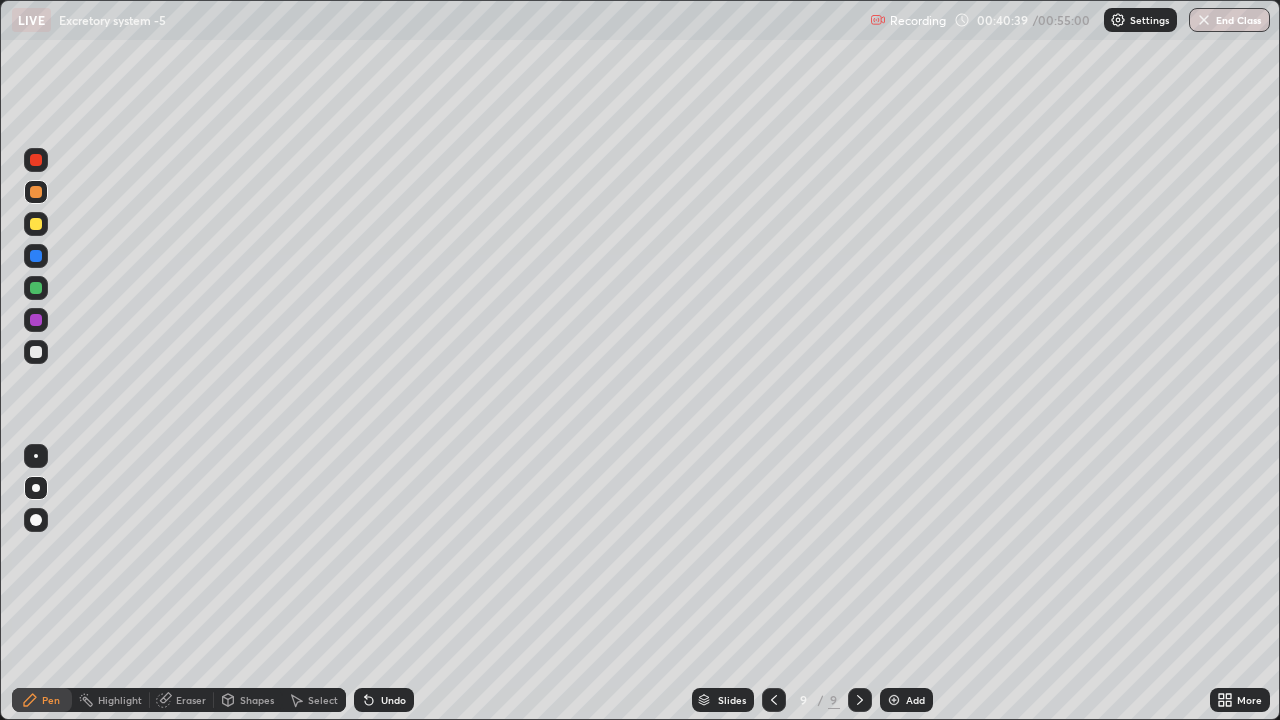 click at bounding box center [36, 160] 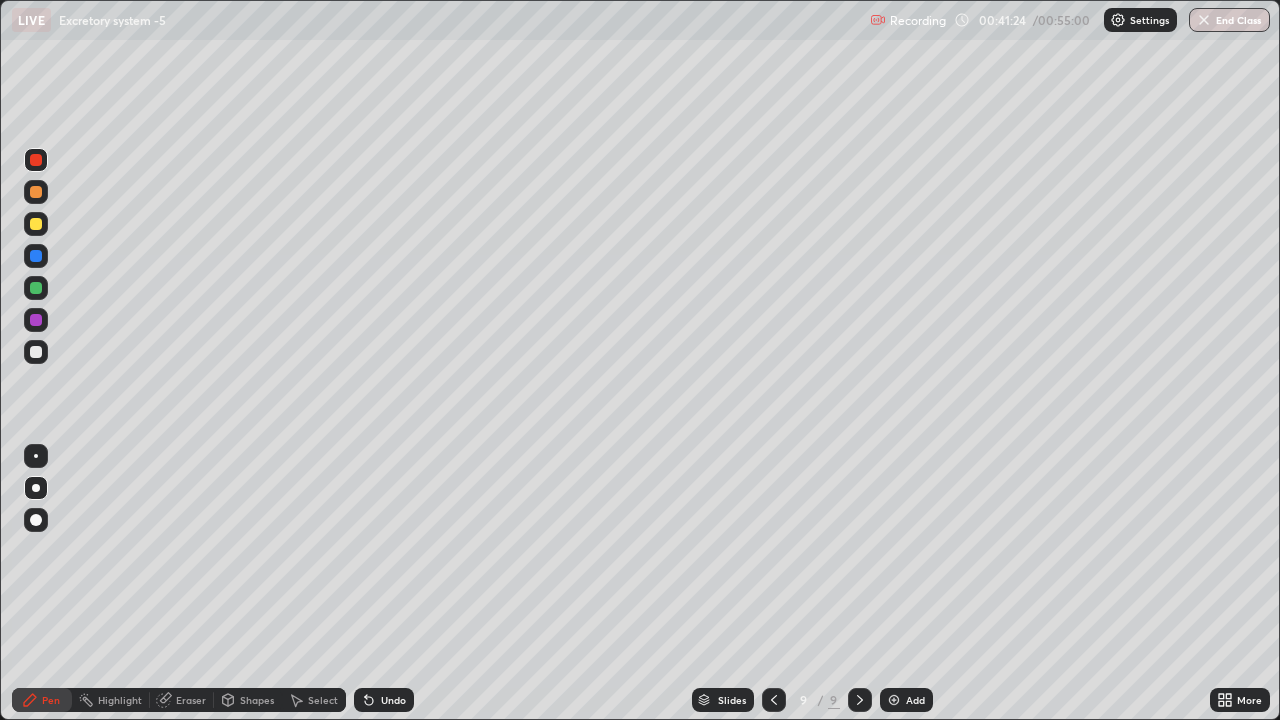 click at bounding box center (36, 352) 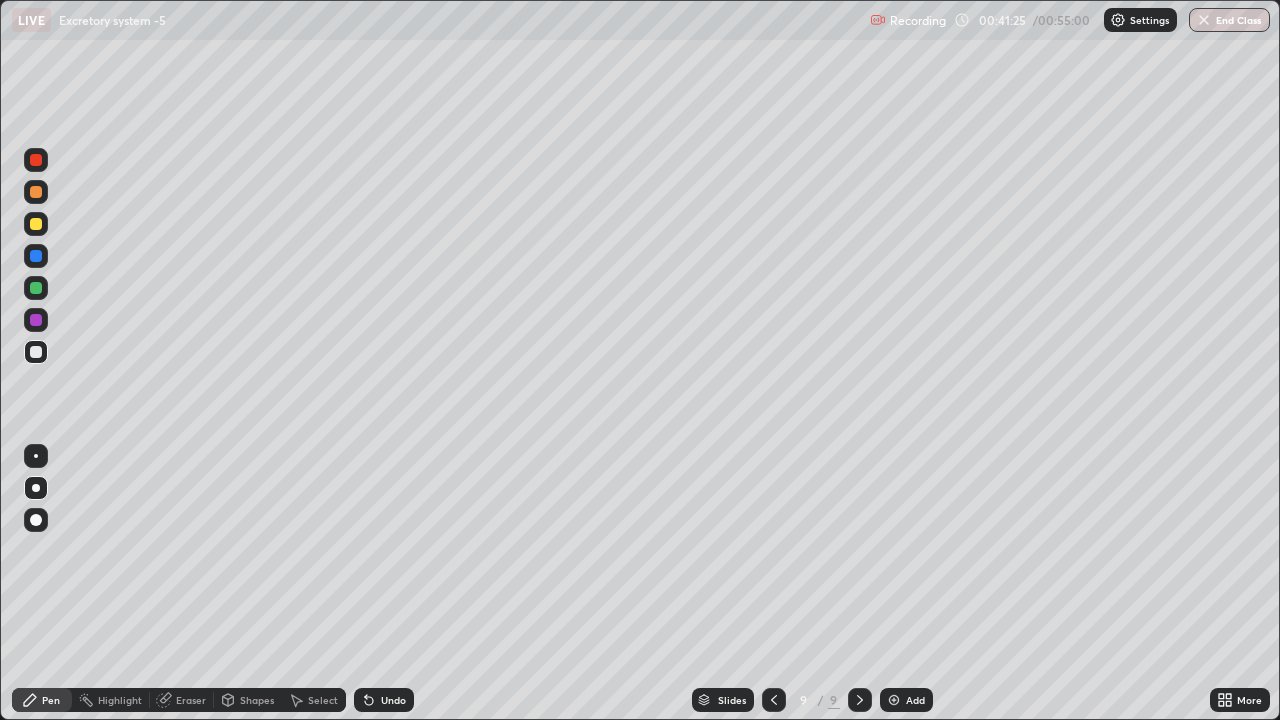 click on "Eraser" at bounding box center (191, 700) 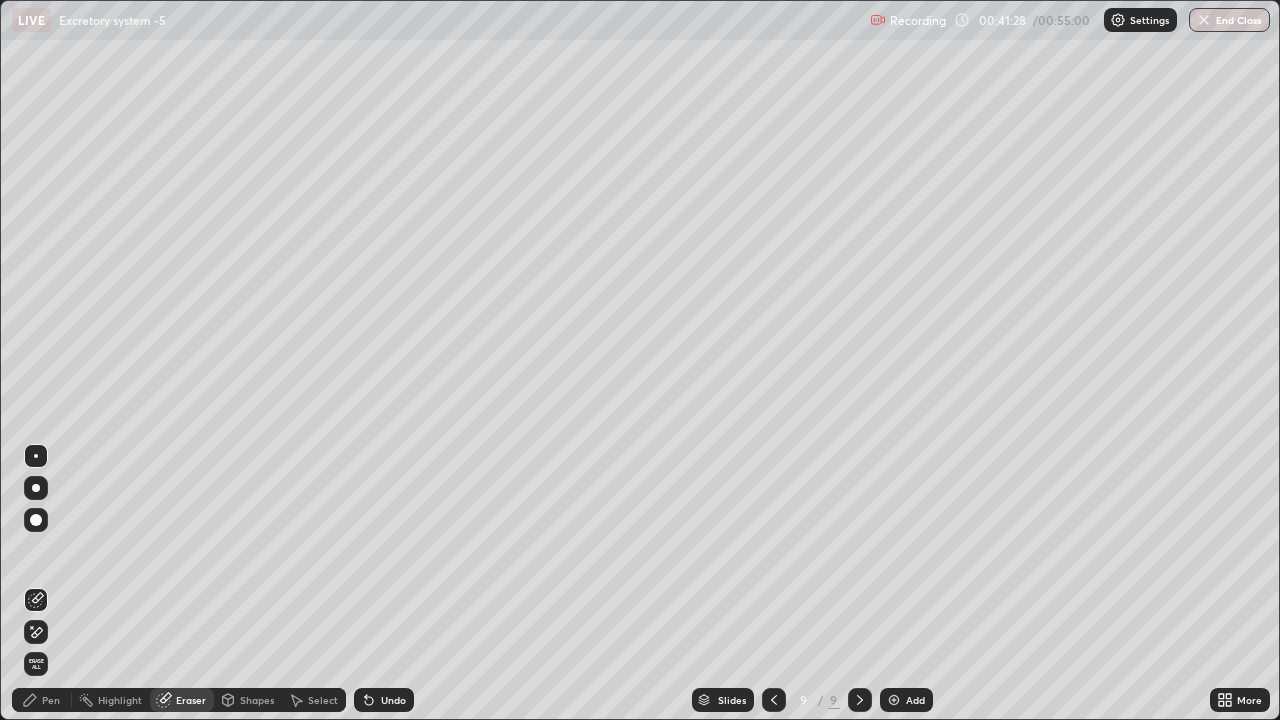 click on "Pen" at bounding box center (51, 700) 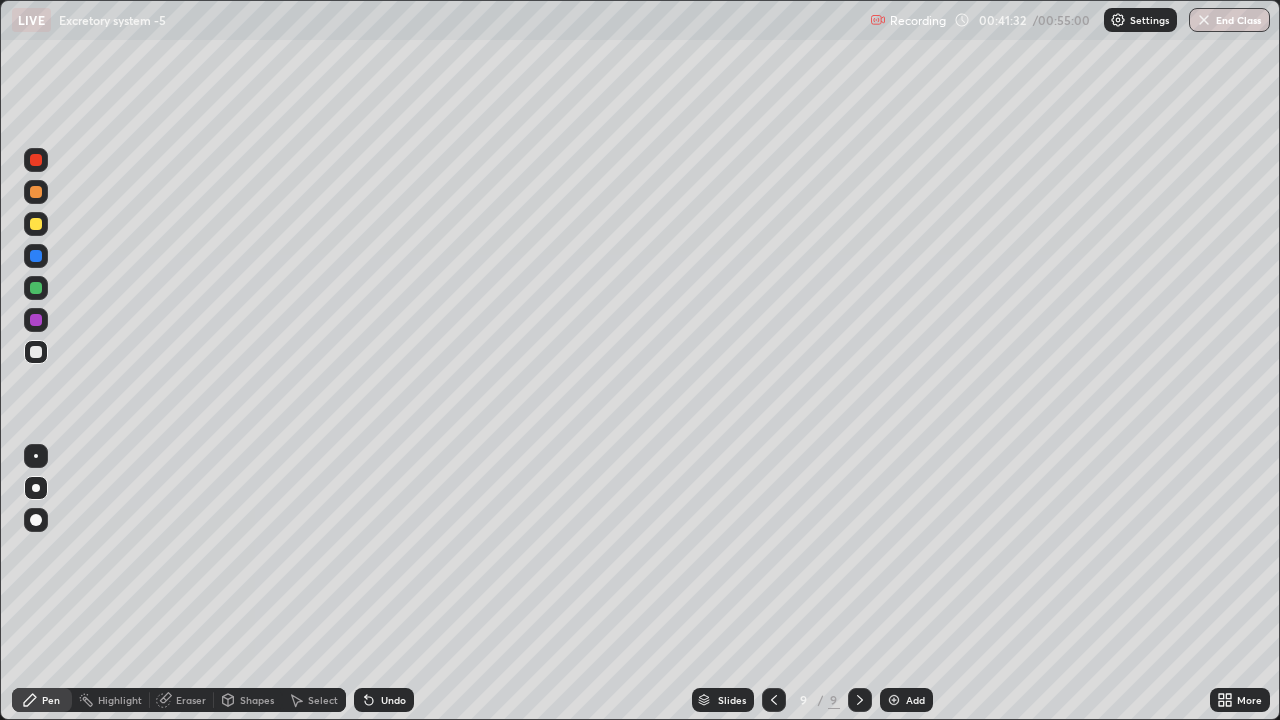 click at bounding box center (36, 192) 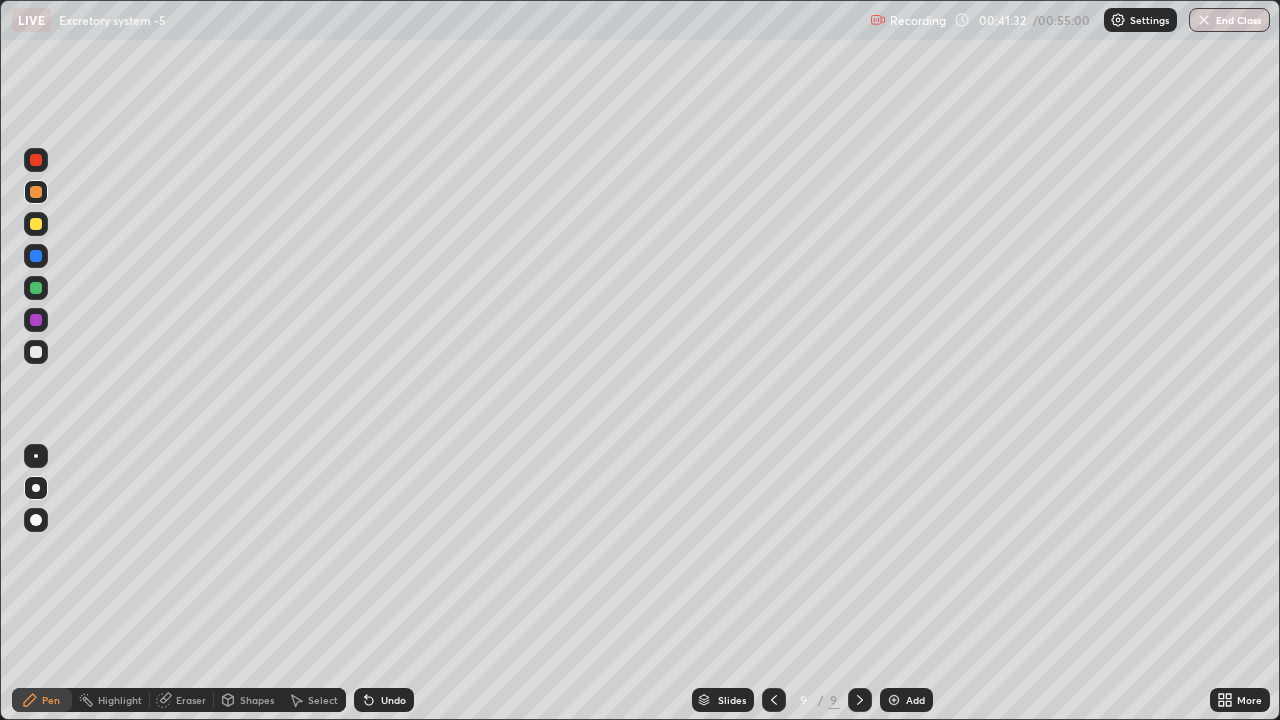 click at bounding box center (36, 192) 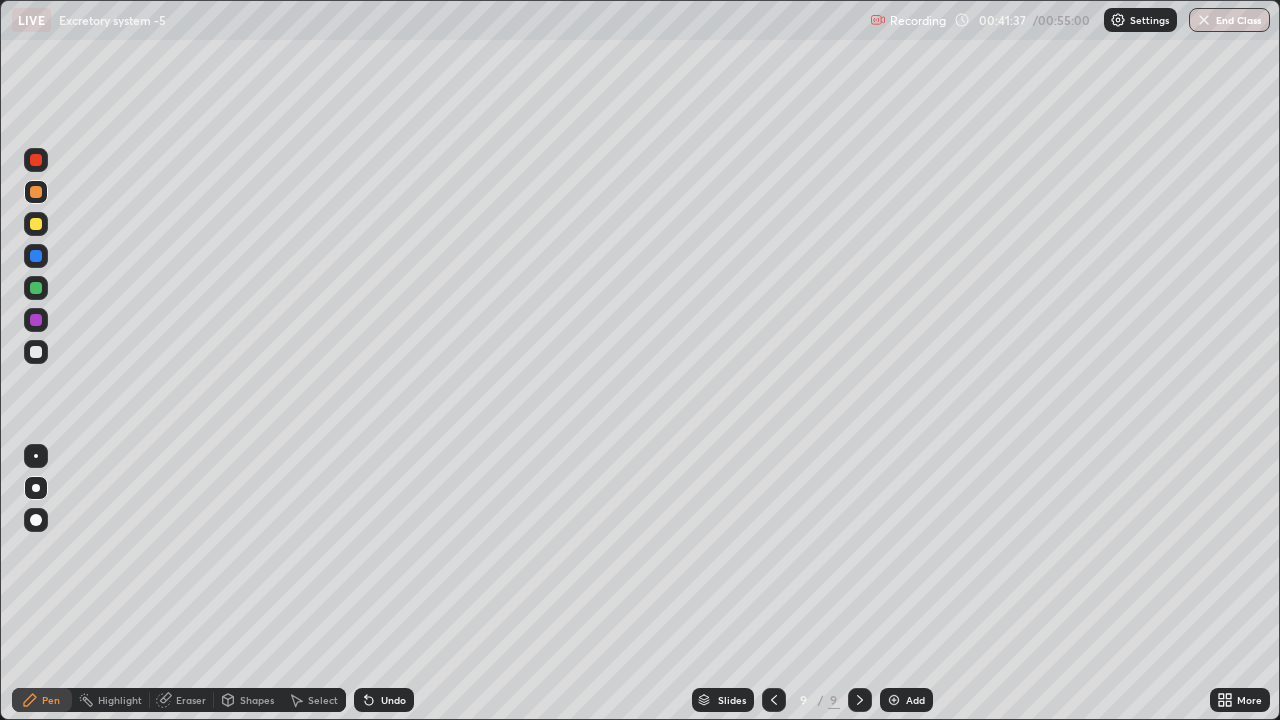 click on "Eraser" at bounding box center (191, 700) 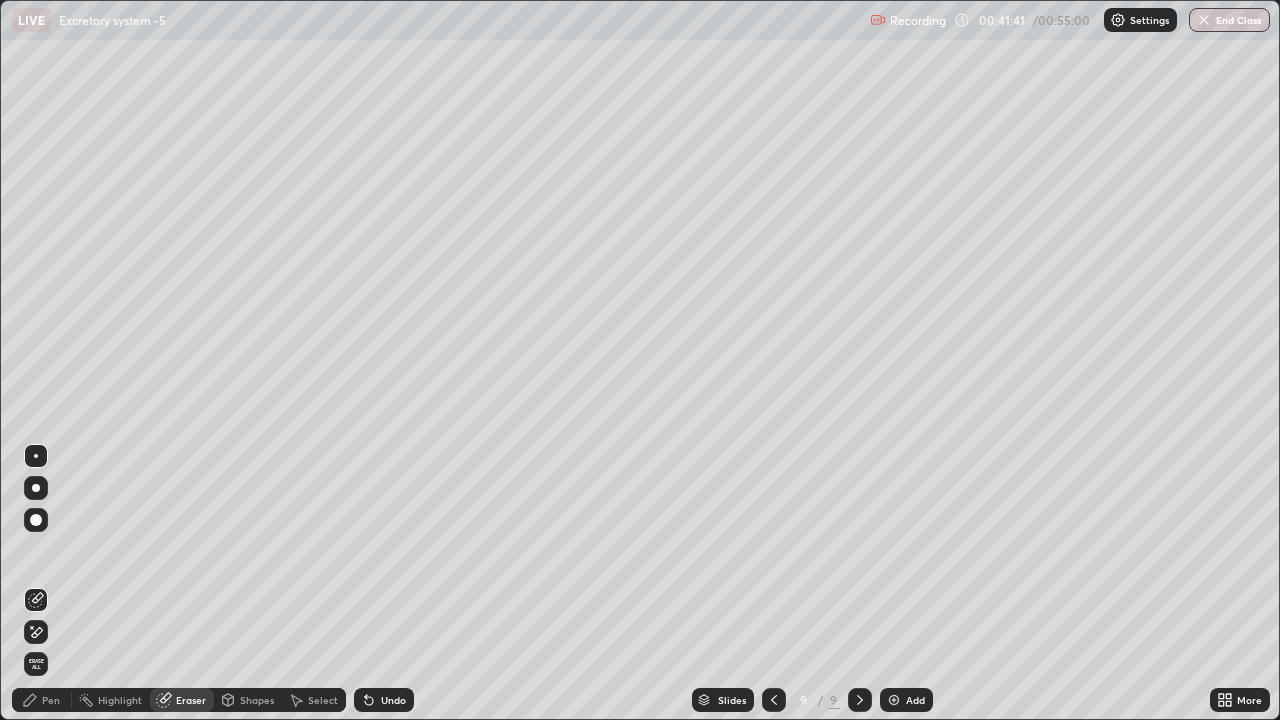 click on "Pen" at bounding box center (51, 700) 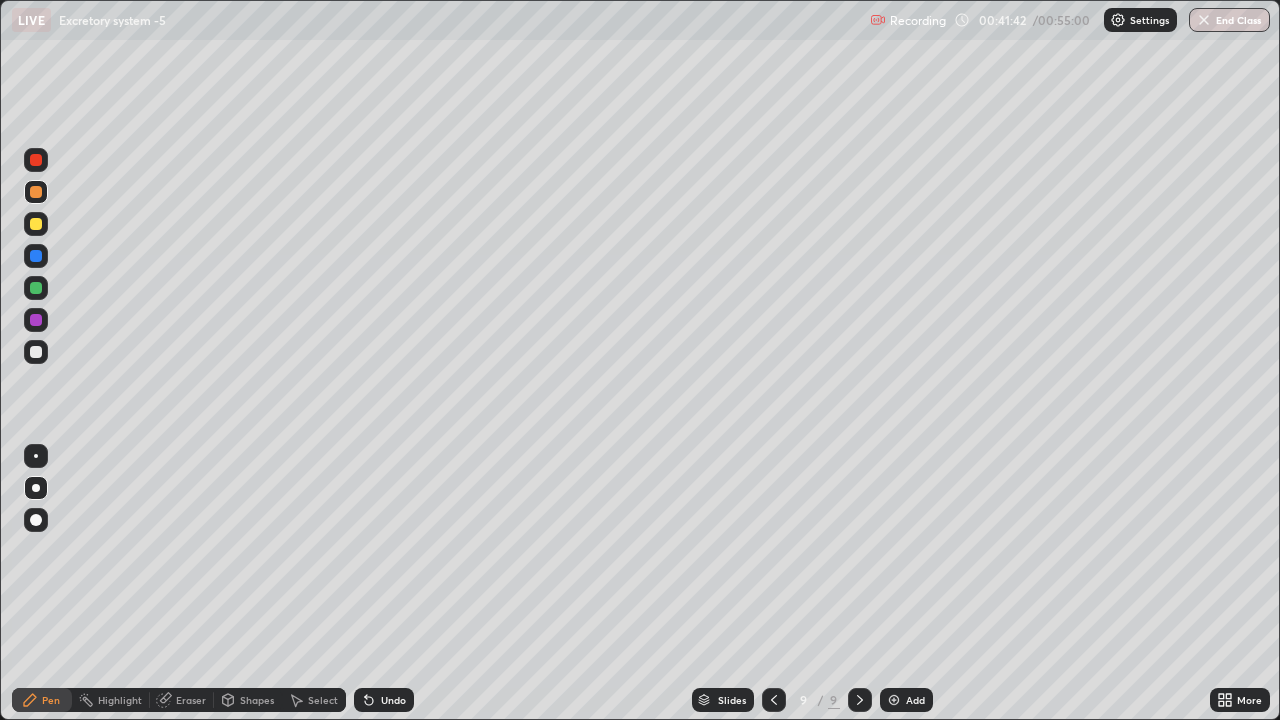 click on "Shapes" at bounding box center [257, 700] 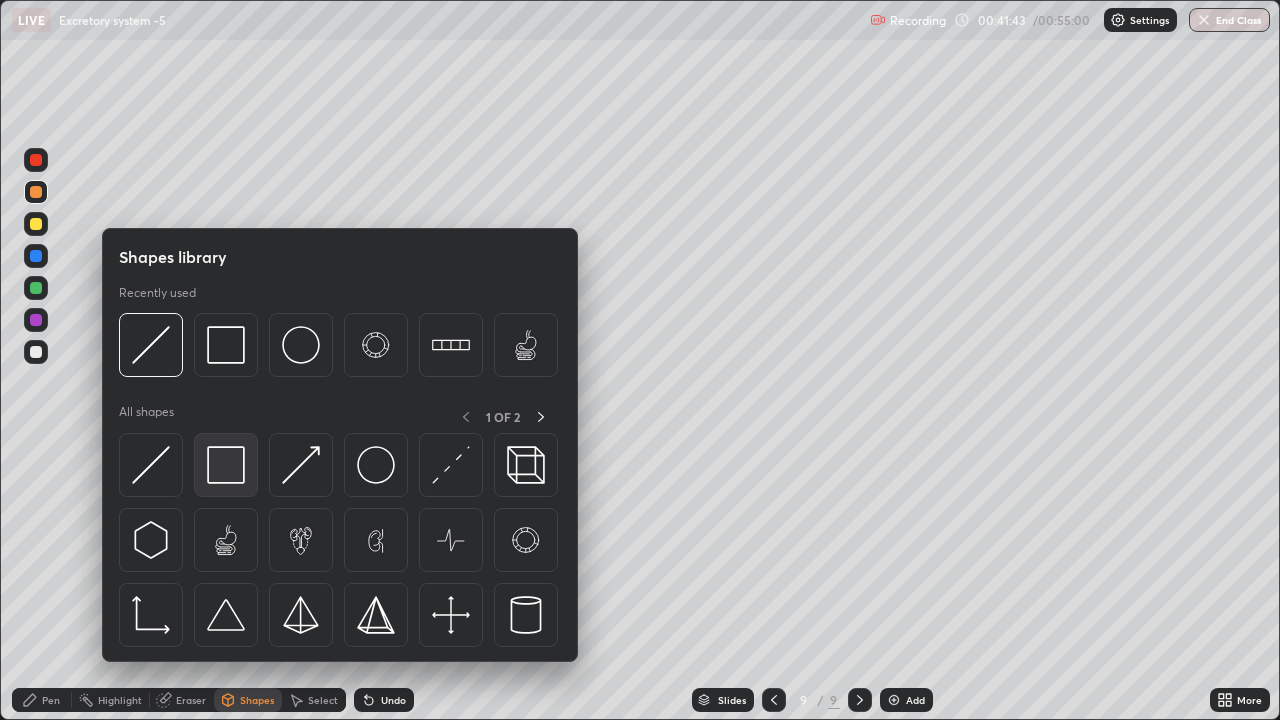 click at bounding box center (226, 465) 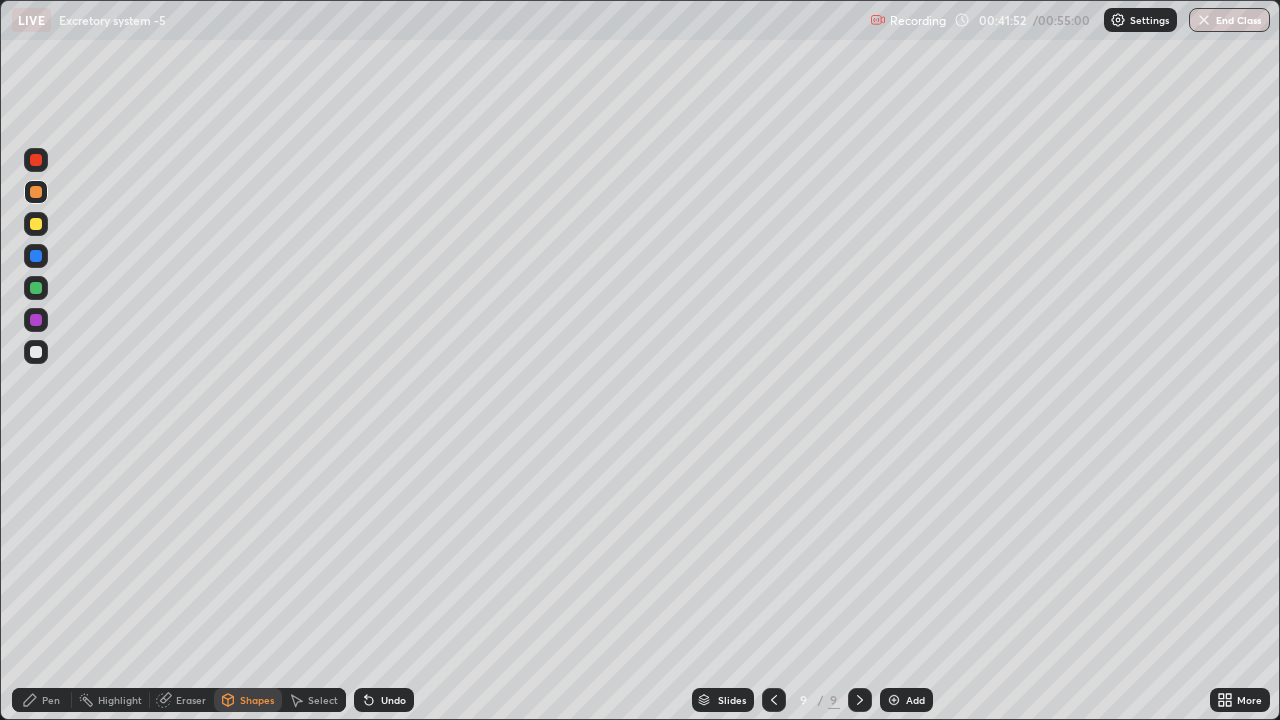 click on "Eraser" at bounding box center [191, 700] 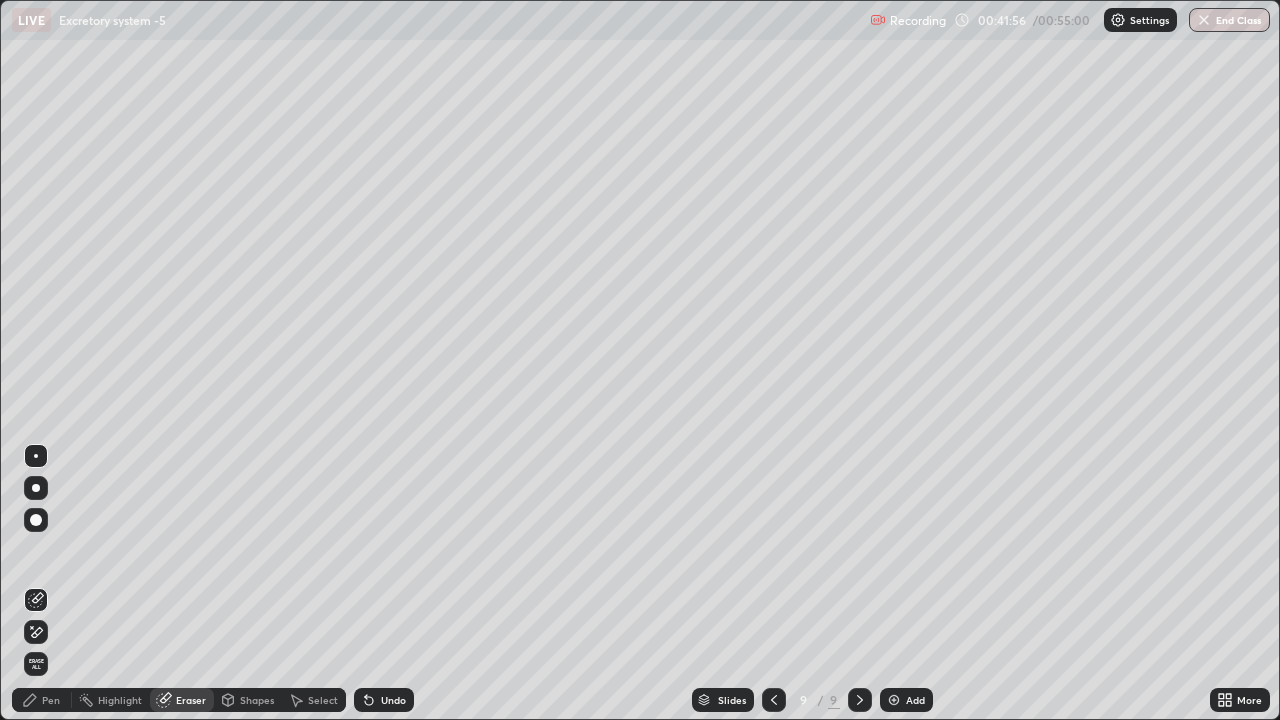 click on "Pen" at bounding box center [42, 700] 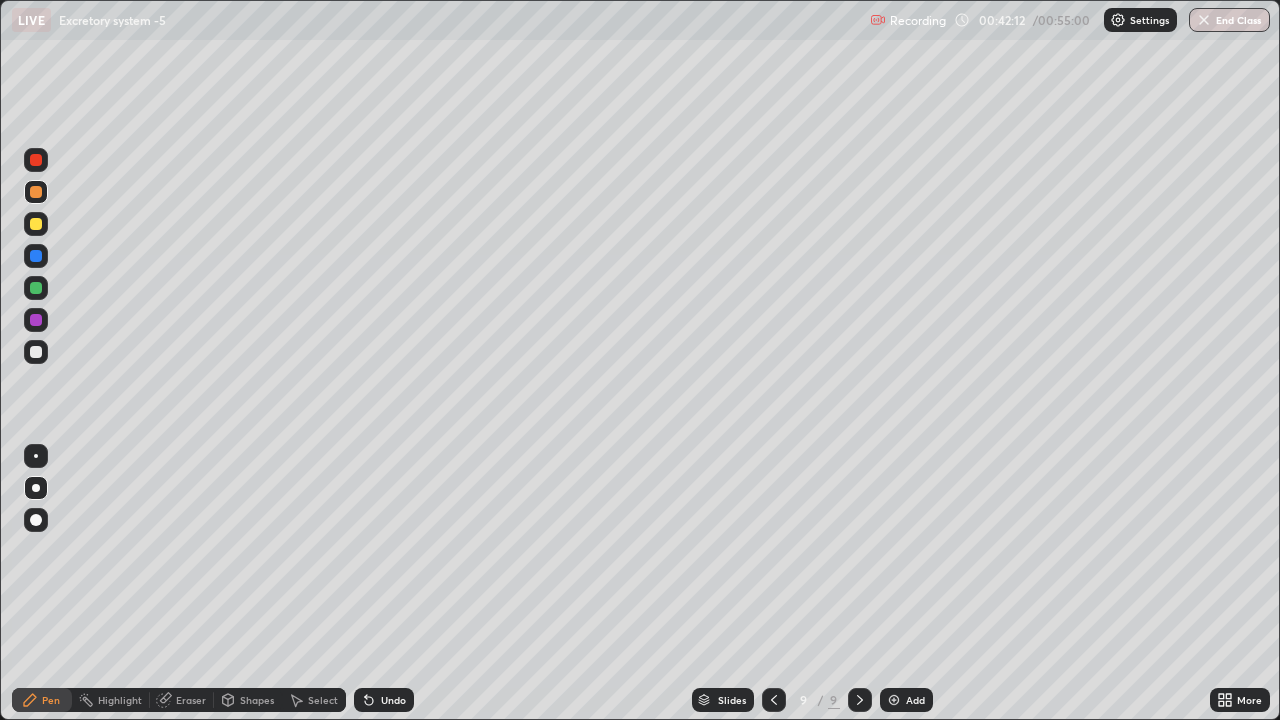 click 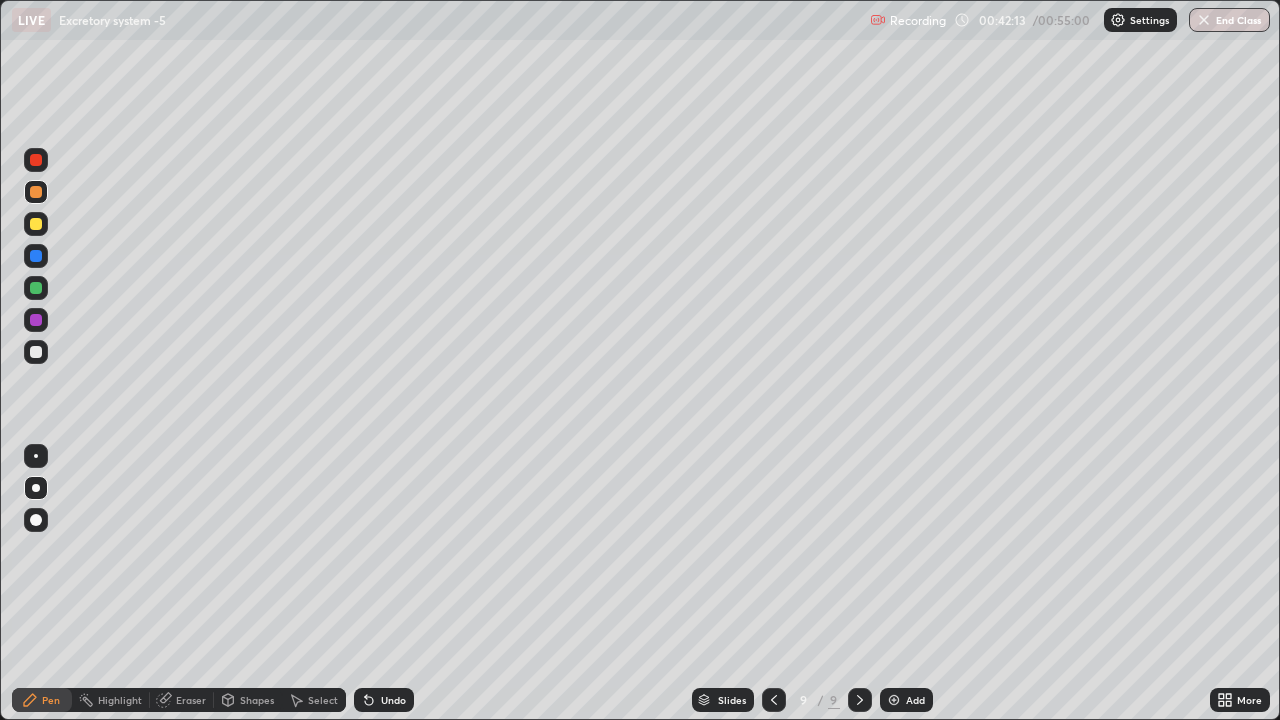 click at bounding box center (36, 288) 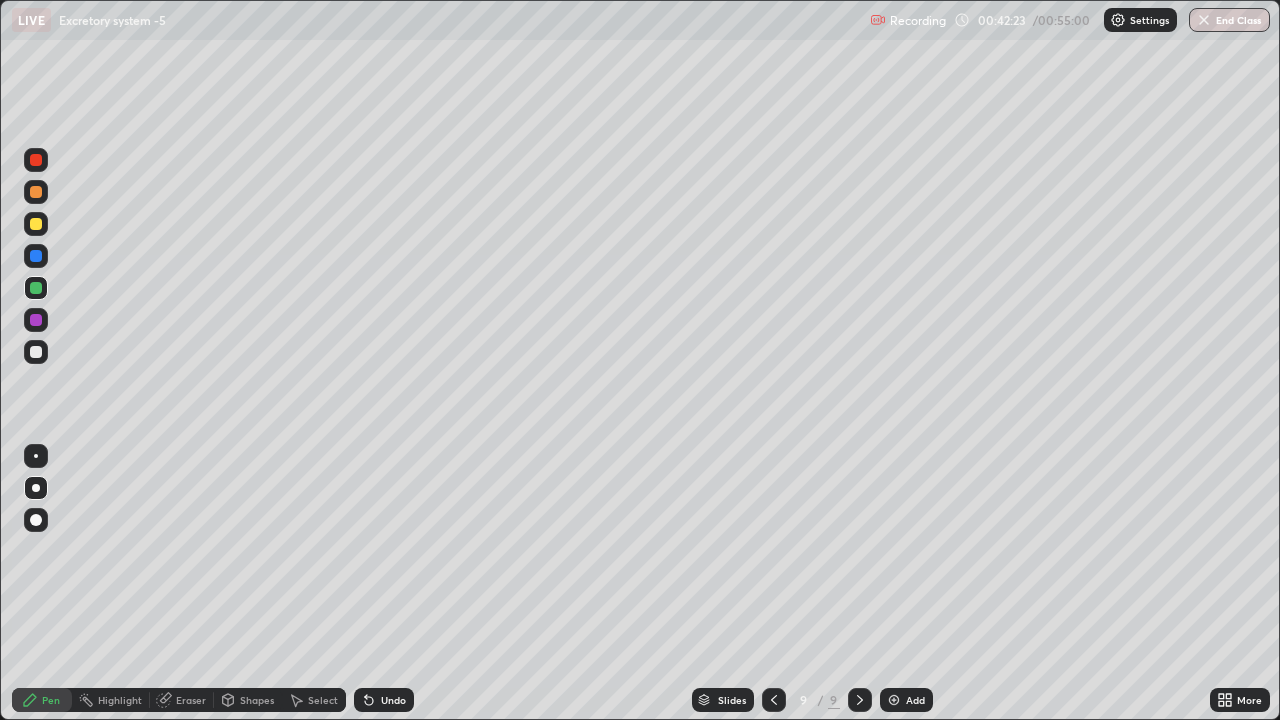 click 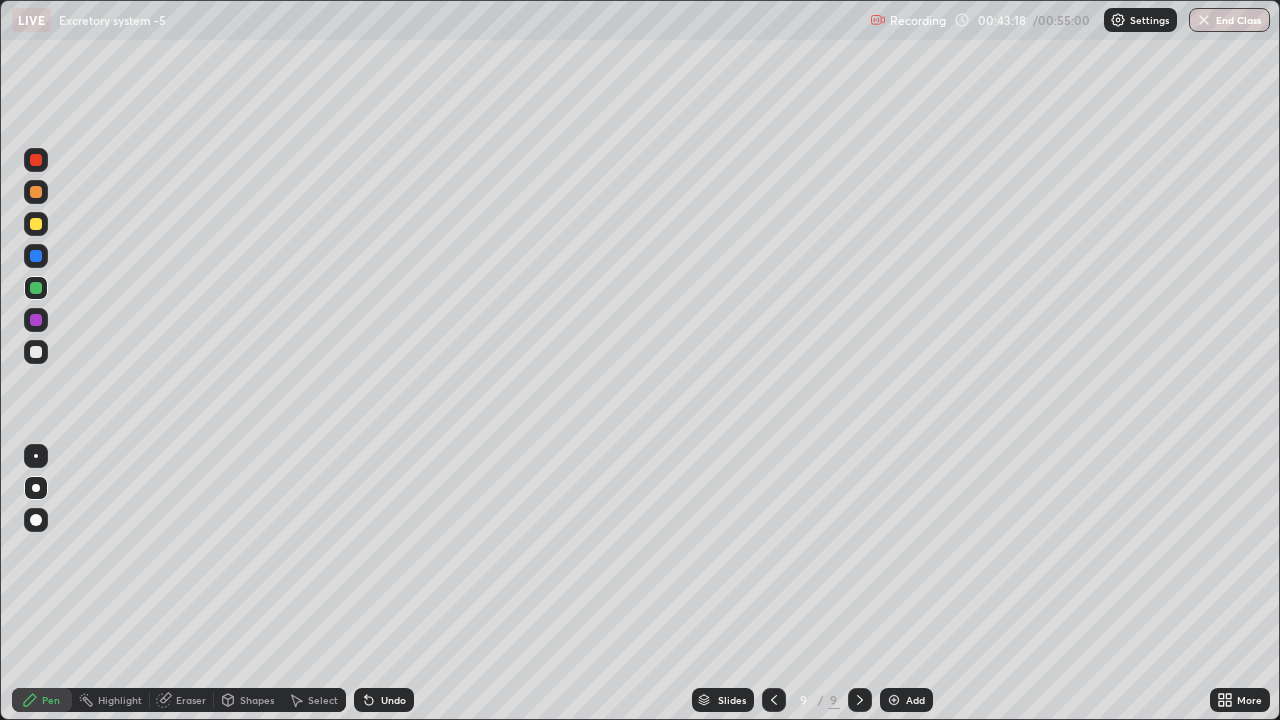 click at bounding box center [36, 160] 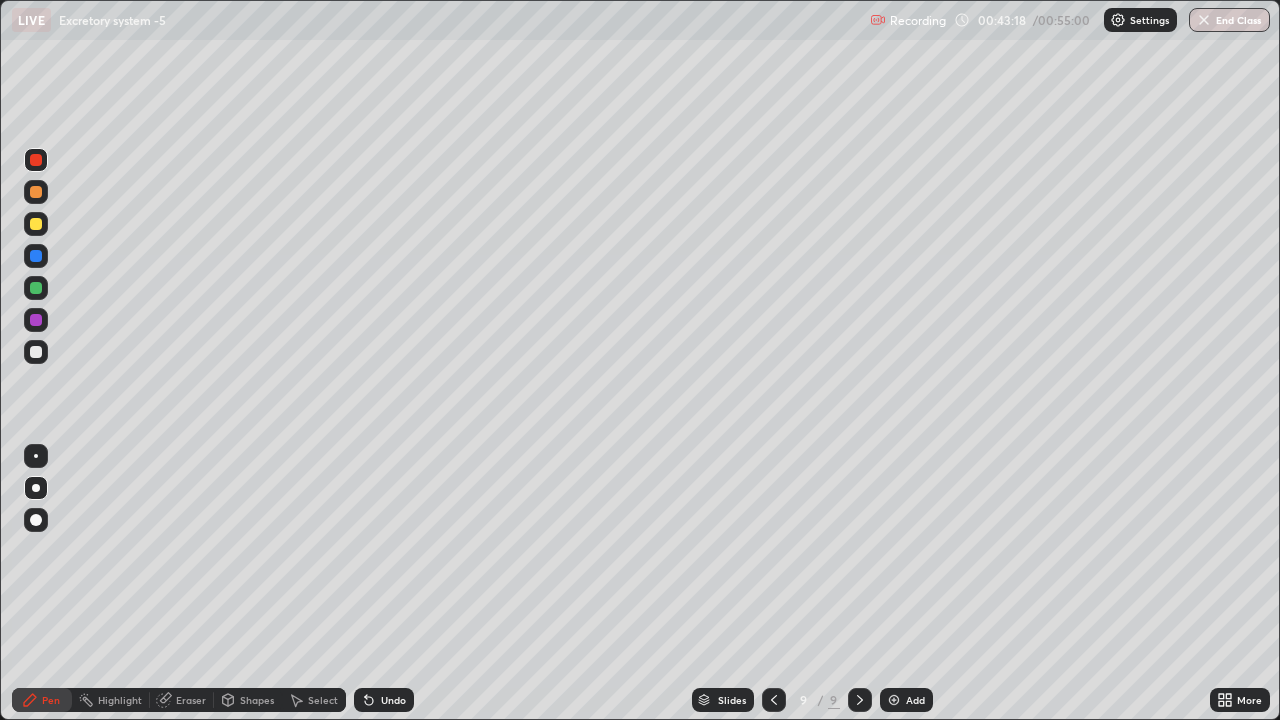 click at bounding box center [36, 160] 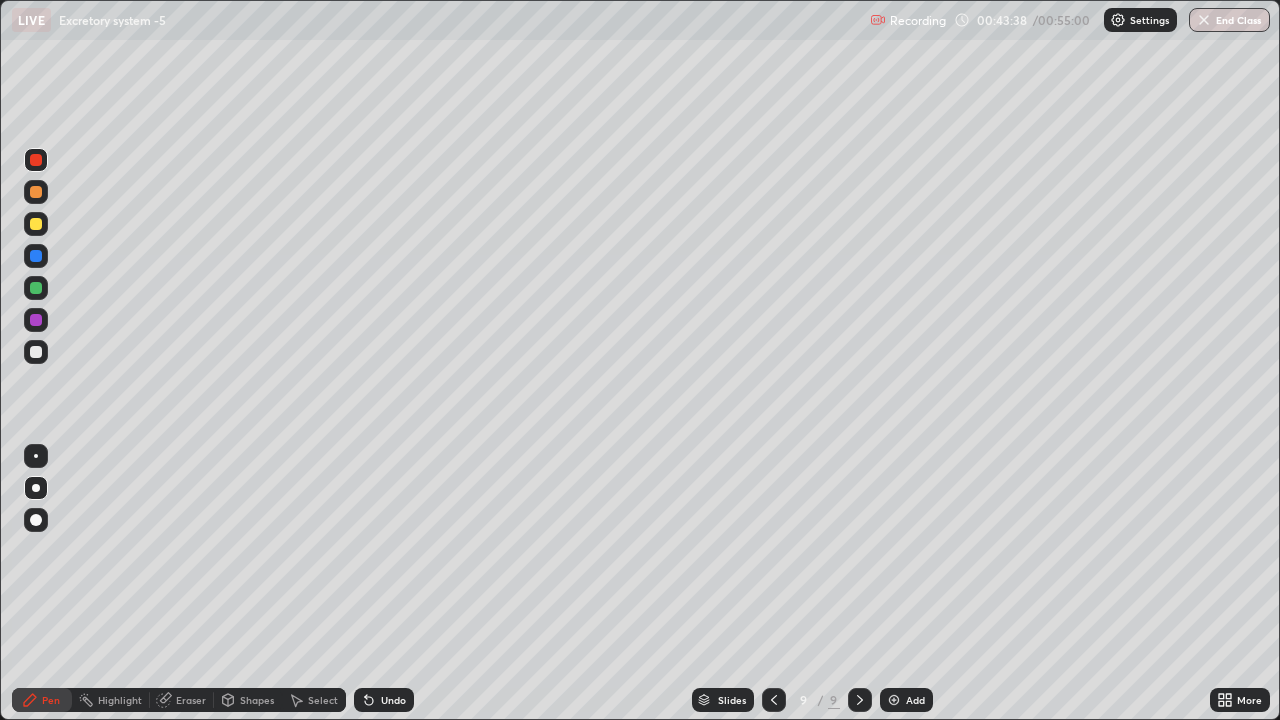 click on "Eraser" at bounding box center [191, 700] 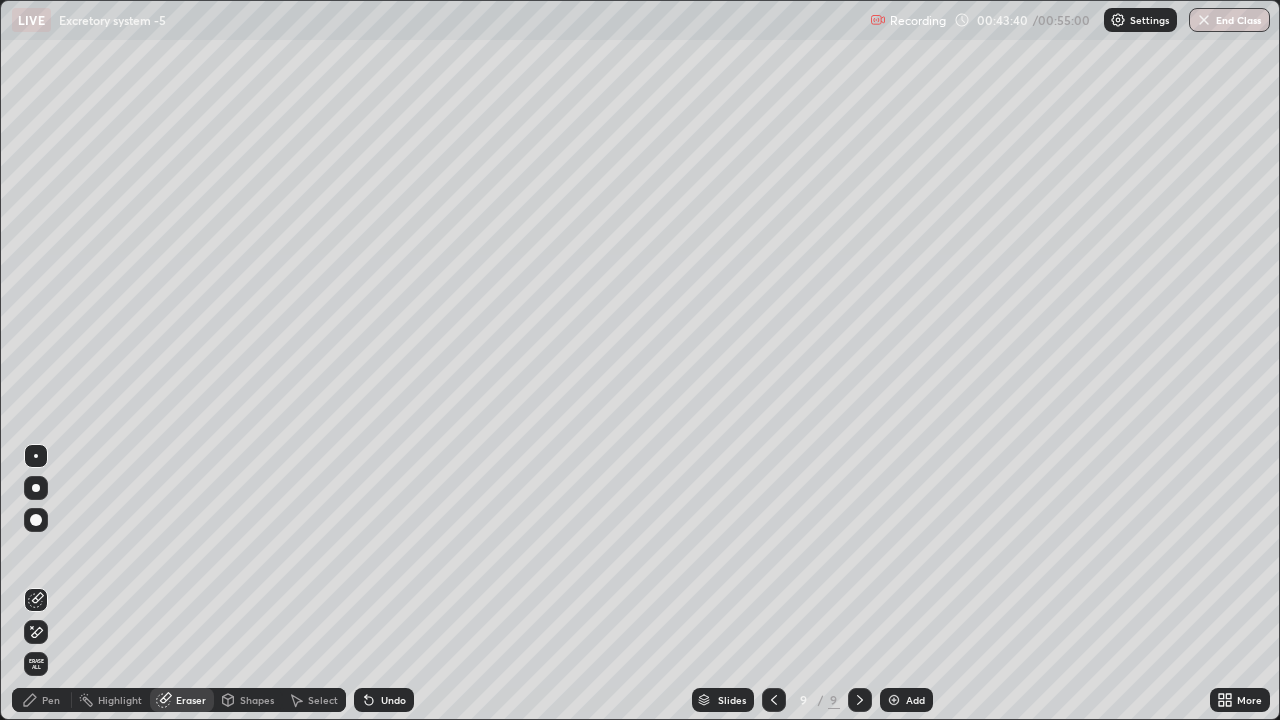 click on "Pen" at bounding box center (51, 700) 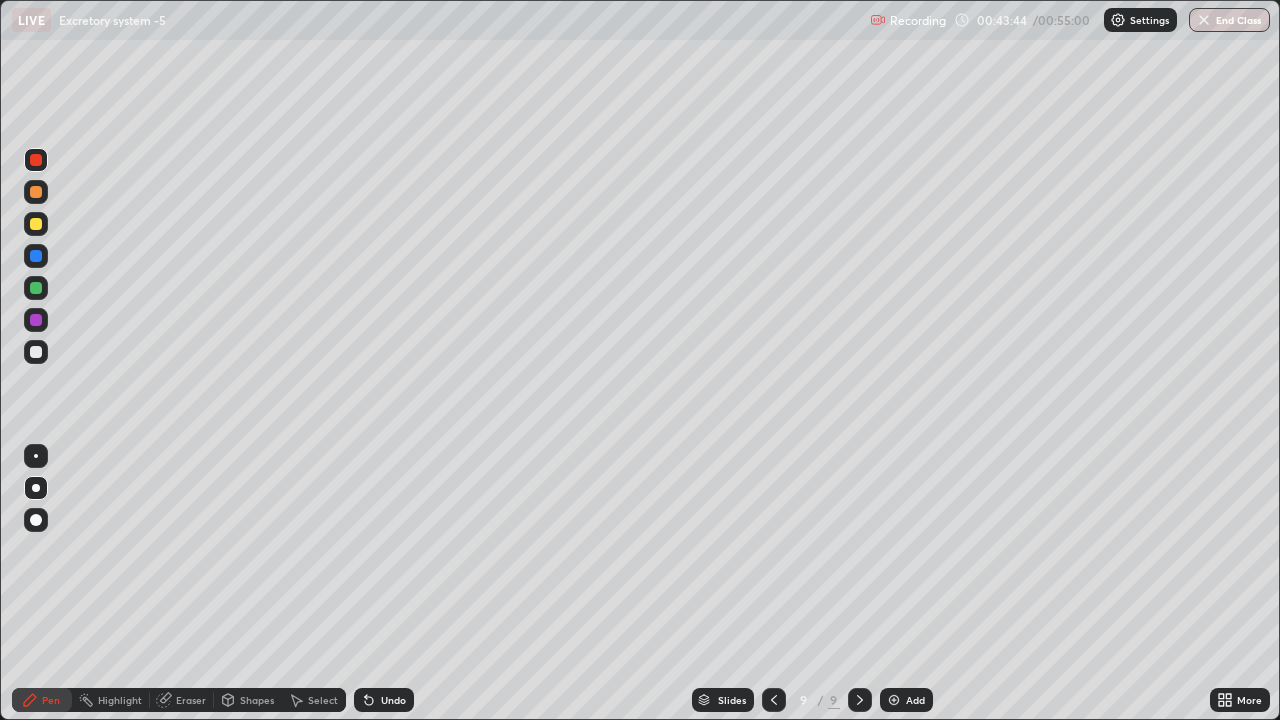 click 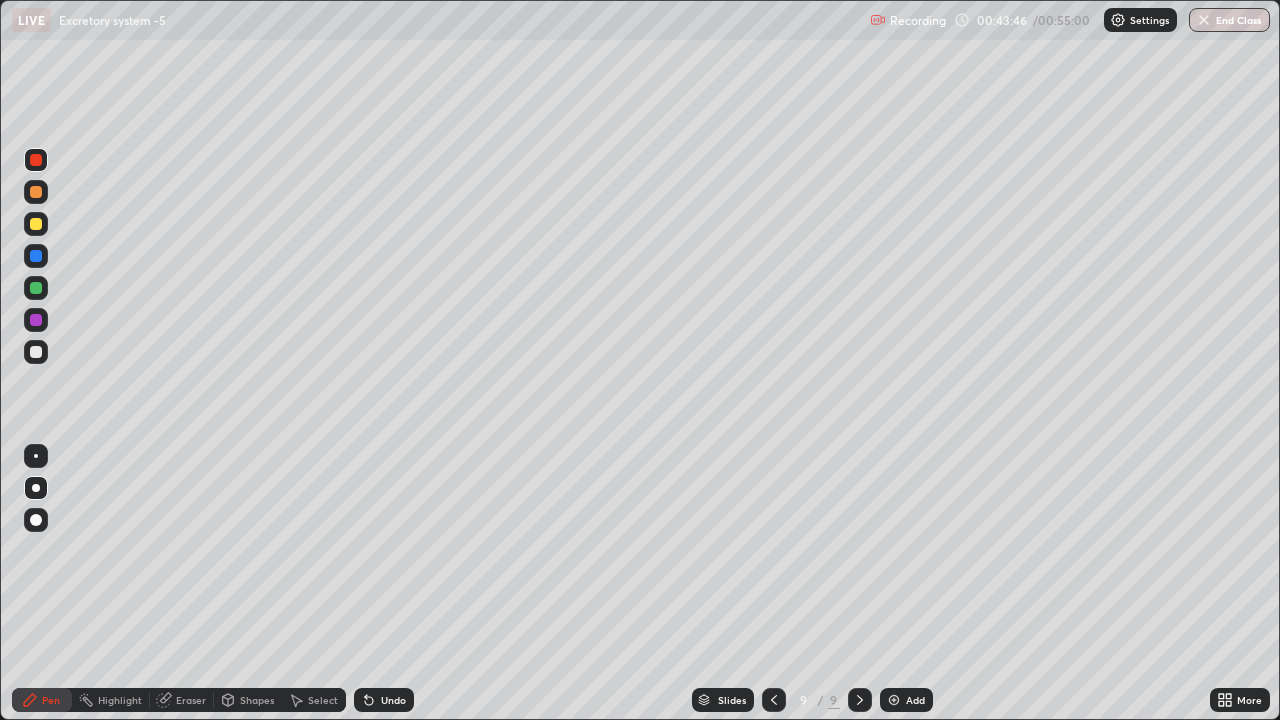 click at bounding box center (36, 288) 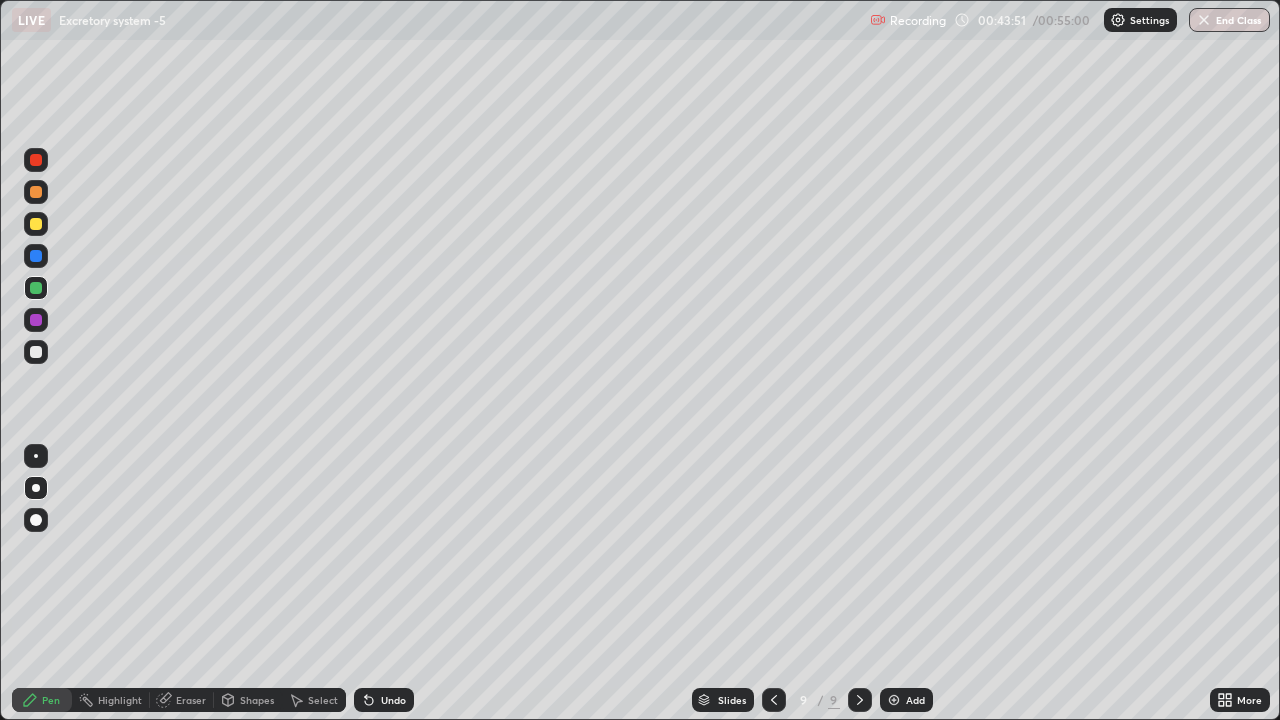 click at bounding box center (36, 160) 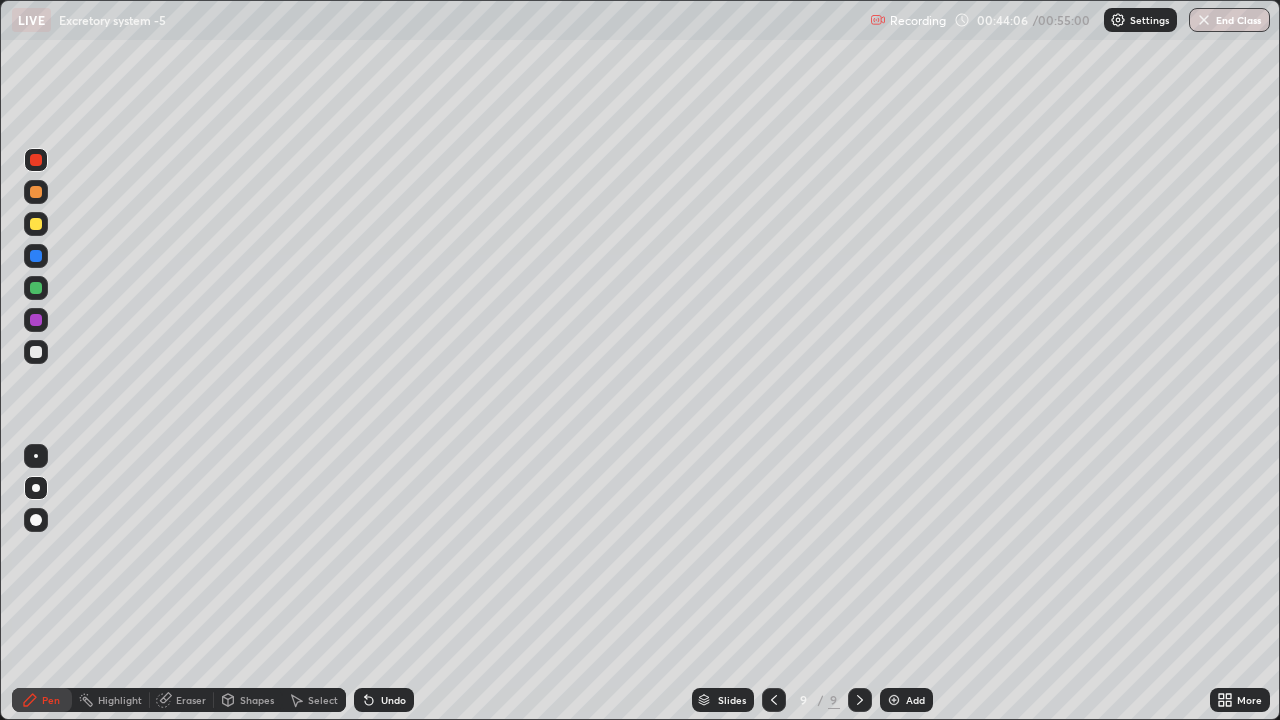 click at bounding box center [36, 352] 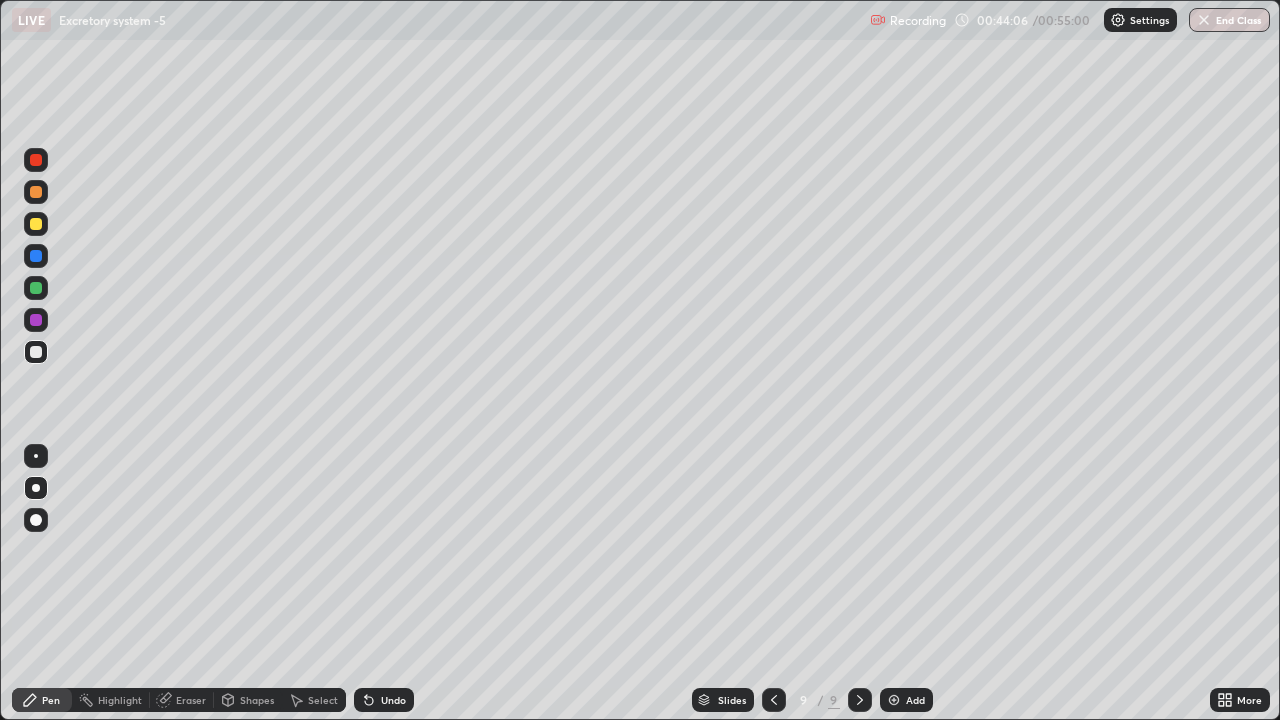 click at bounding box center (36, 352) 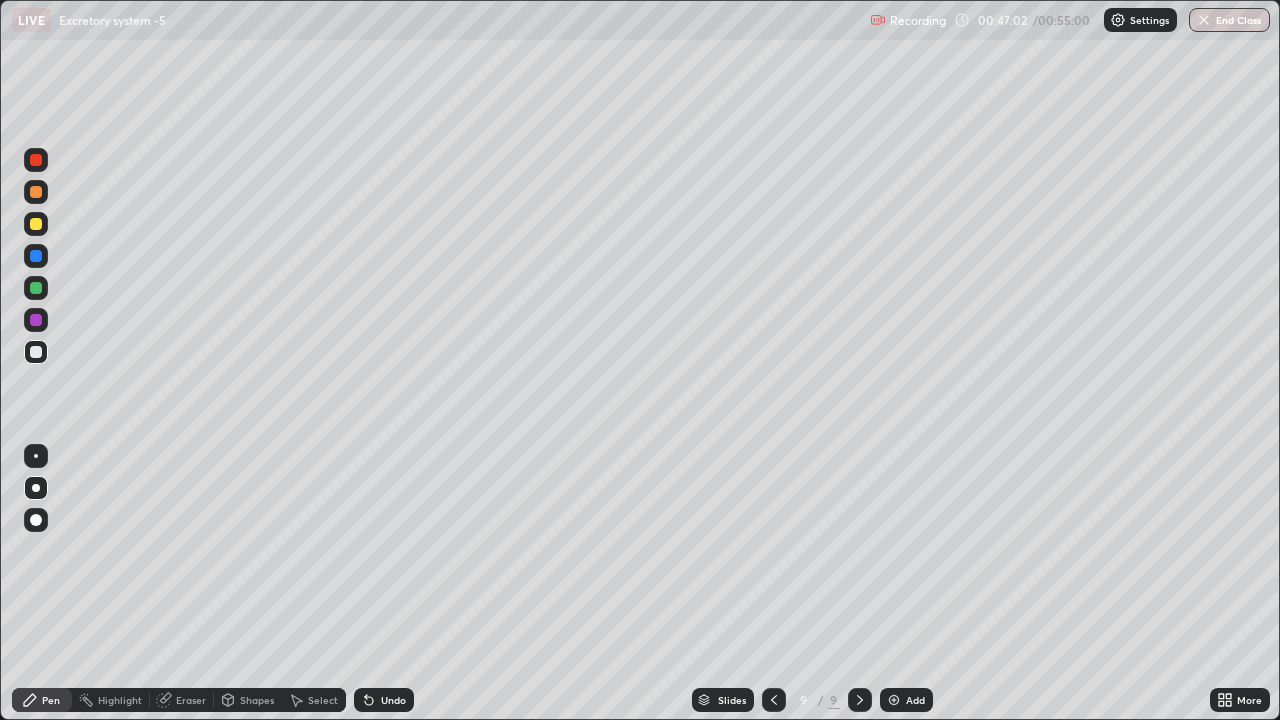 click at bounding box center (36, 288) 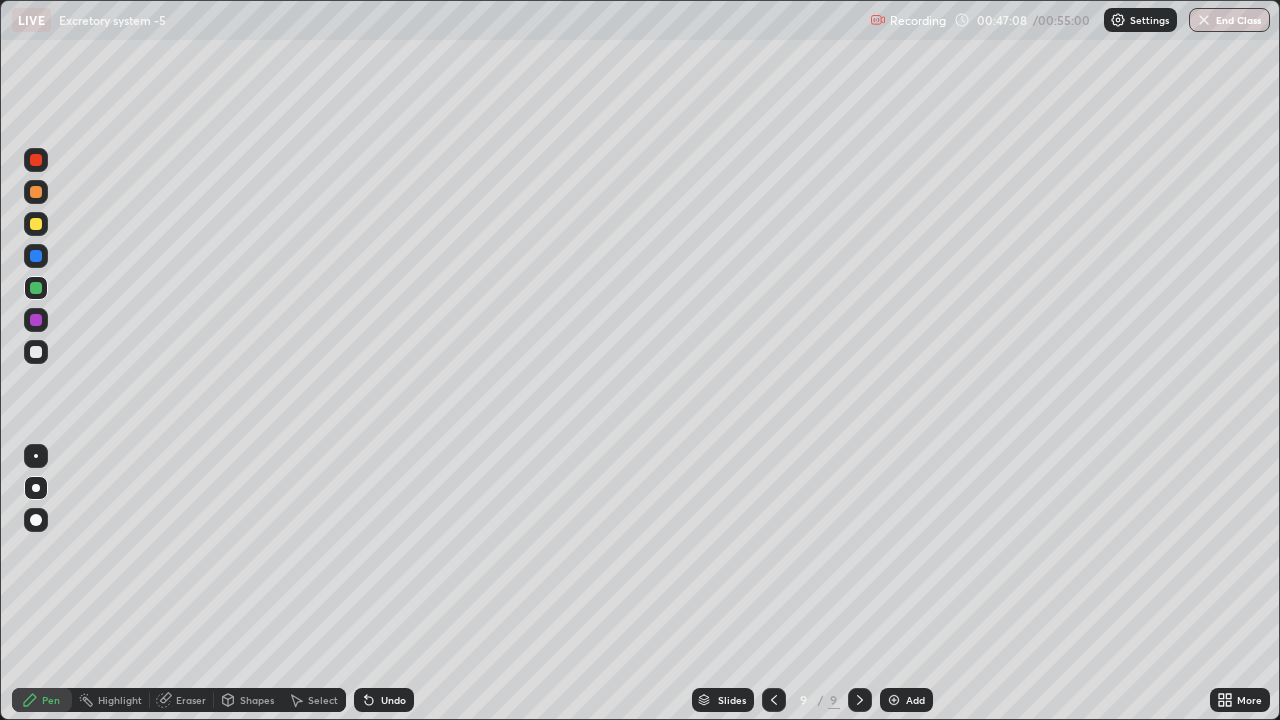 click at bounding box center (36, 160) 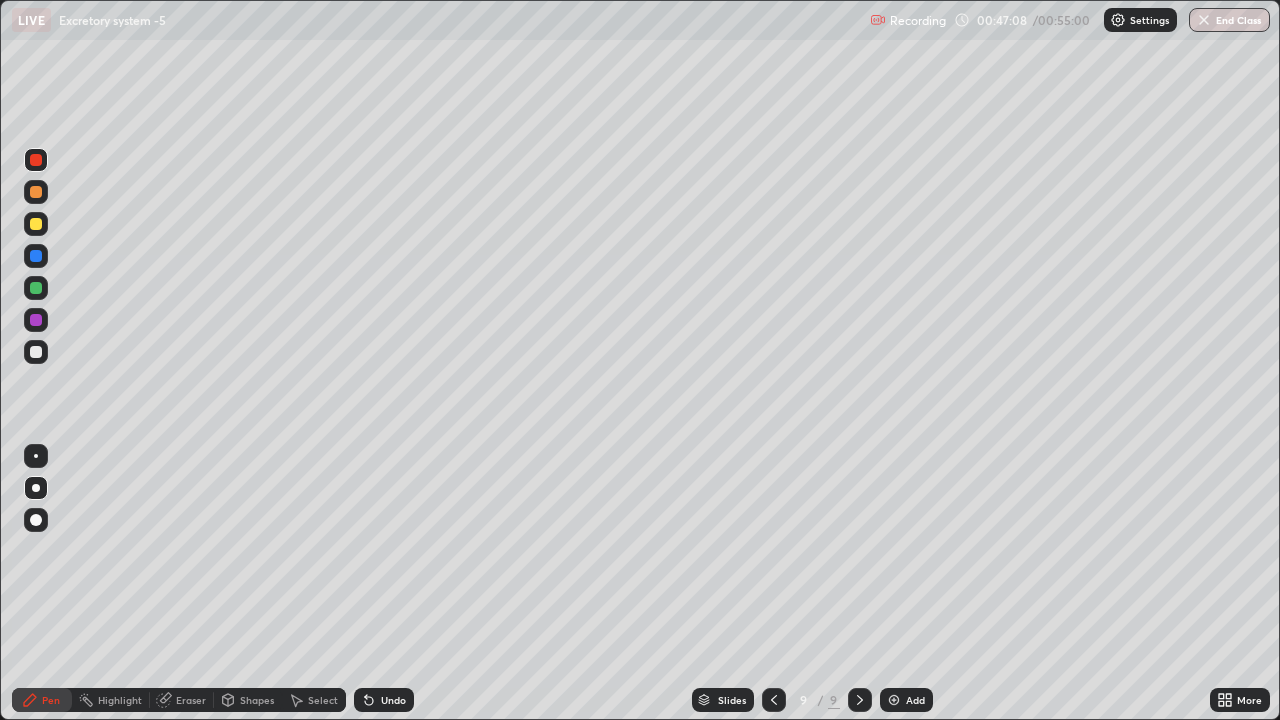 click at bounding box center [36, 160] 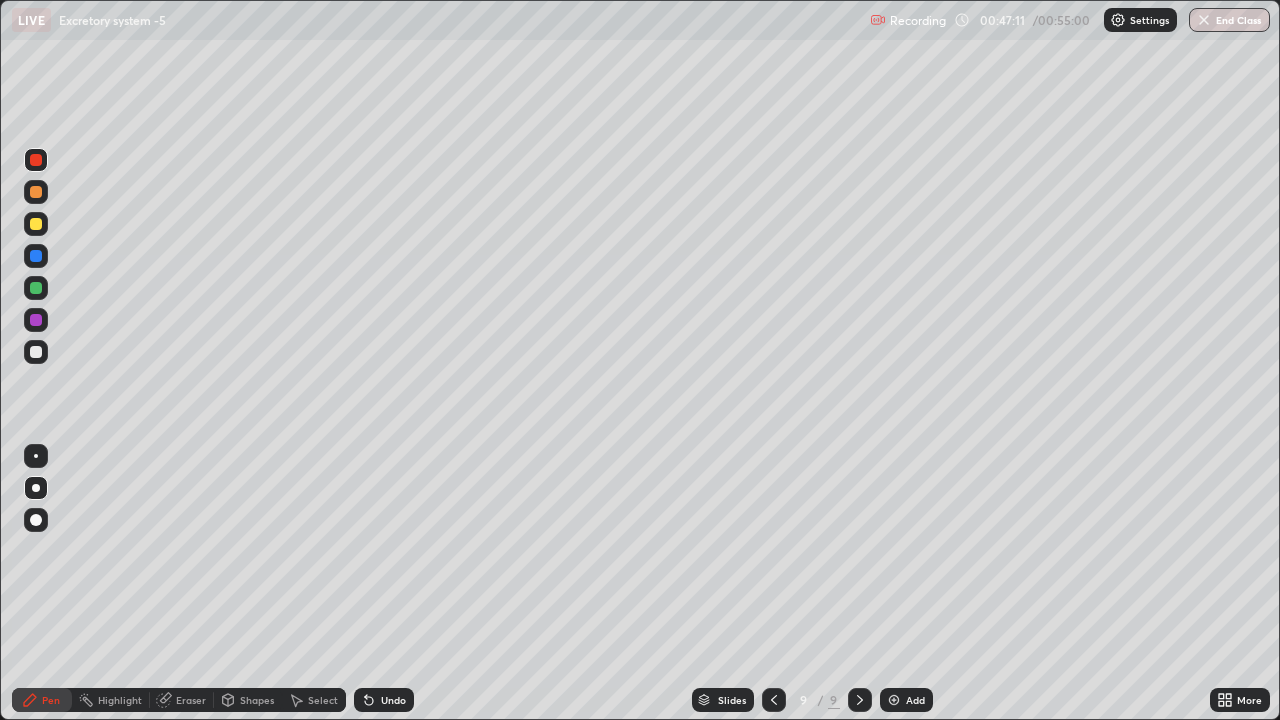 click at bounding box center [36, 256] 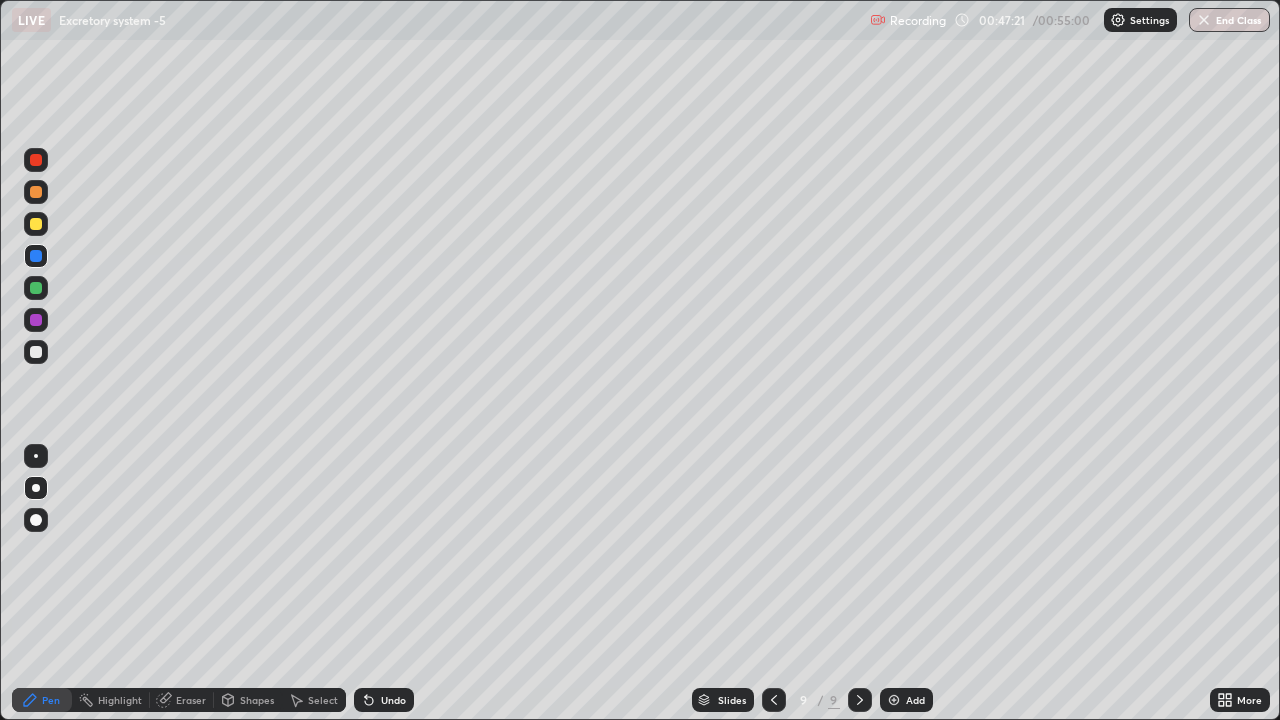 click at bounding box center [36, 160] 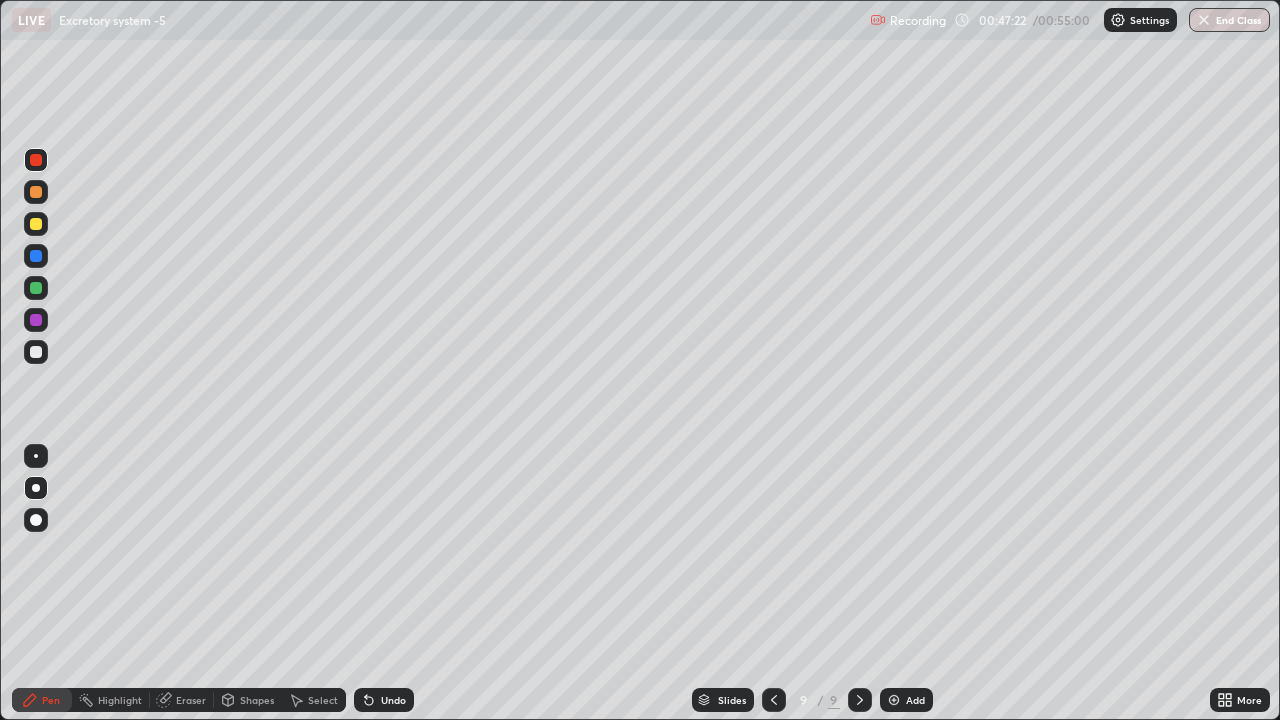 click at bounding box center [36, 160] 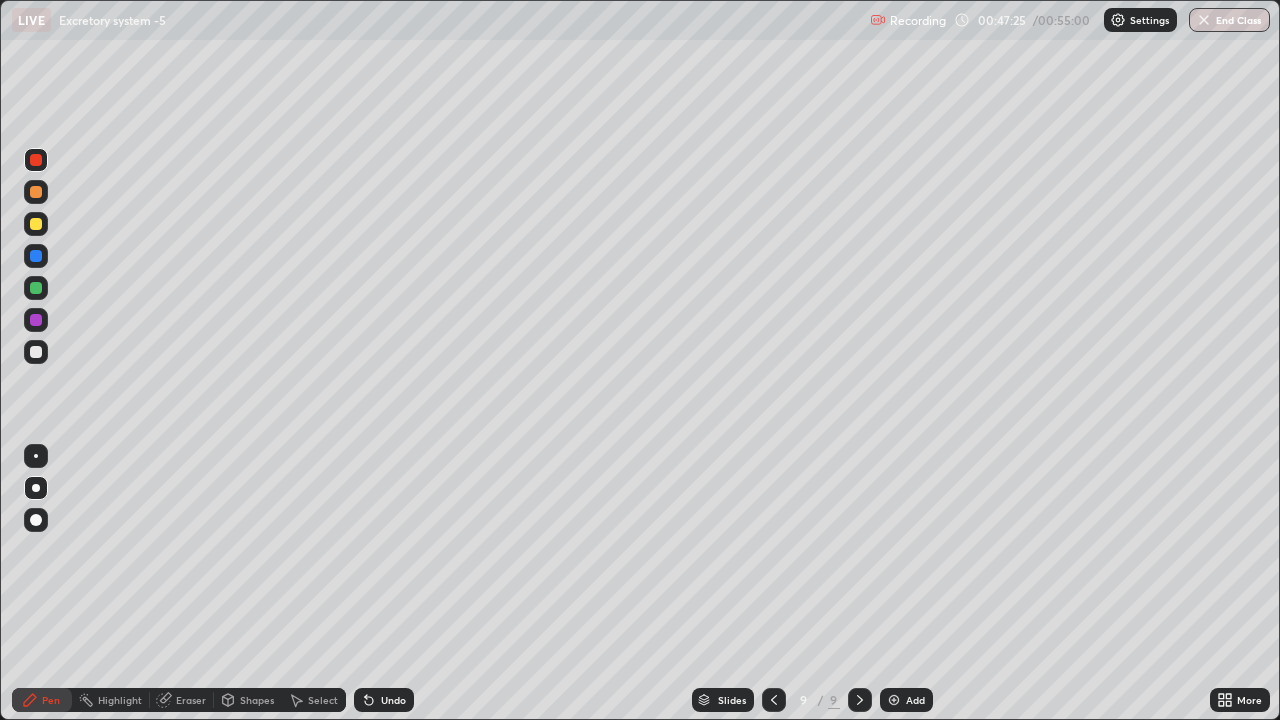 click on "Eraser" at bounding box center (191, 700) 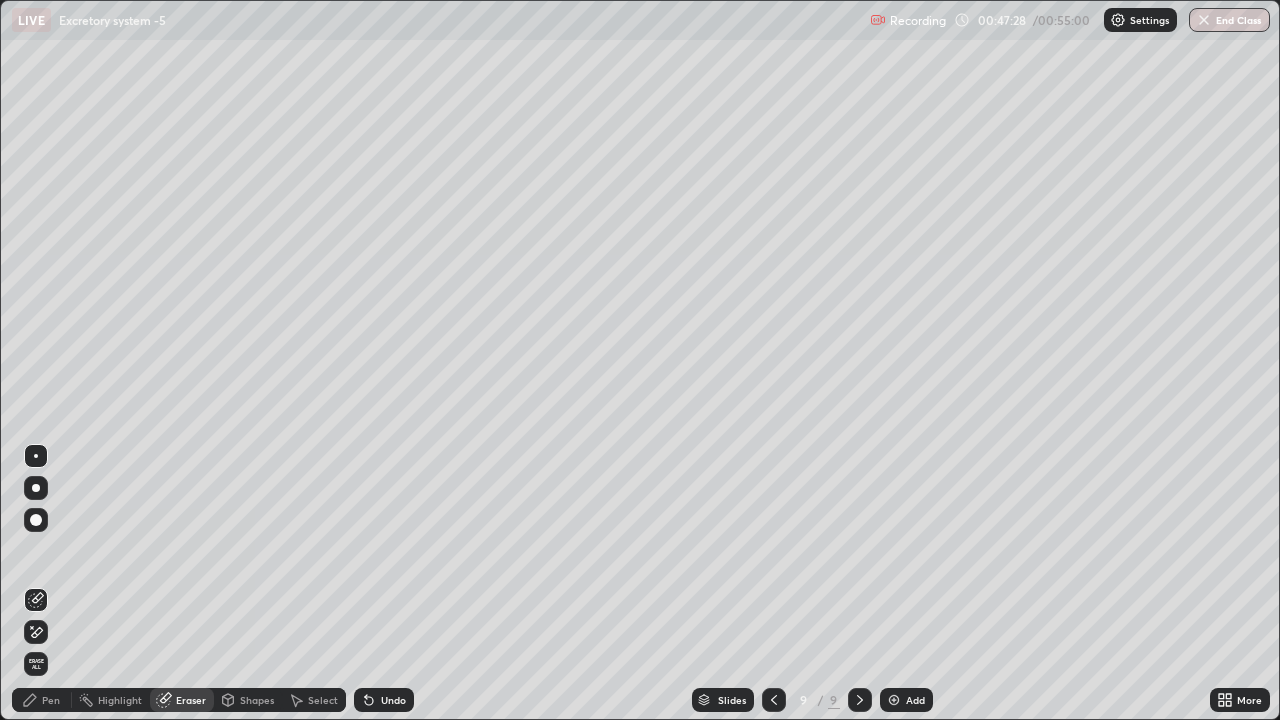click on "Pen" at bounding box center [51, 700] 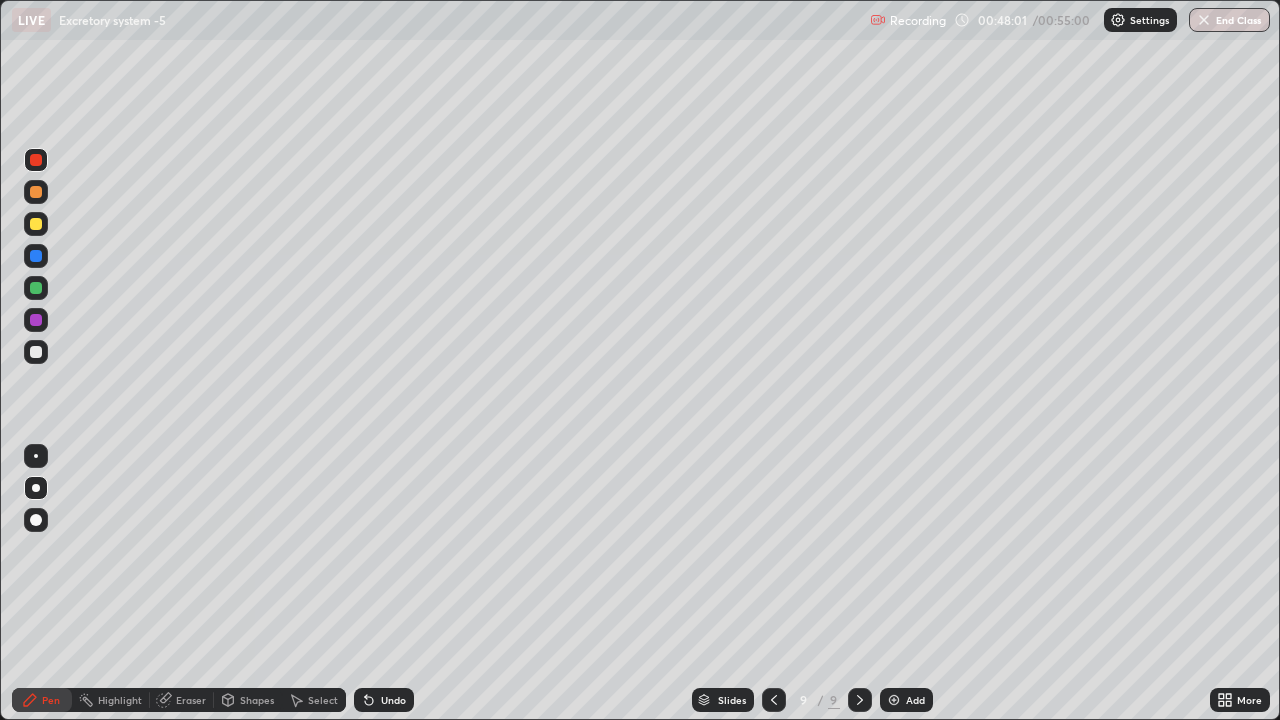 click on "Eraser" at bounding box center (191, 700) 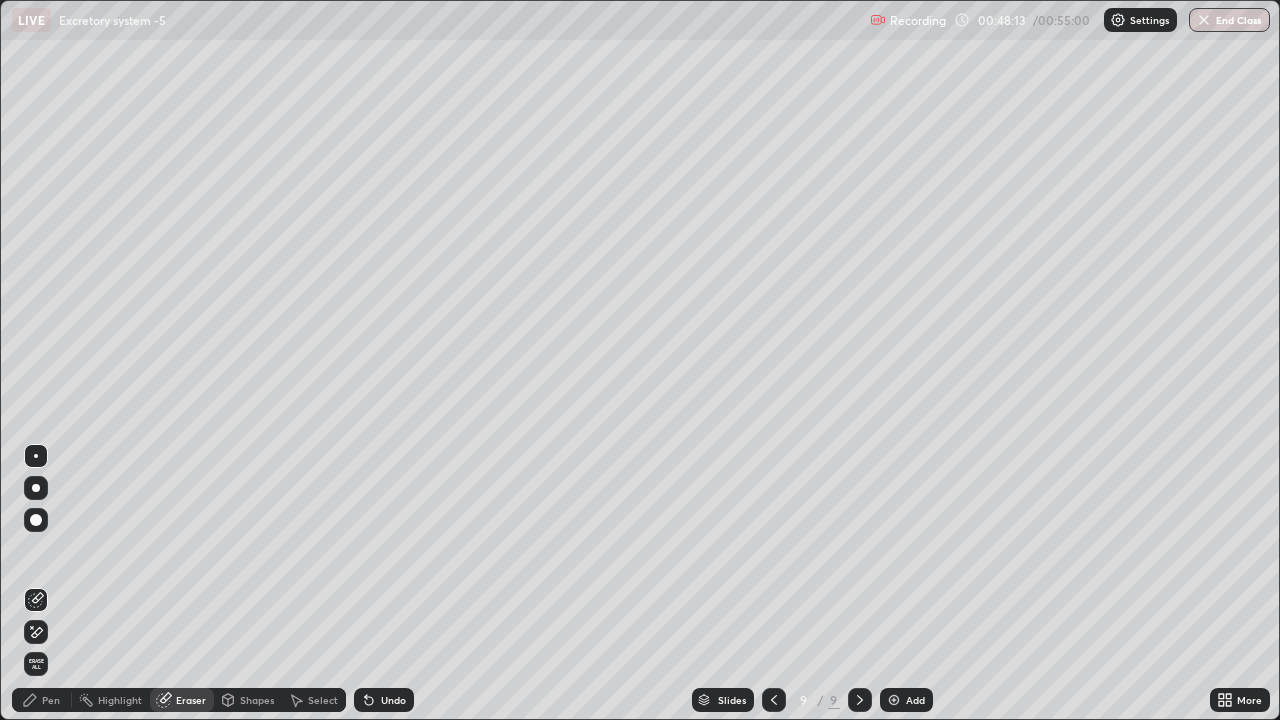 click on "Pen" at bounding box center [51, 700] 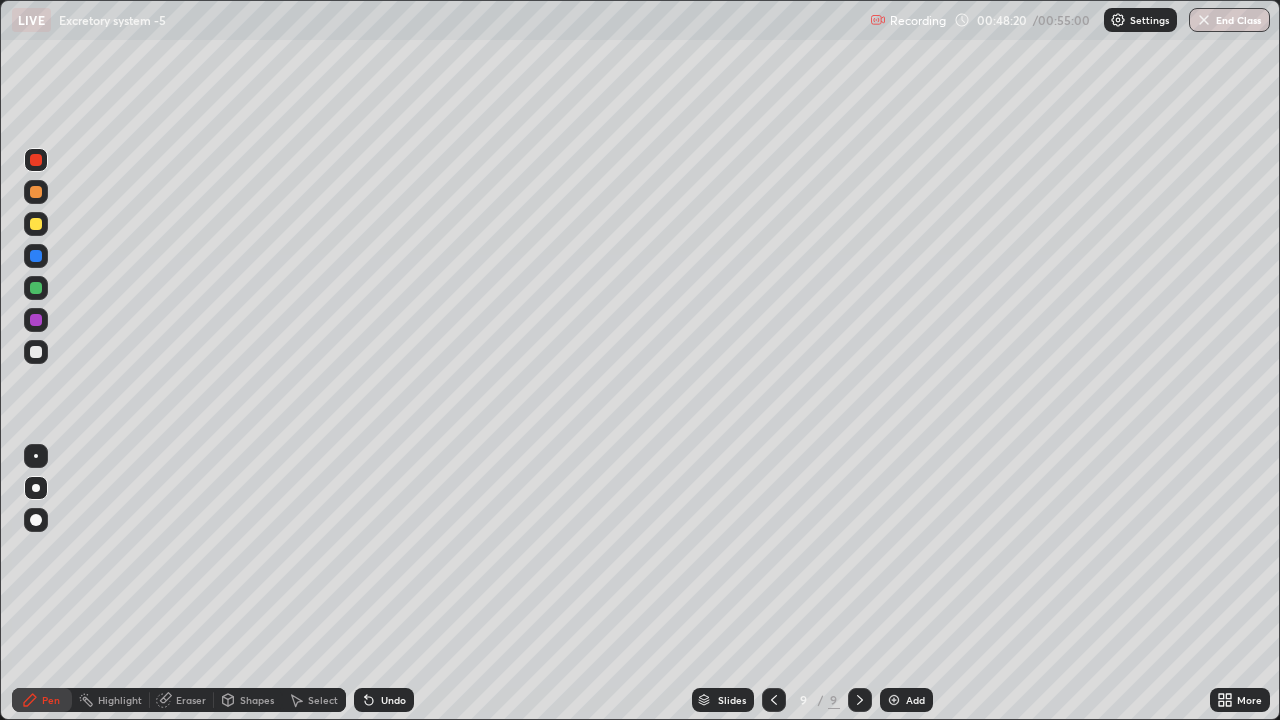 click at bounding box center (36, 288) 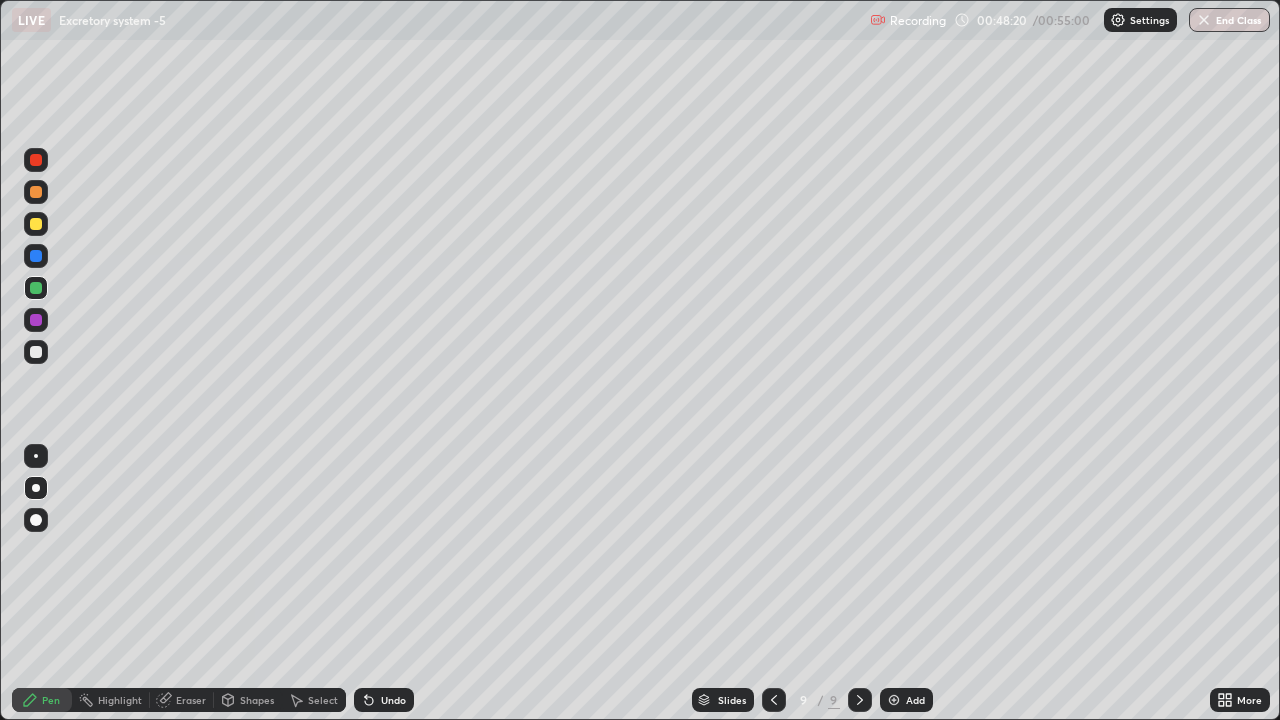 click at bounding box center [36, 288] 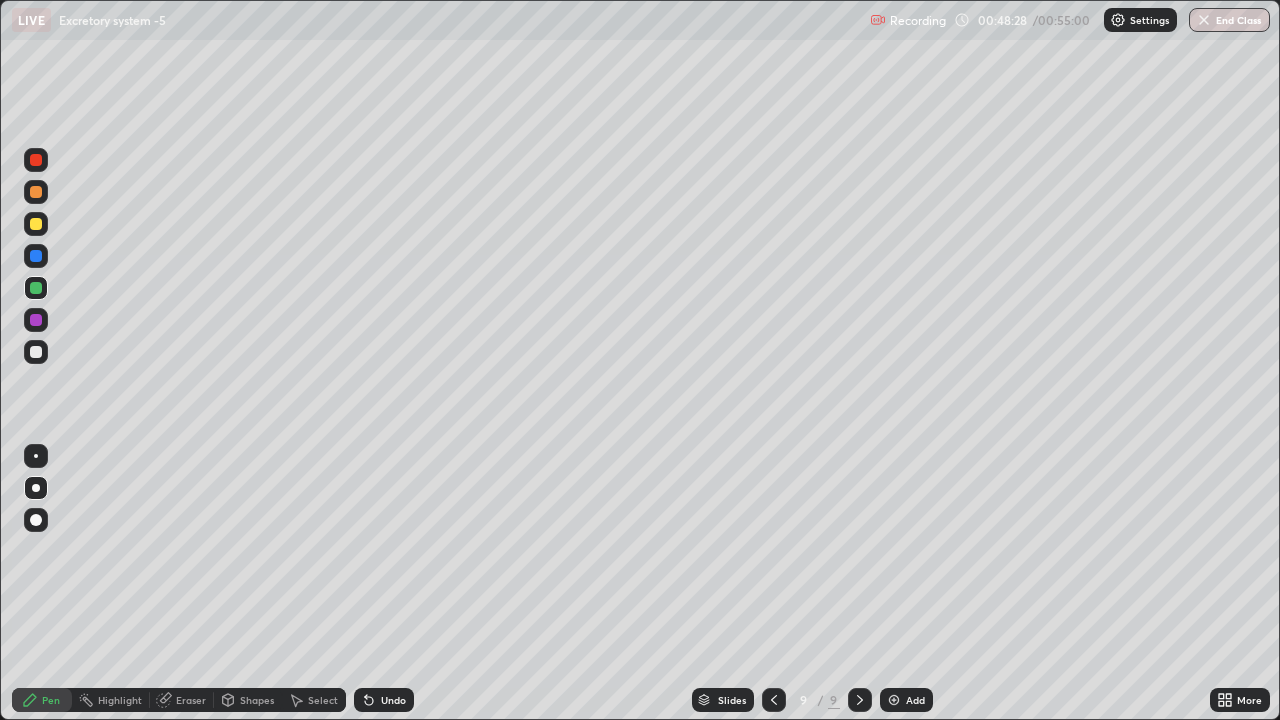 click at bounding box center (36, 256) 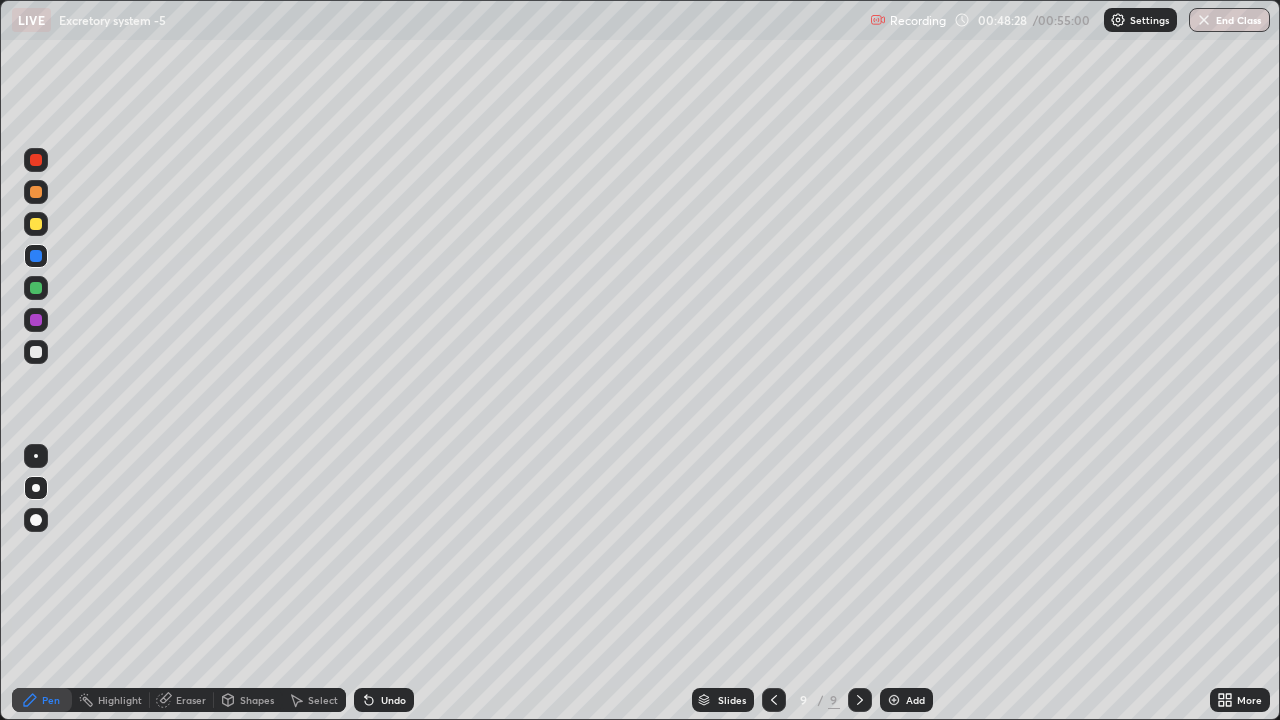 click at bounding box center (36, 256) 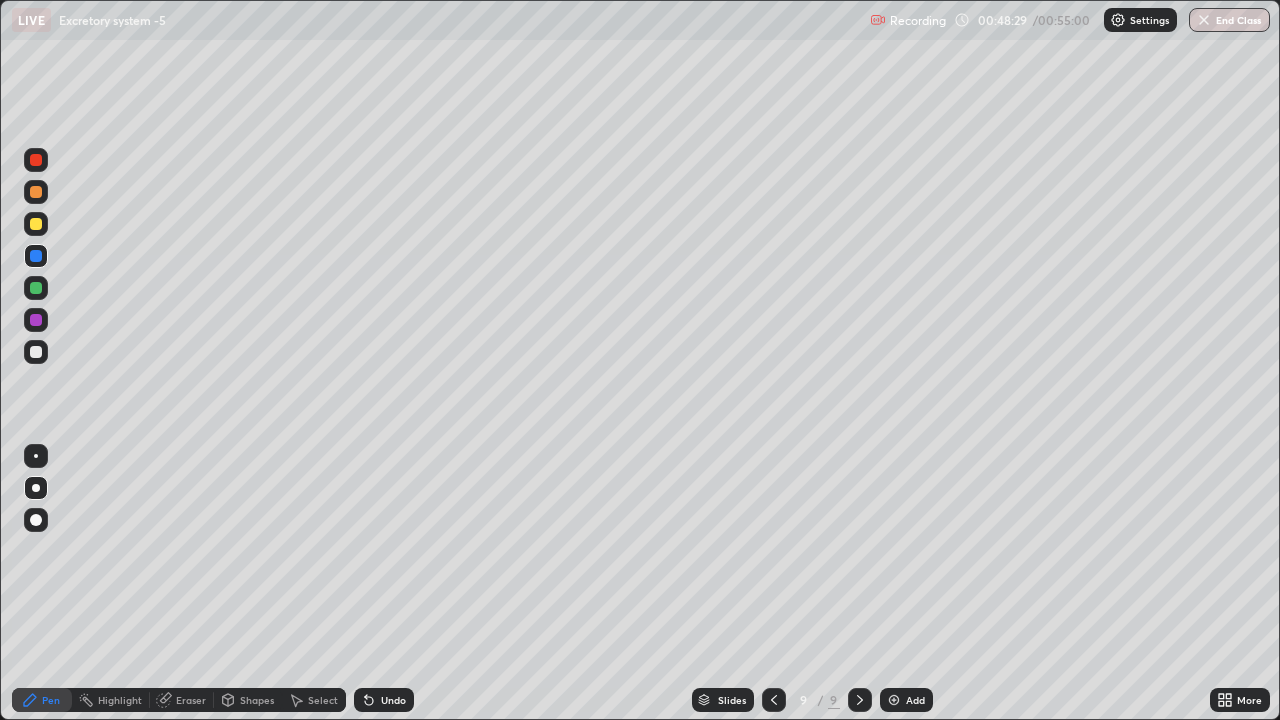 click at bounding box center (36, 320) 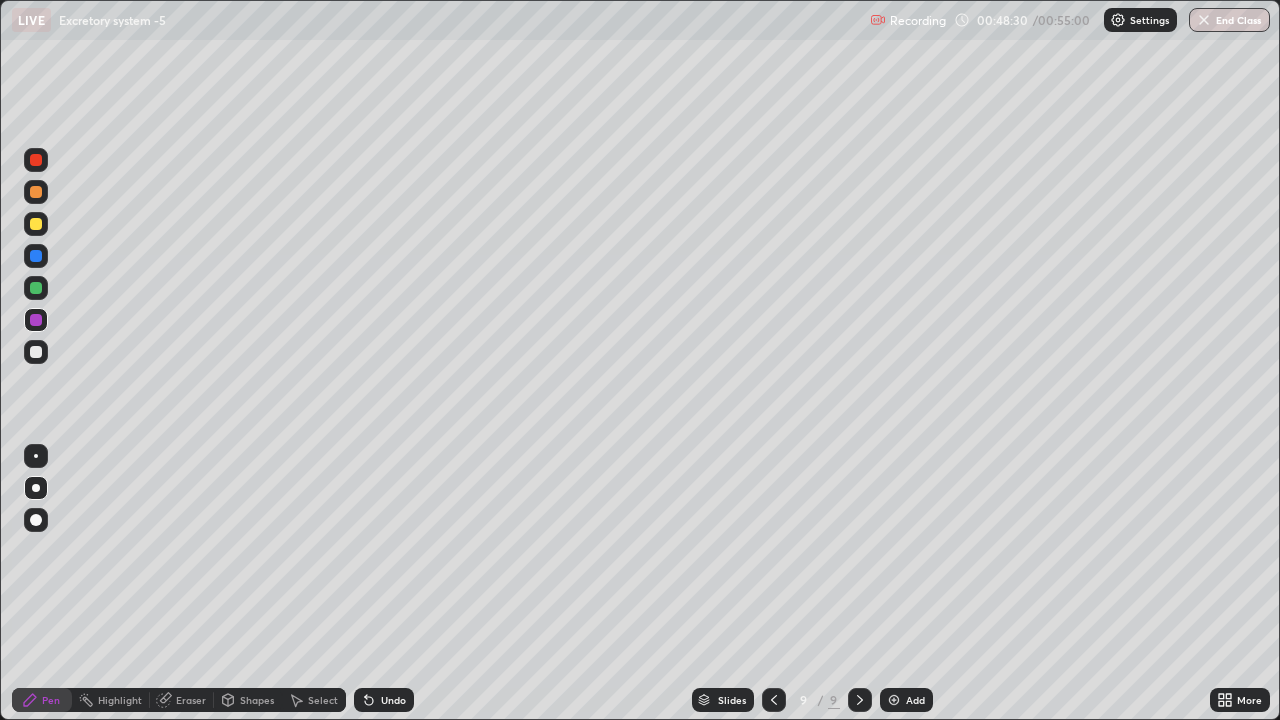 click at bounding box center [36, 320] 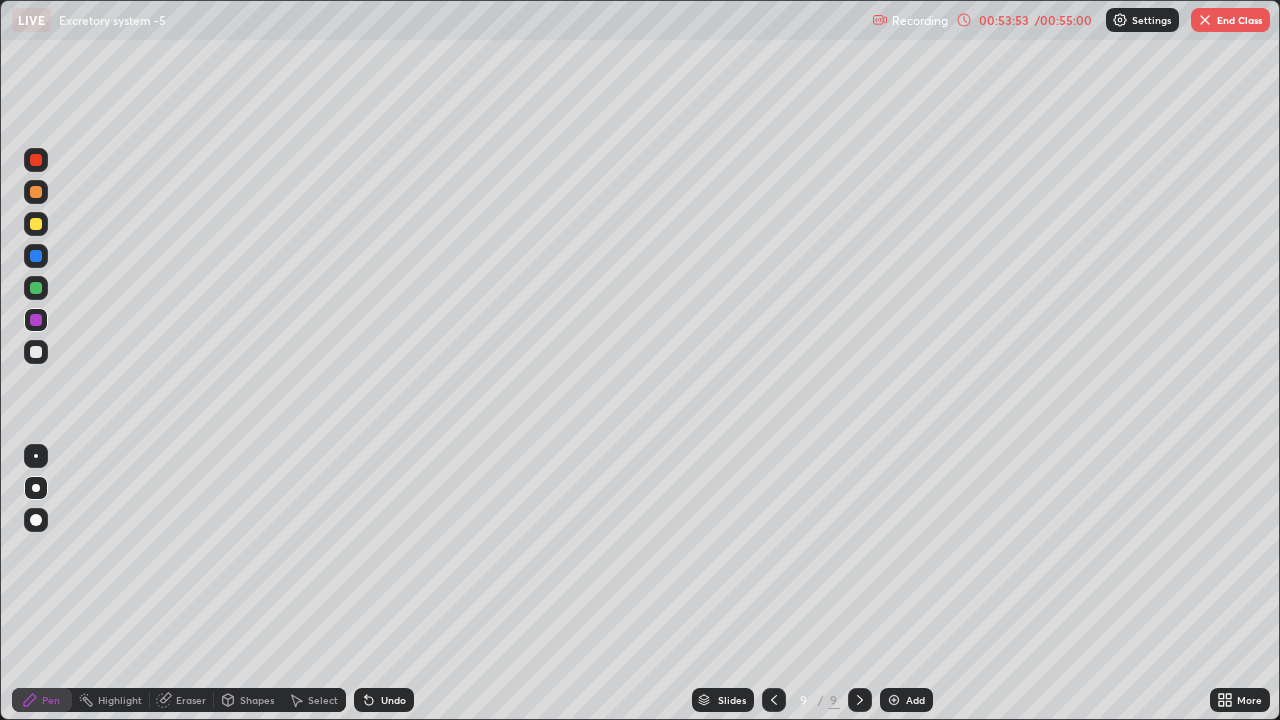 click on "End Class" at bounding box center [1230, 20] 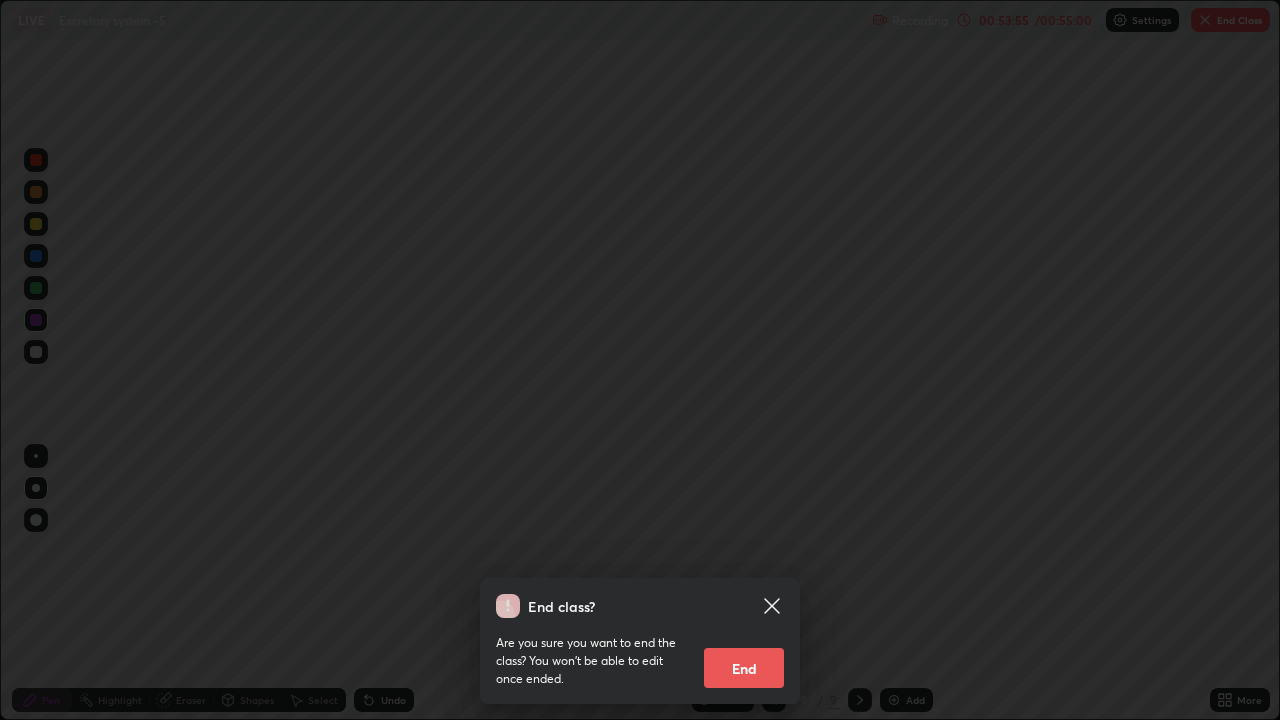 click 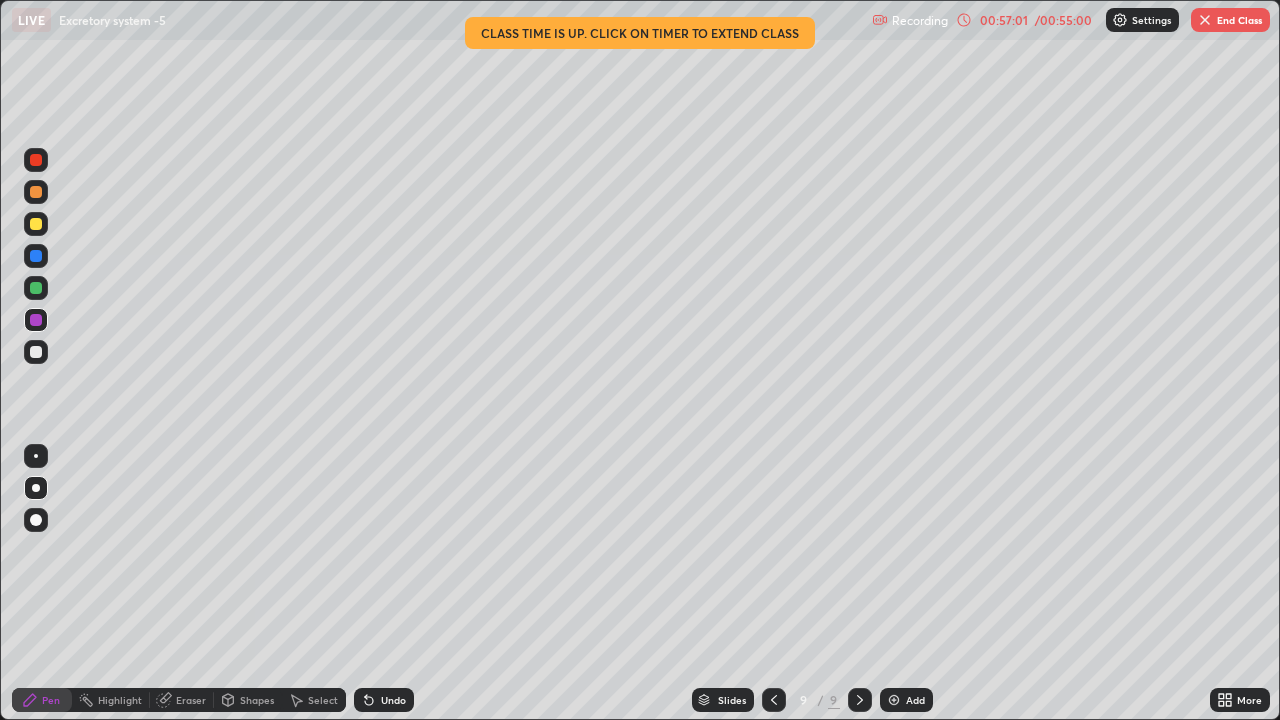 click on "End Class" at bounding box center [1230, 20] 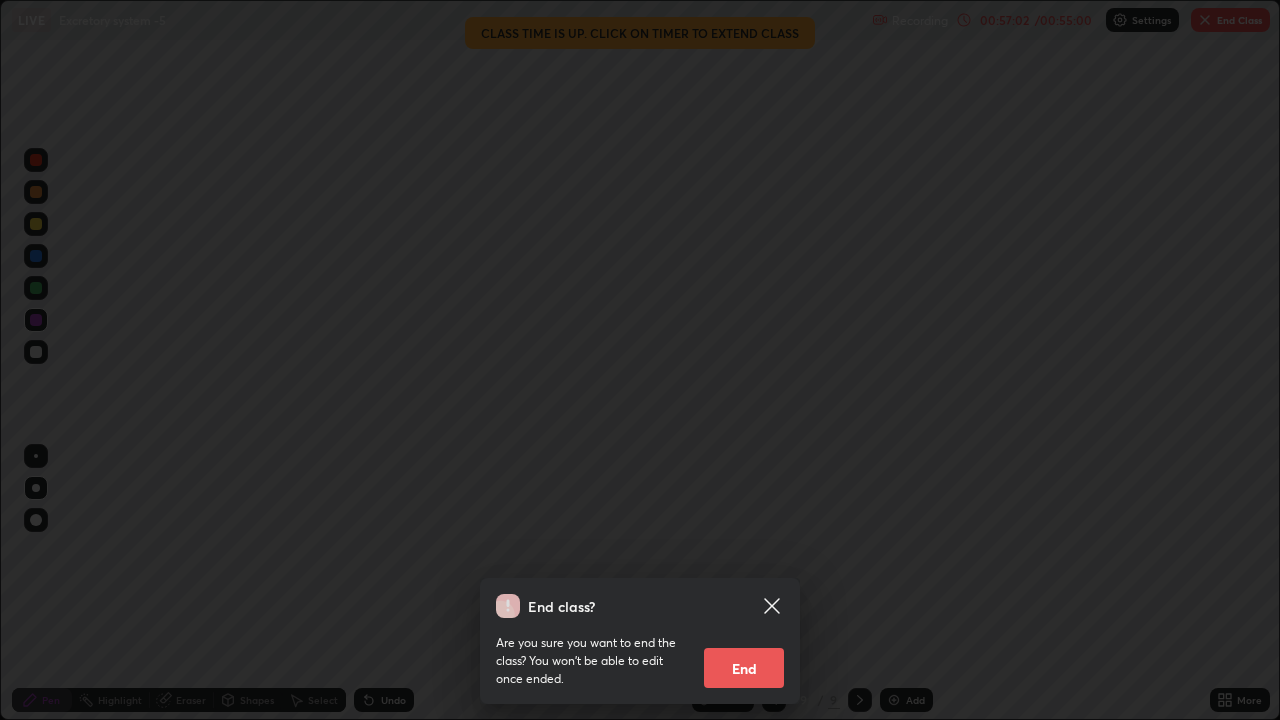 click on "End" at bounding box center (744, 668) 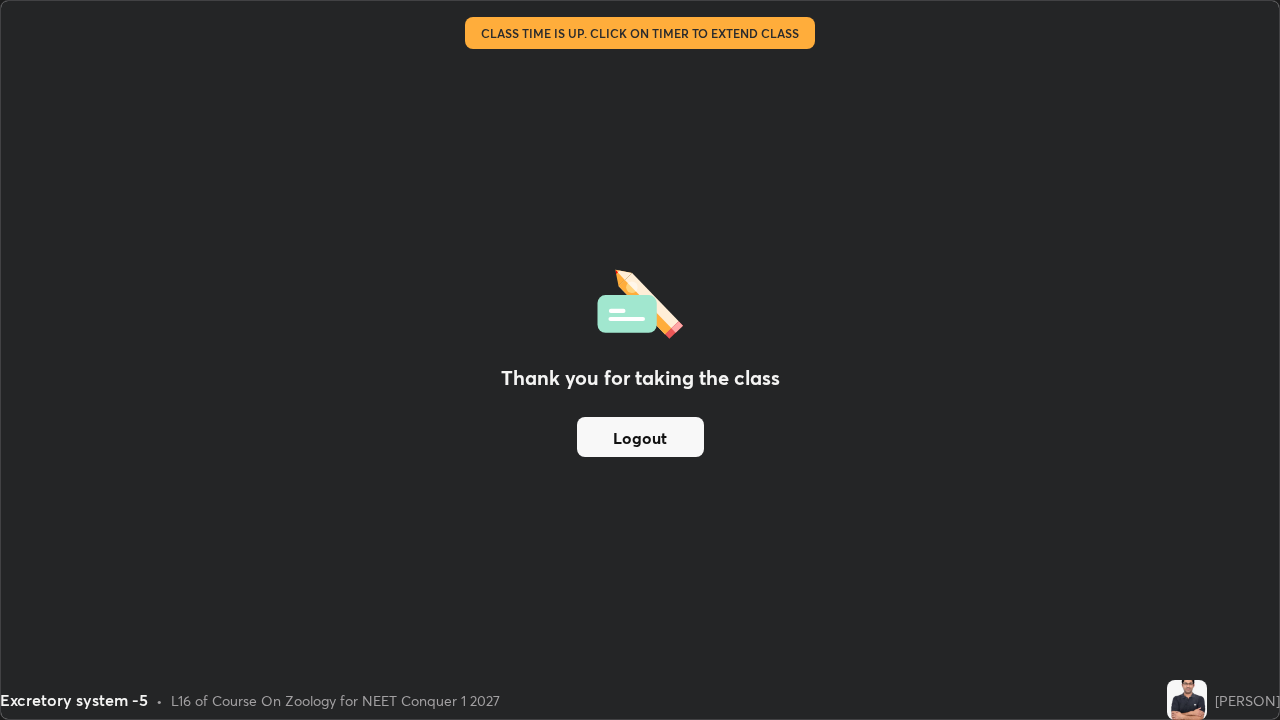 click on "Thank you for taking the class Logout" at bounding box center [640, 360] 